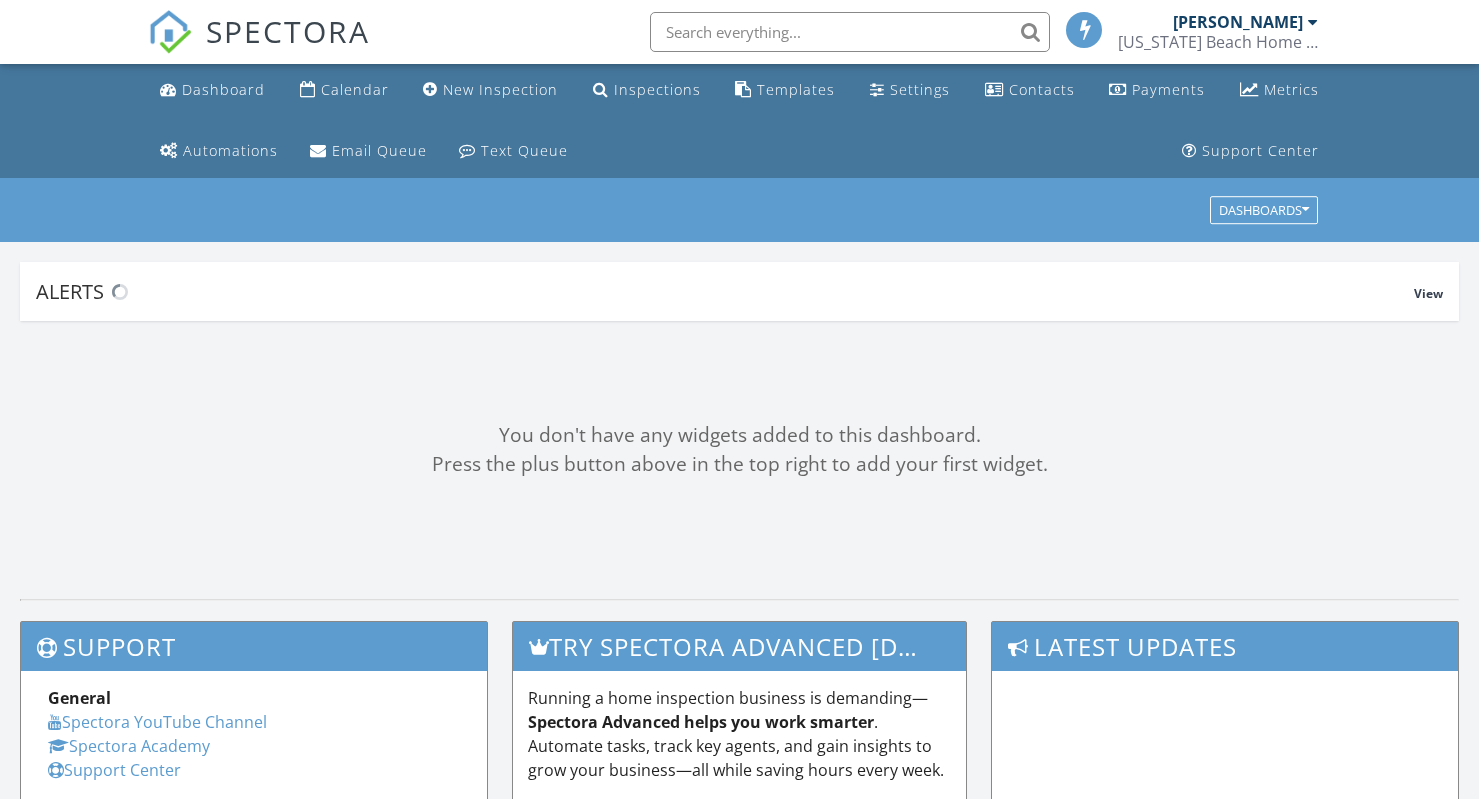 scroll, scrollTop: 0, scrollLeft: 0, axis: both 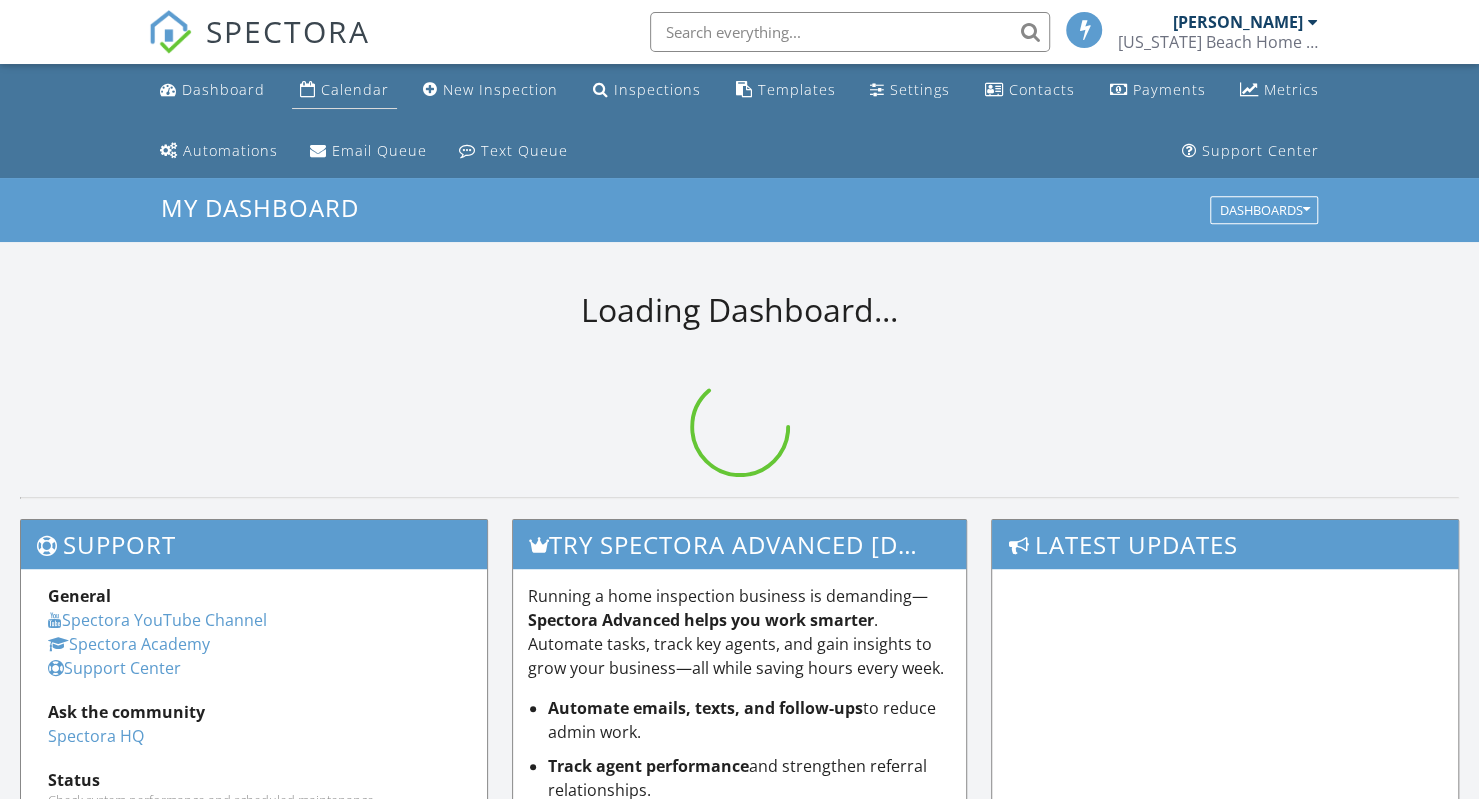 click on "Calendar" at bounding box center [344, 90] 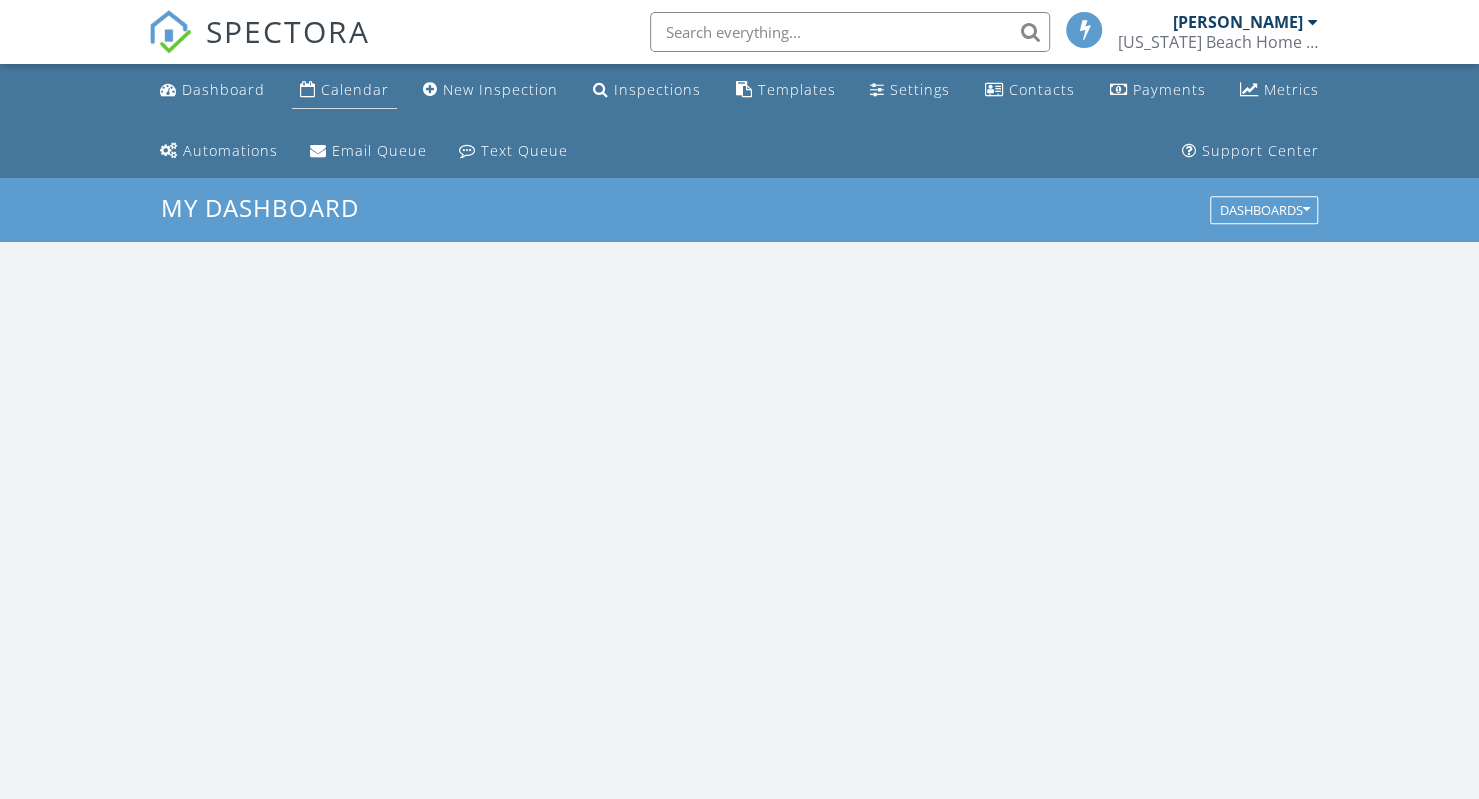 click on "Calendar" at bounding box center [344, 90] 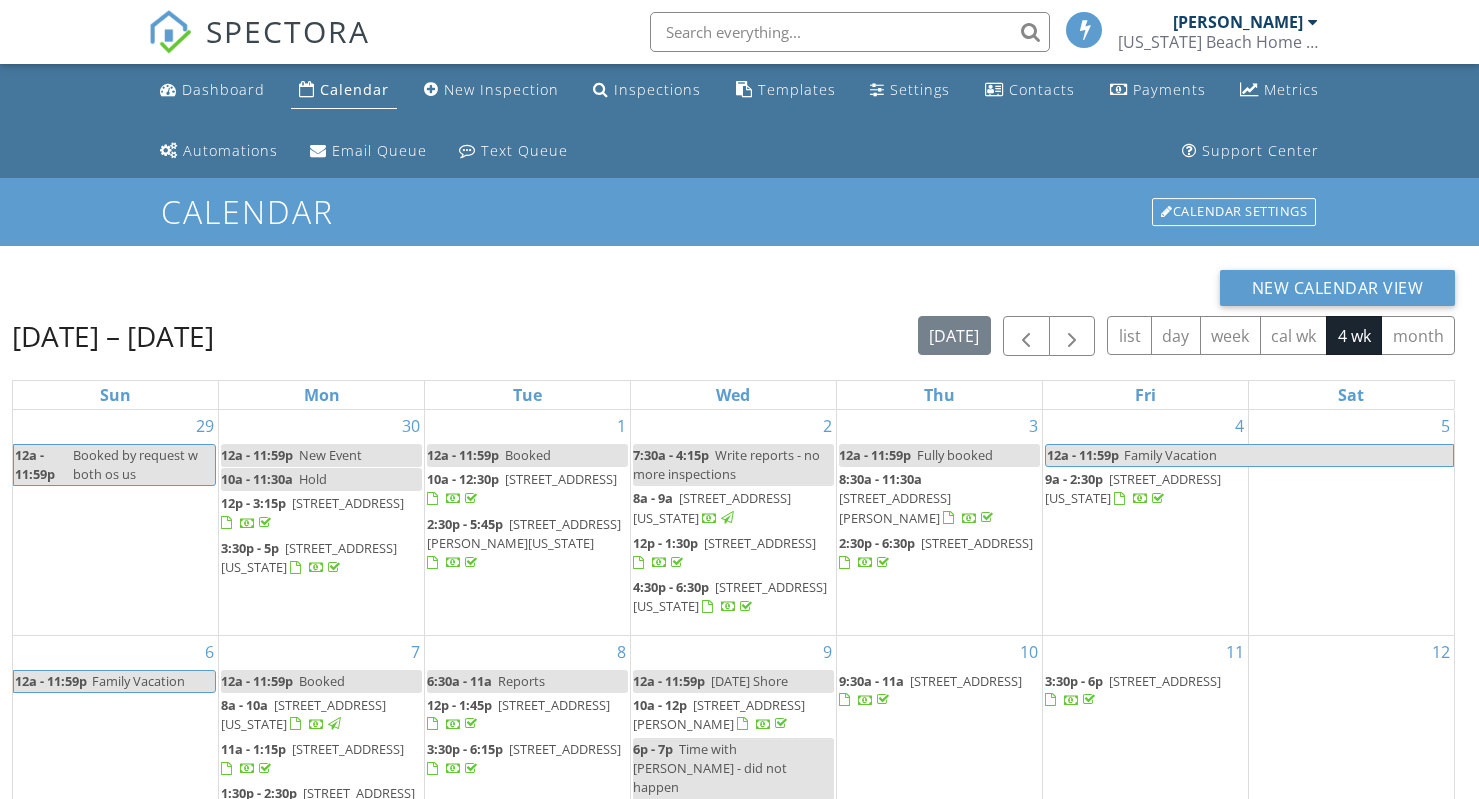 scroll, scrollTop: 0, scrollLeft: 0, axis: both 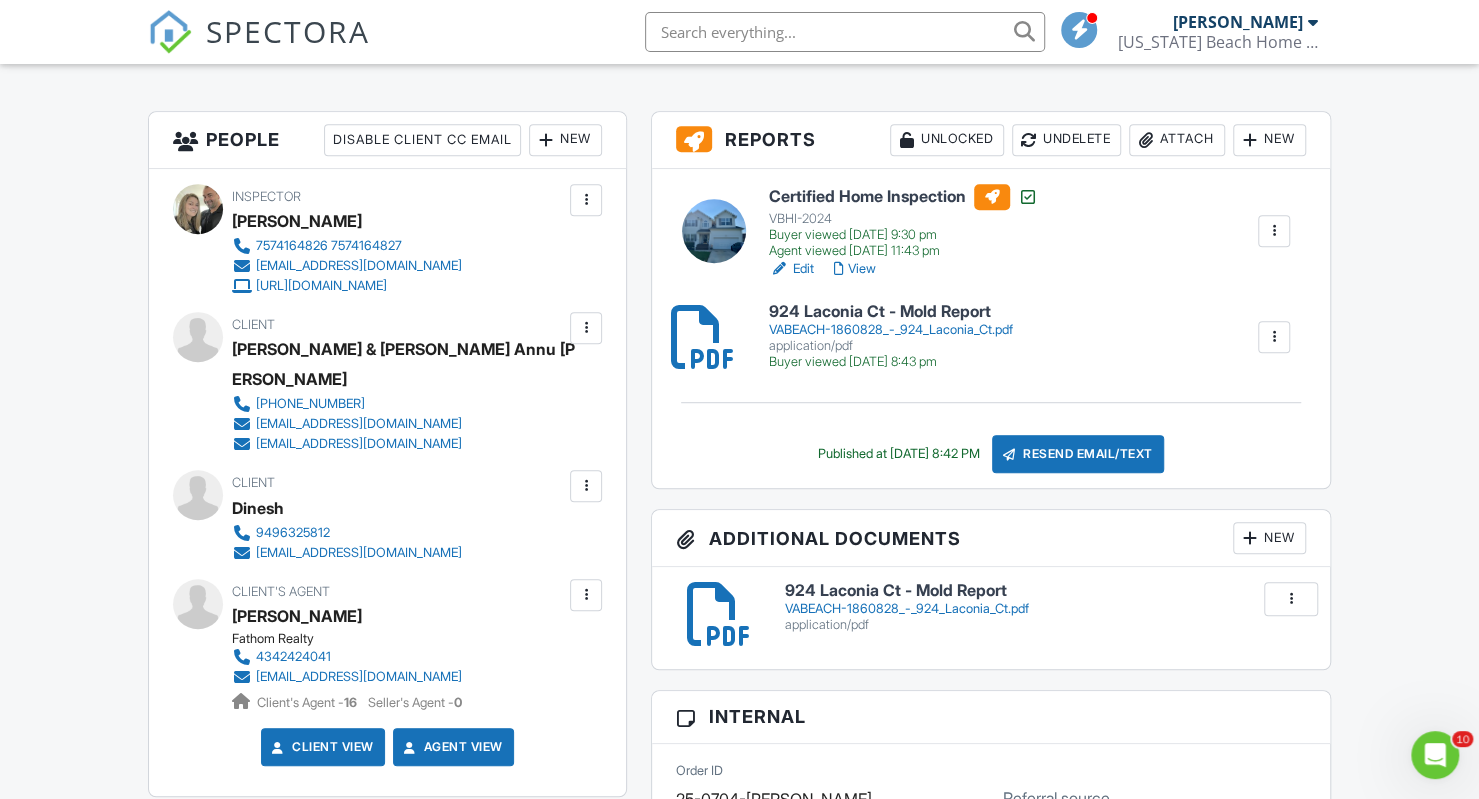 click on "Certified Home Inspection
VBHI-2024
Buyer viewed 07/12/2025  9:30 pm
Agent viewed 07/09/2025 11:43 pm
Edit
View
Copy
Reinspection Report
View Log
RRB Log
Delete
924 Laconia Ct - Mold Report
VABEACH-1860828_-_924_Laconia_Ct.pdf
application/pdf
Buyer viewed 07/08/2025  8:43 pm
Delete
Published at 07/08/2025  8:42 PM
Resend Email/Text" at bounding box center [991, 329] 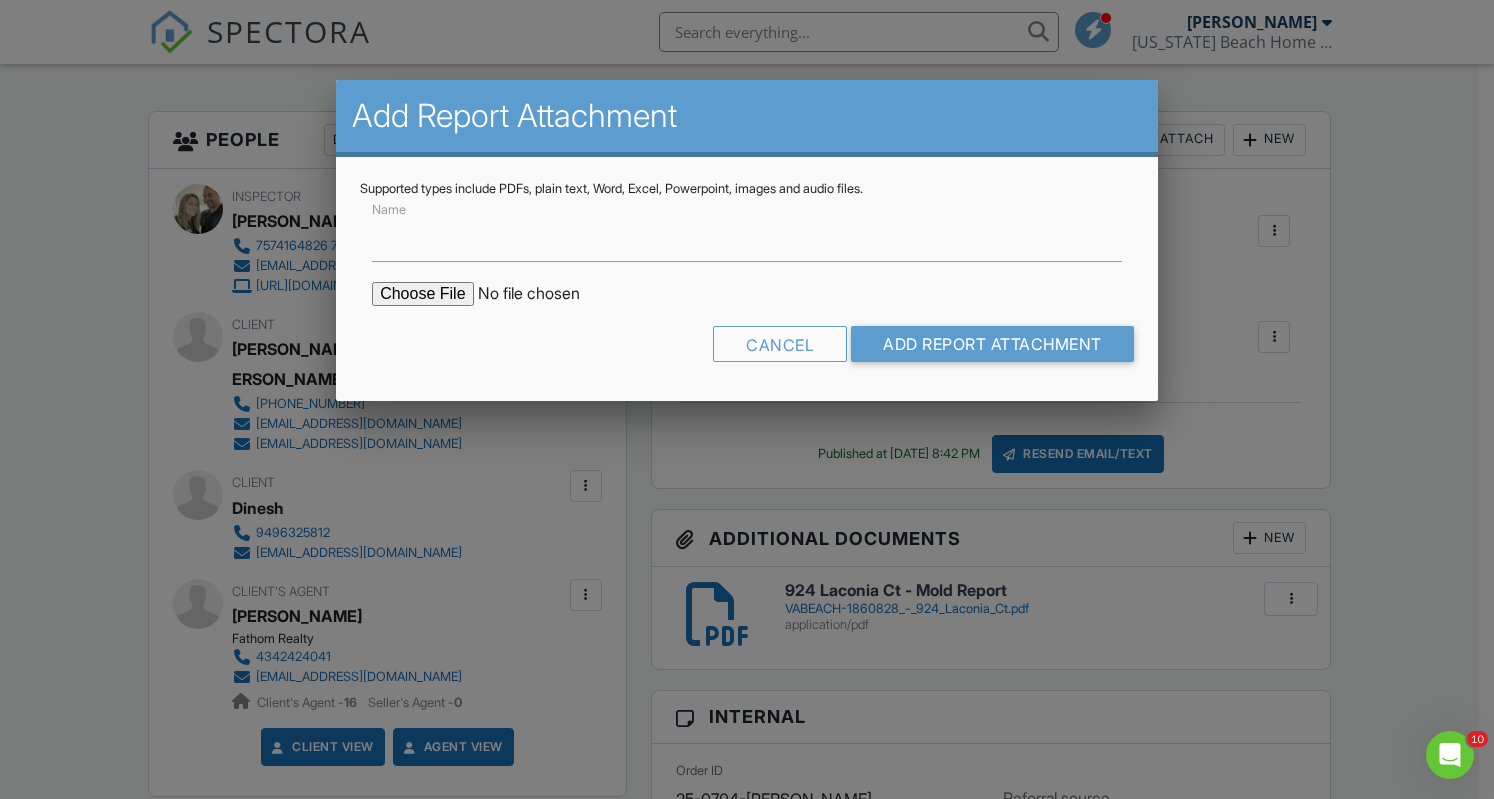 click at bounding box center [542, 294] 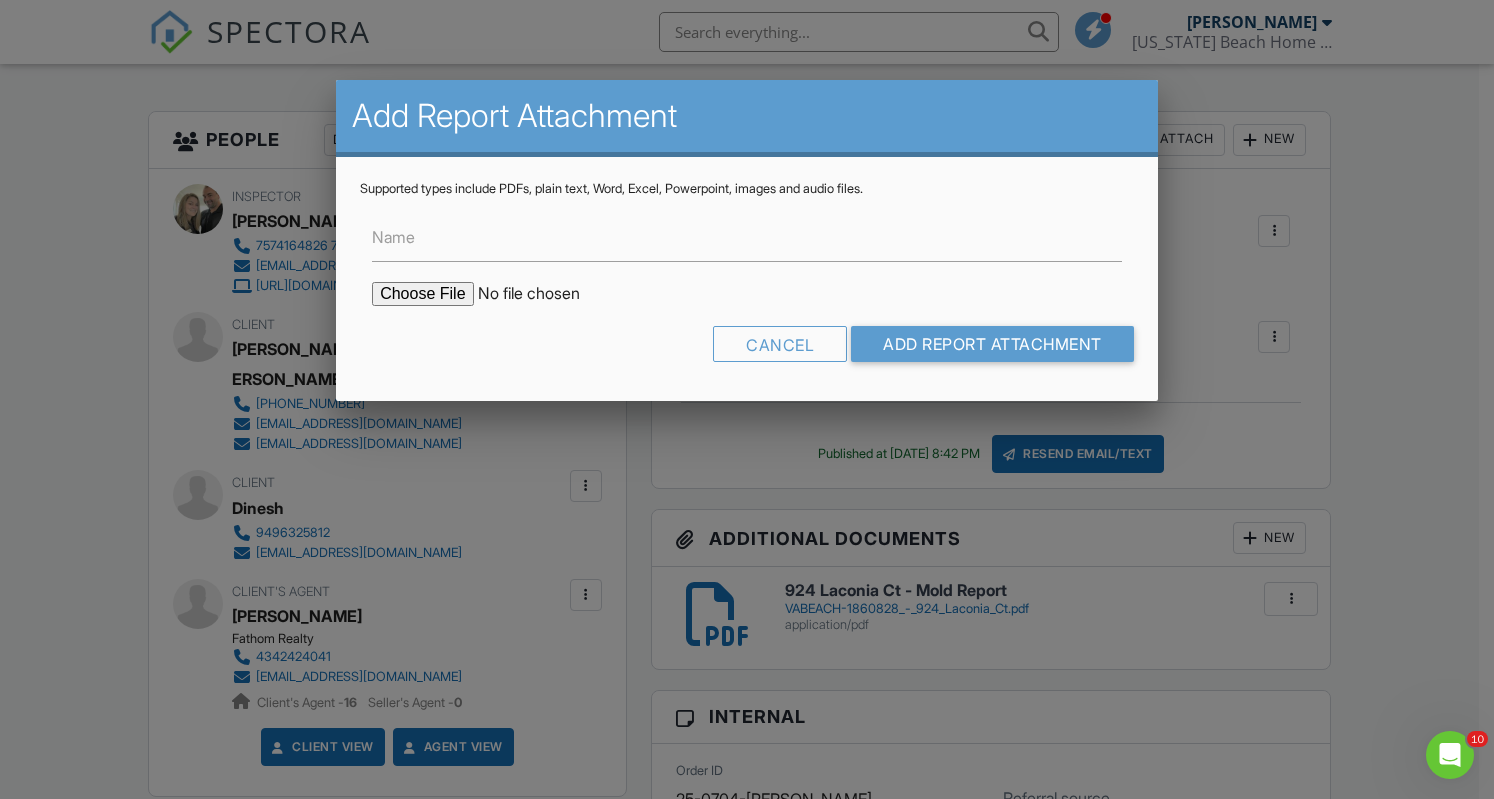 type on "C:\fakepath\(Copy) 2025-07-07-02-21-38.mp4" 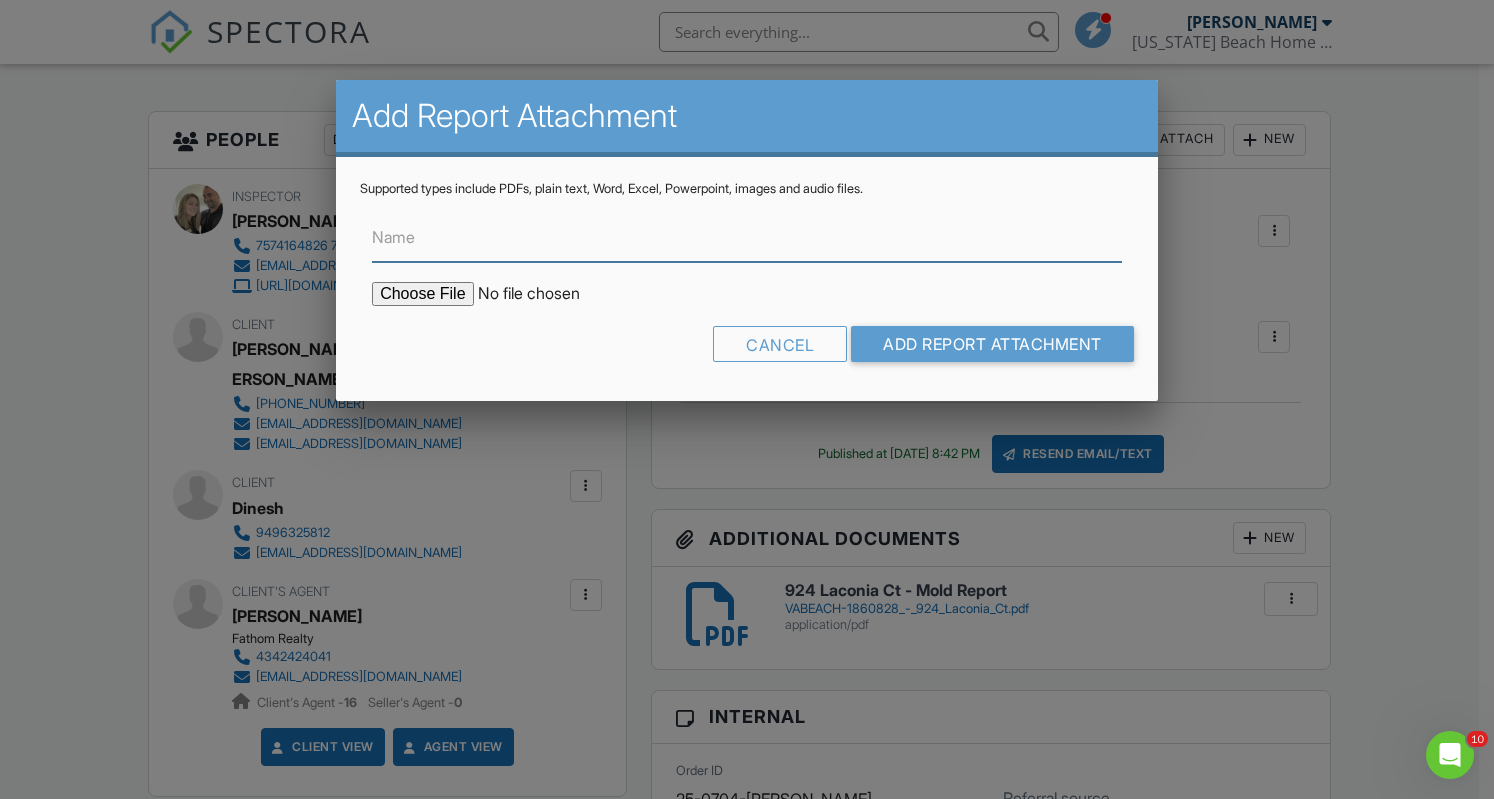 click on "Name" at bounding box center [747, 237] 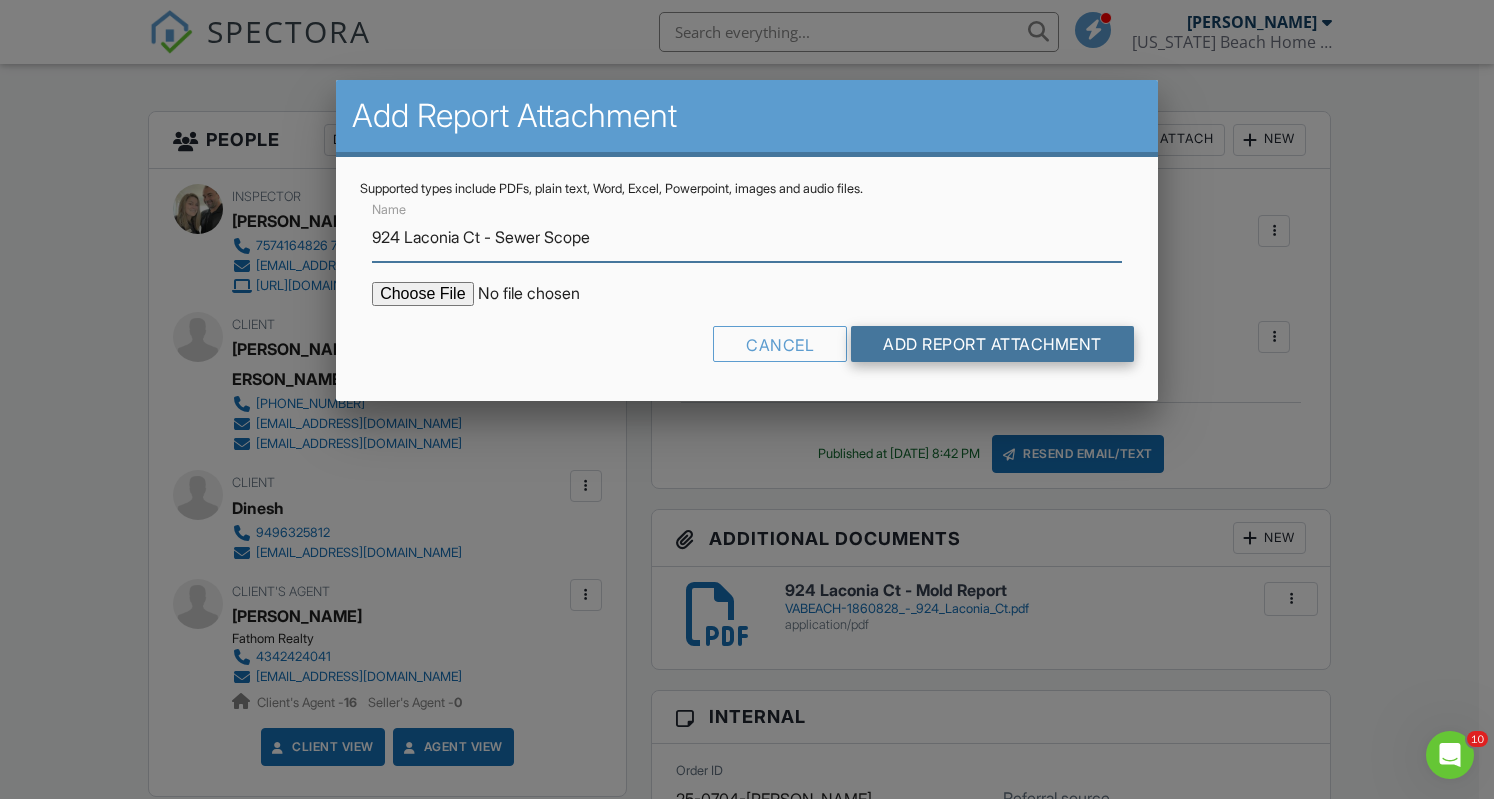 type on "924 Laconia Ct - Sewer Scope" 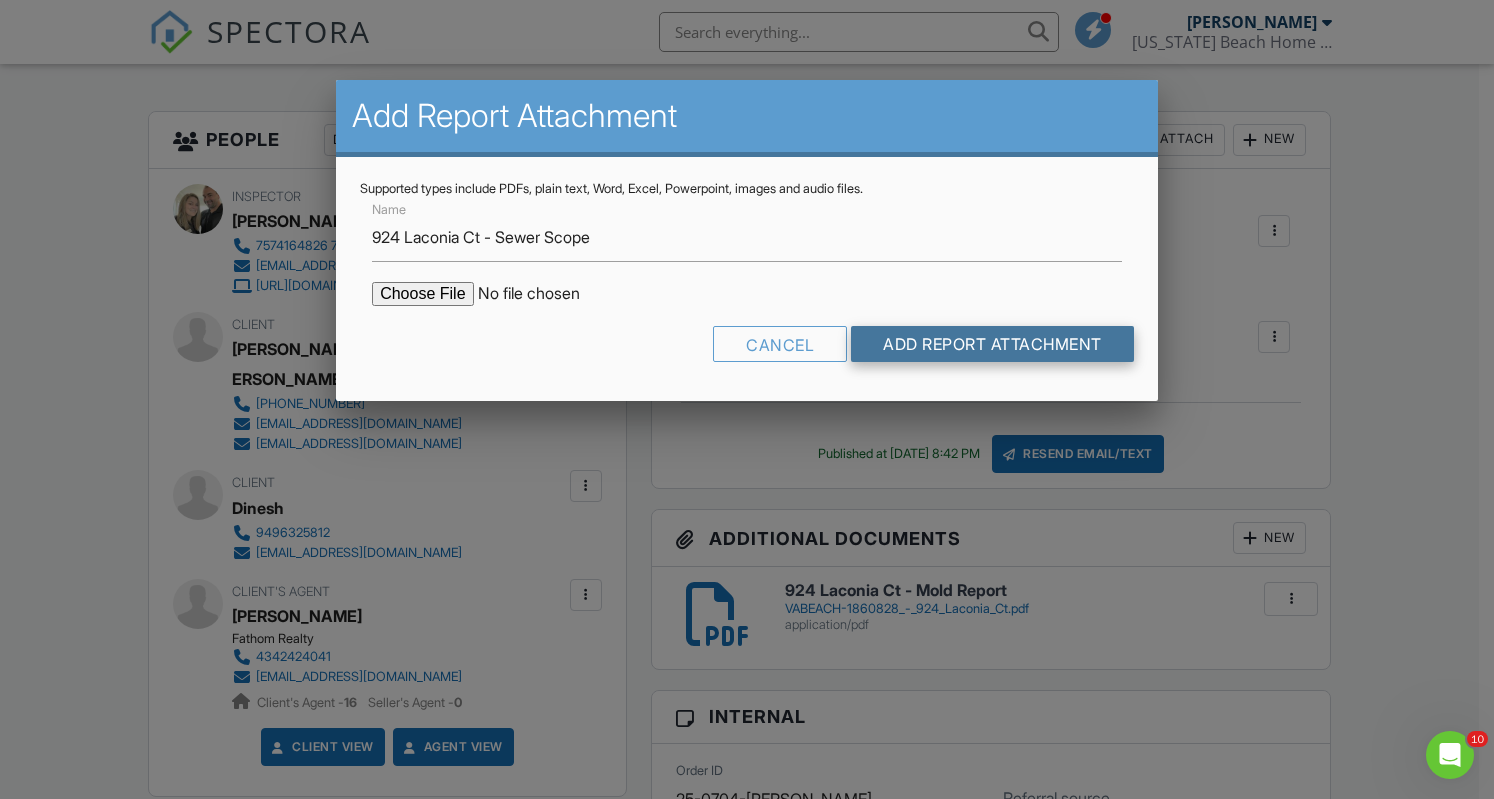 click on "Add Report Attachment" at bounding box center (992, 344) 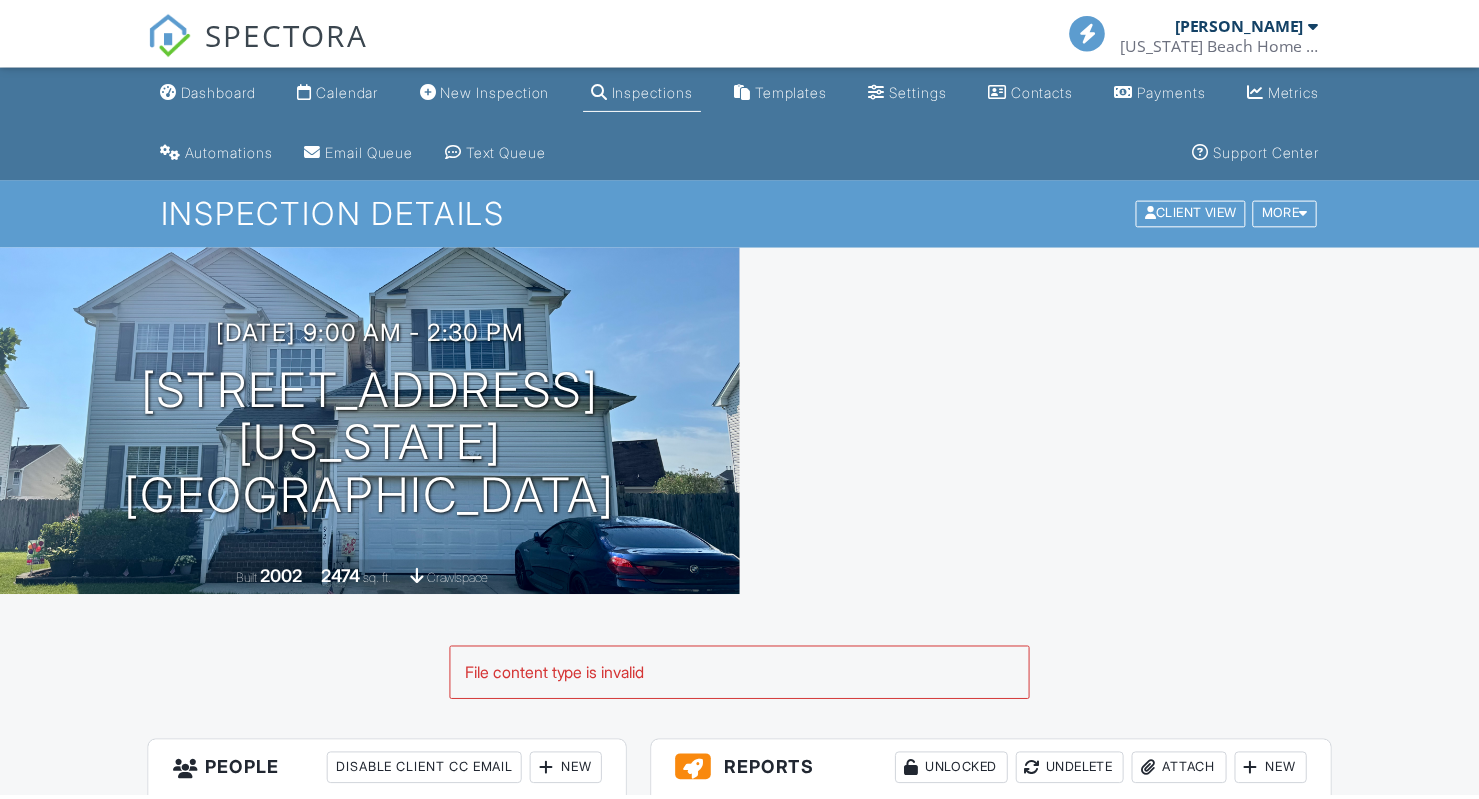scroll, scrollTop: 0, scrollLeft: 0, axis: both 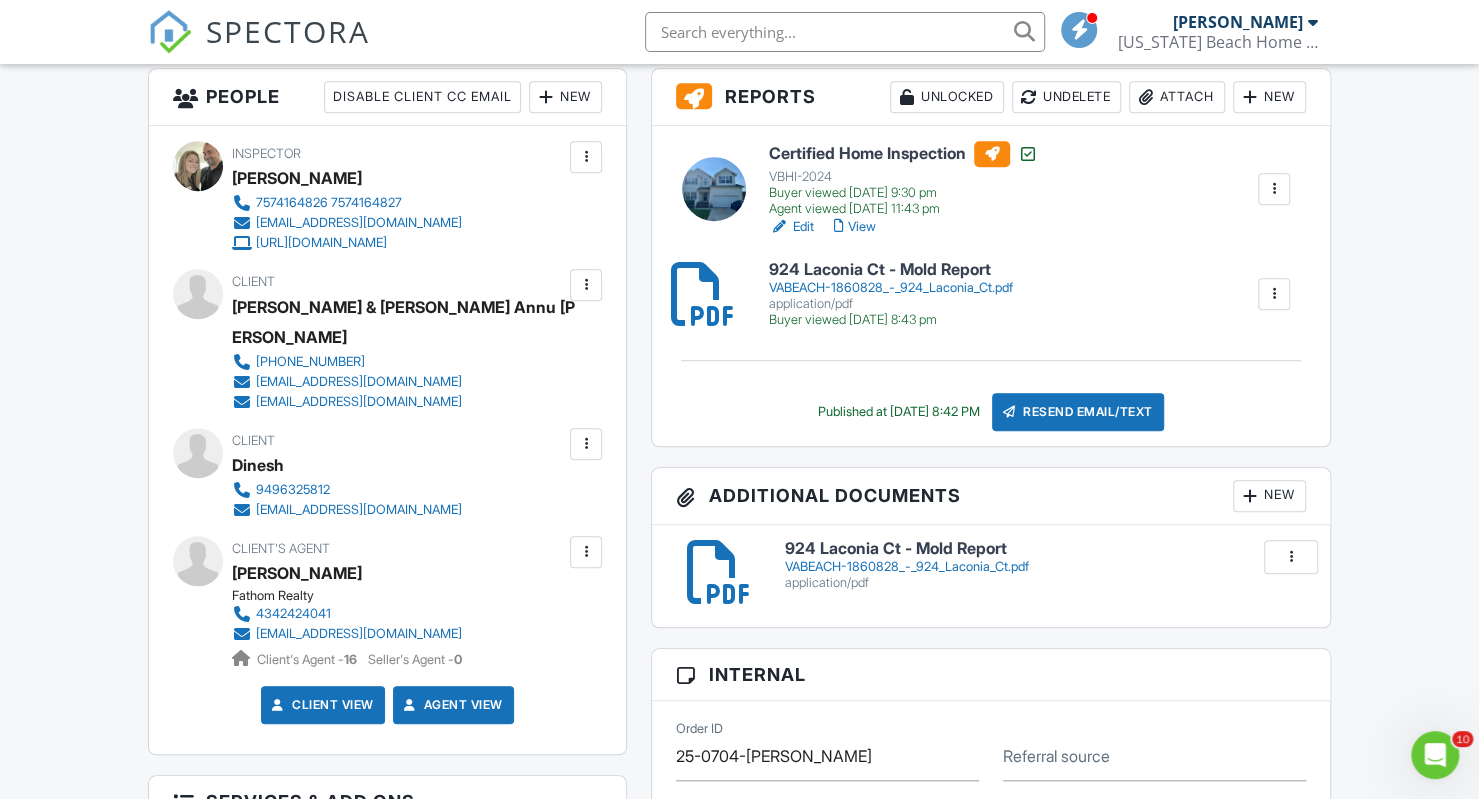 click on "New" at bounding box center [1269, 97] 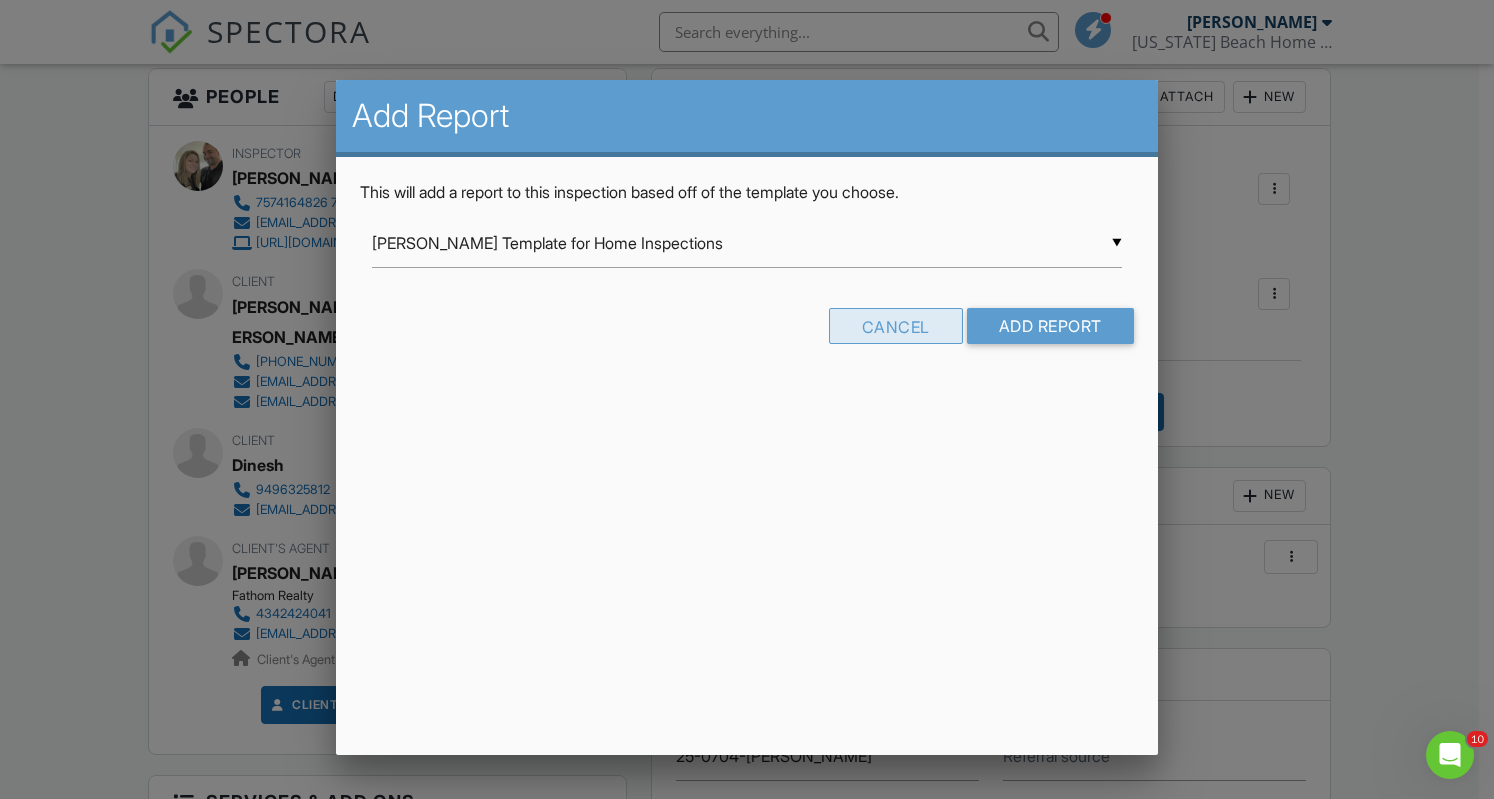 click on "Cancel" at bounding box center (896, 326) 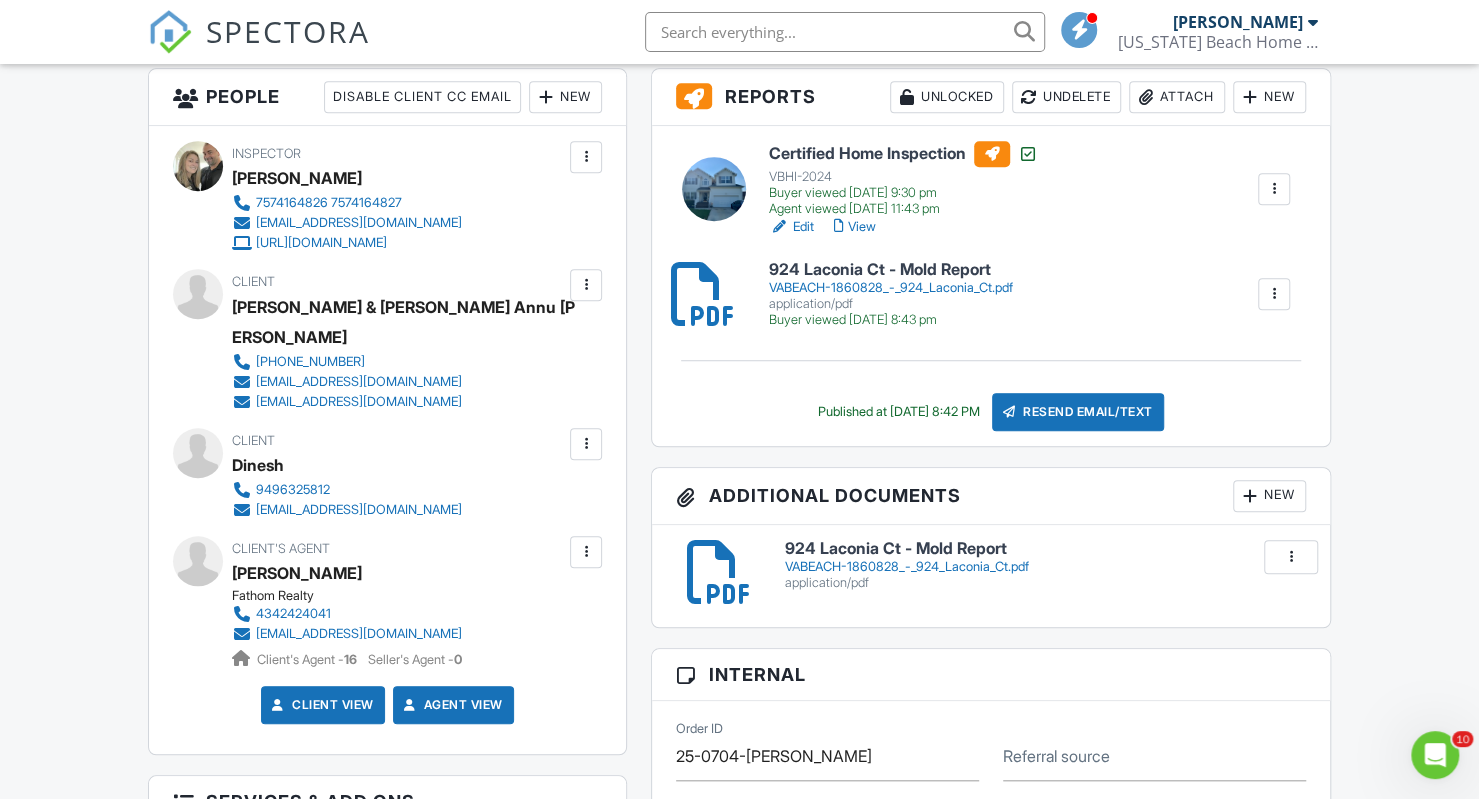 click on "Attach" at bounding box center (1177, 97) 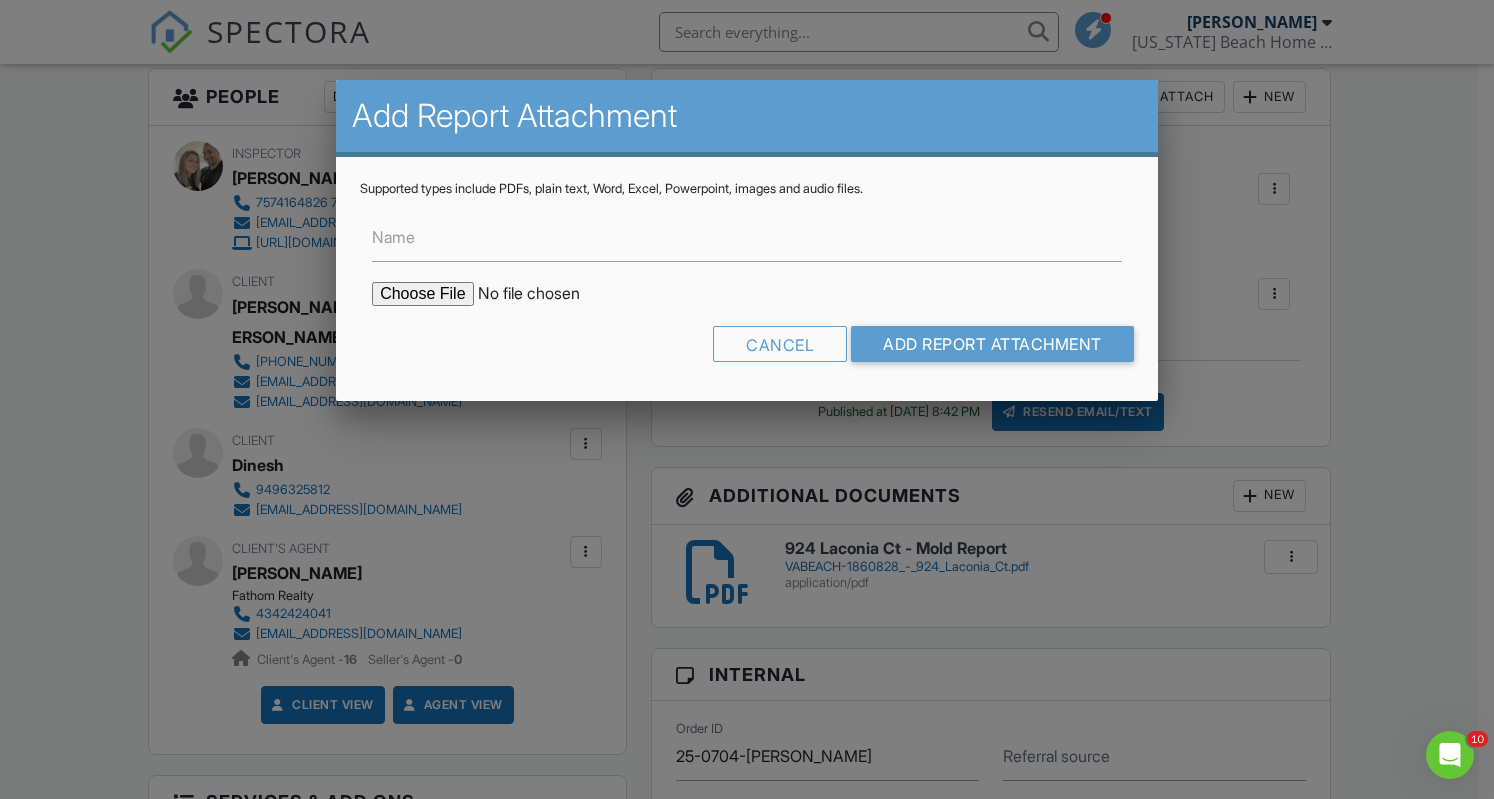 click at bounding box center (542, 294) 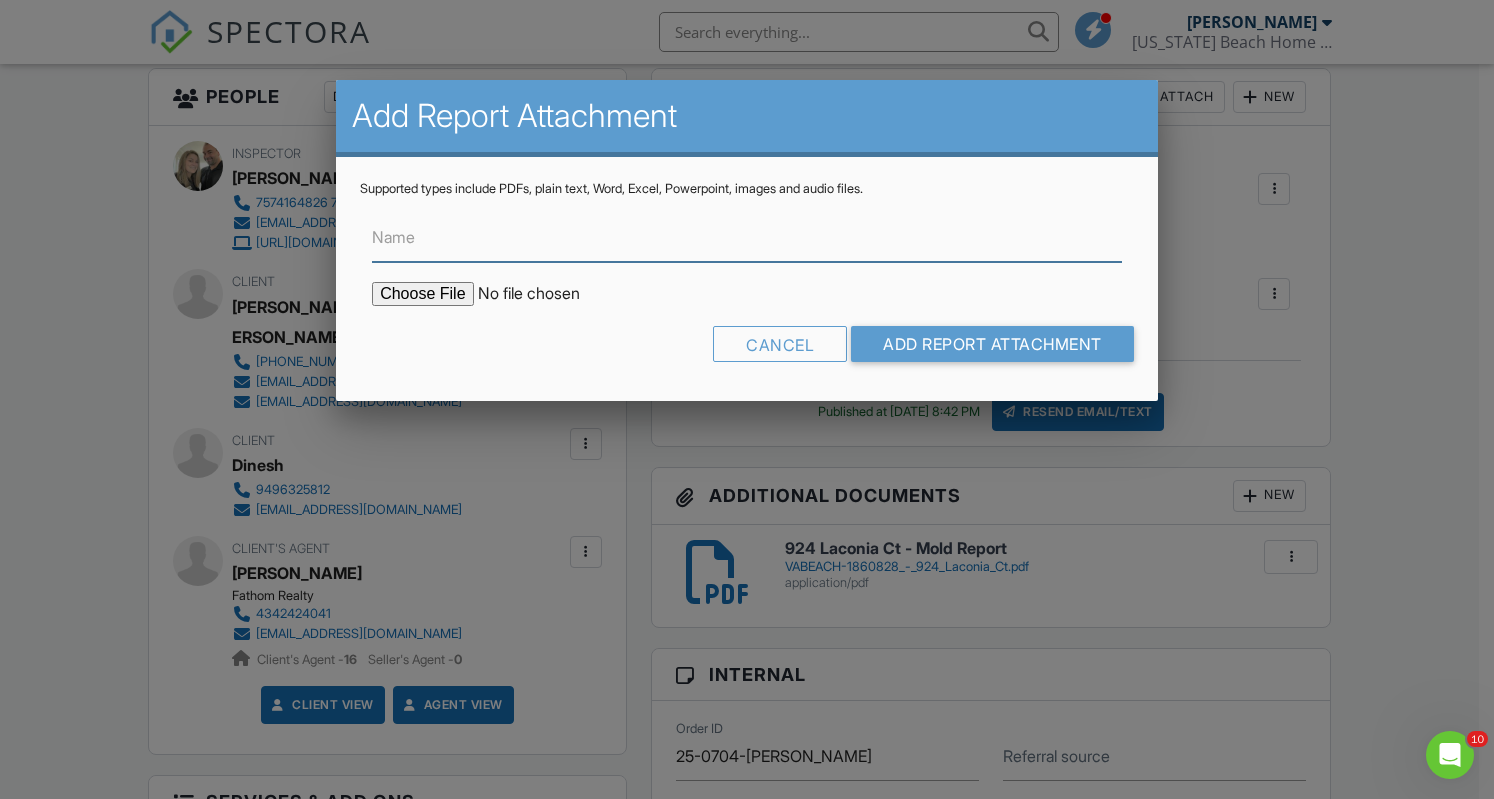 click on "Name" at bounding box center [747, 237] 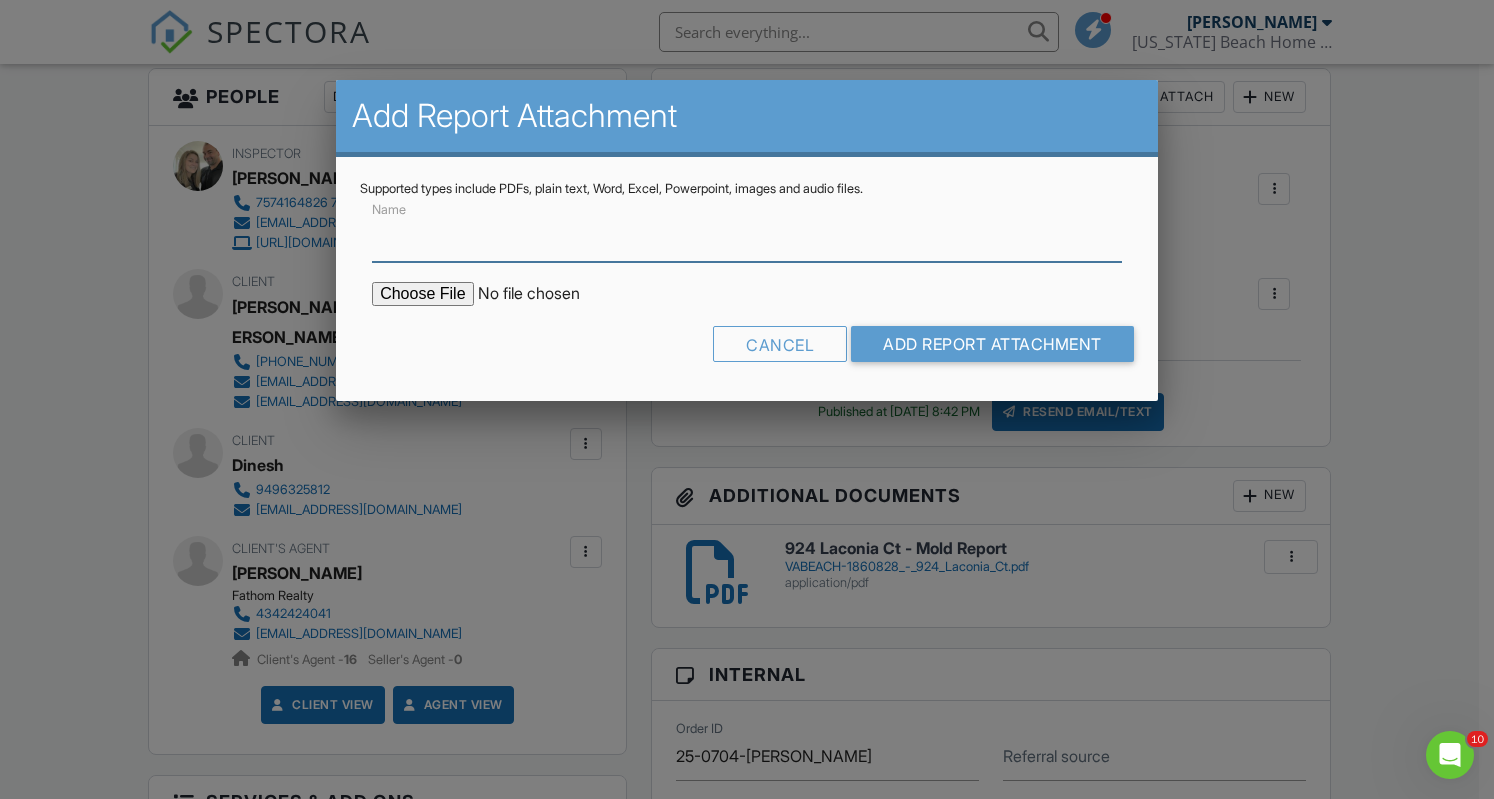 type on "924 Laconia Ct - Sewer Scope" 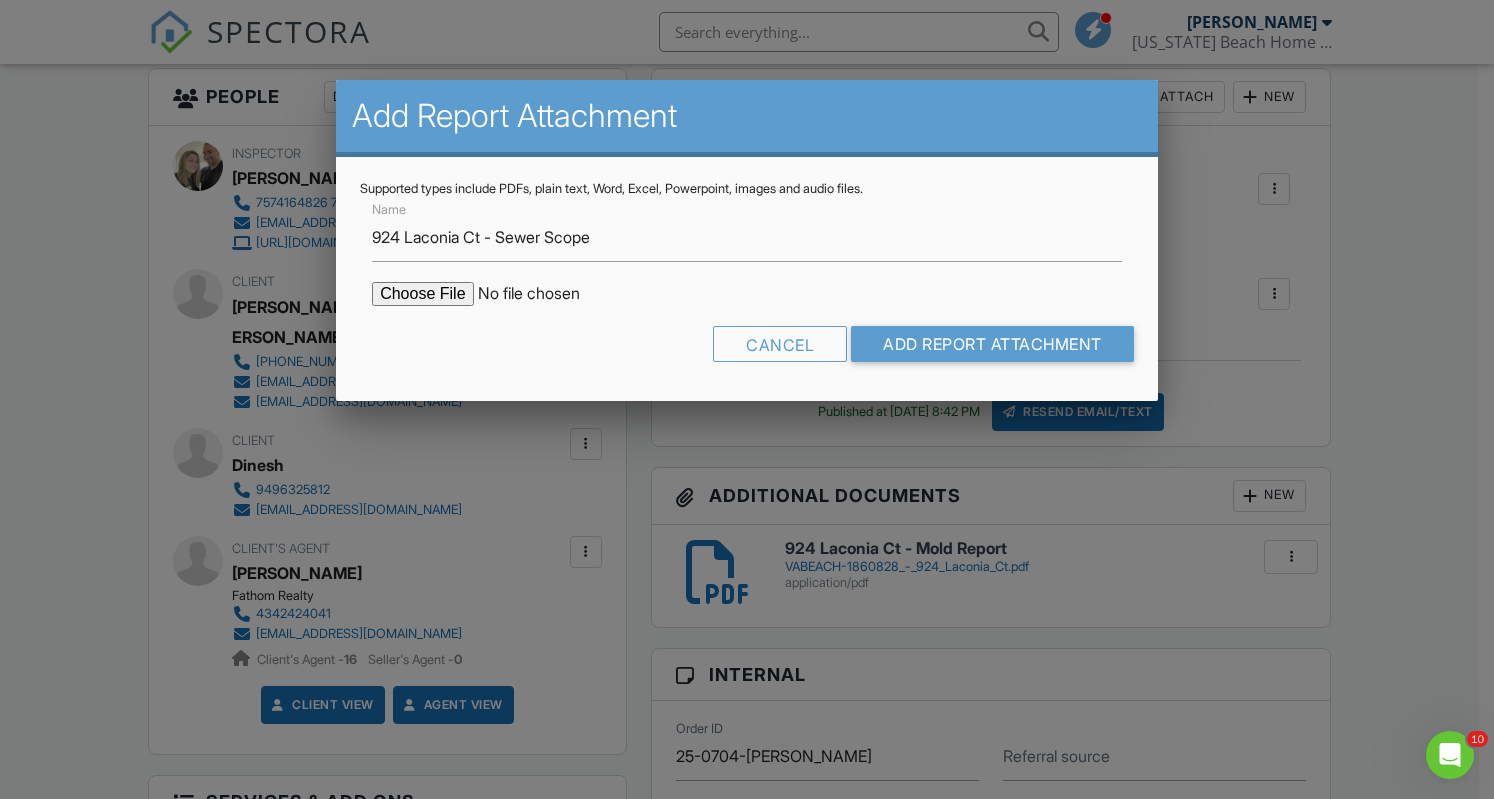click at bounding box center (542, 294) 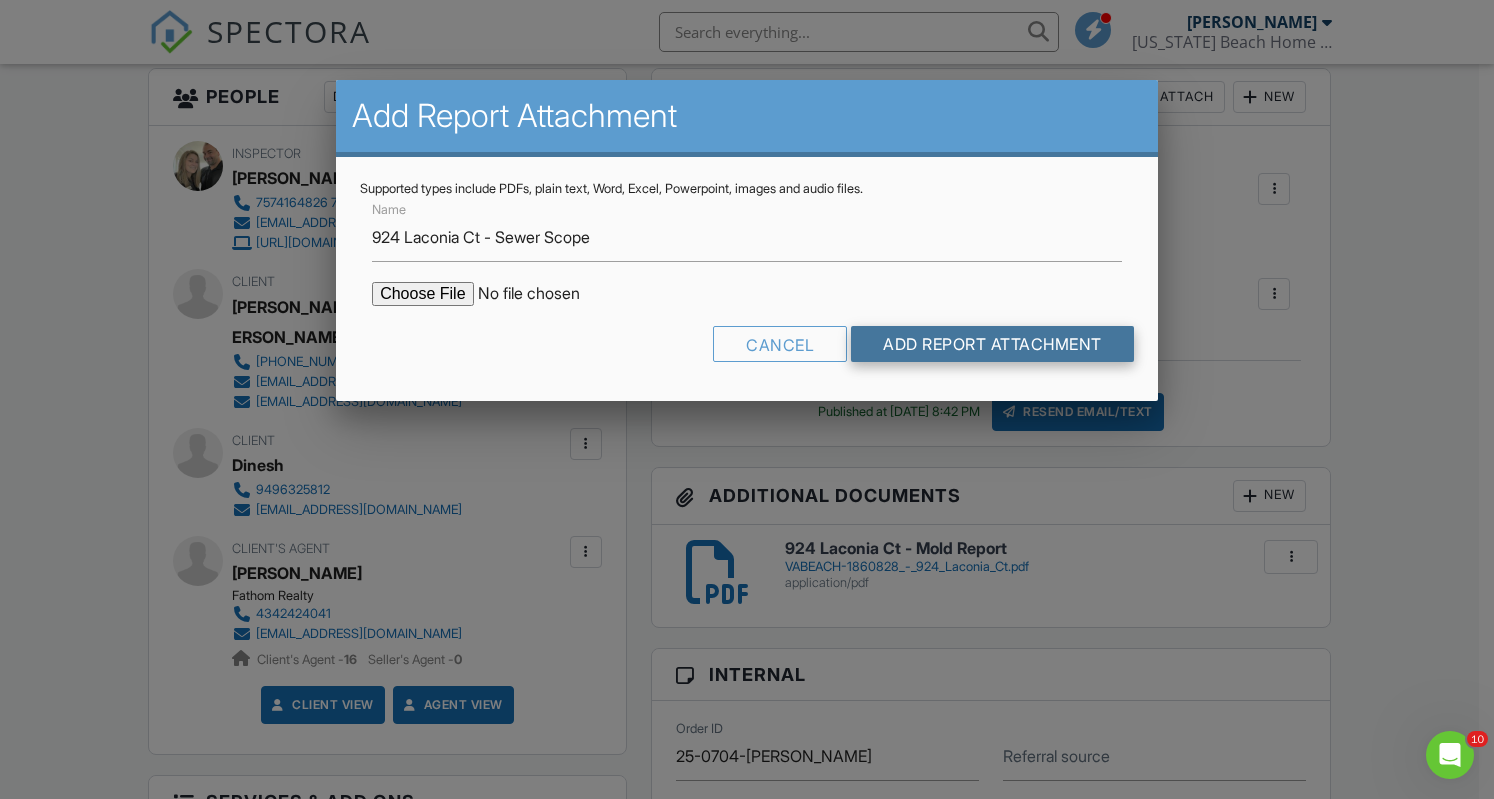click on "Add Report Attachment" at bounding box center (992, 344) 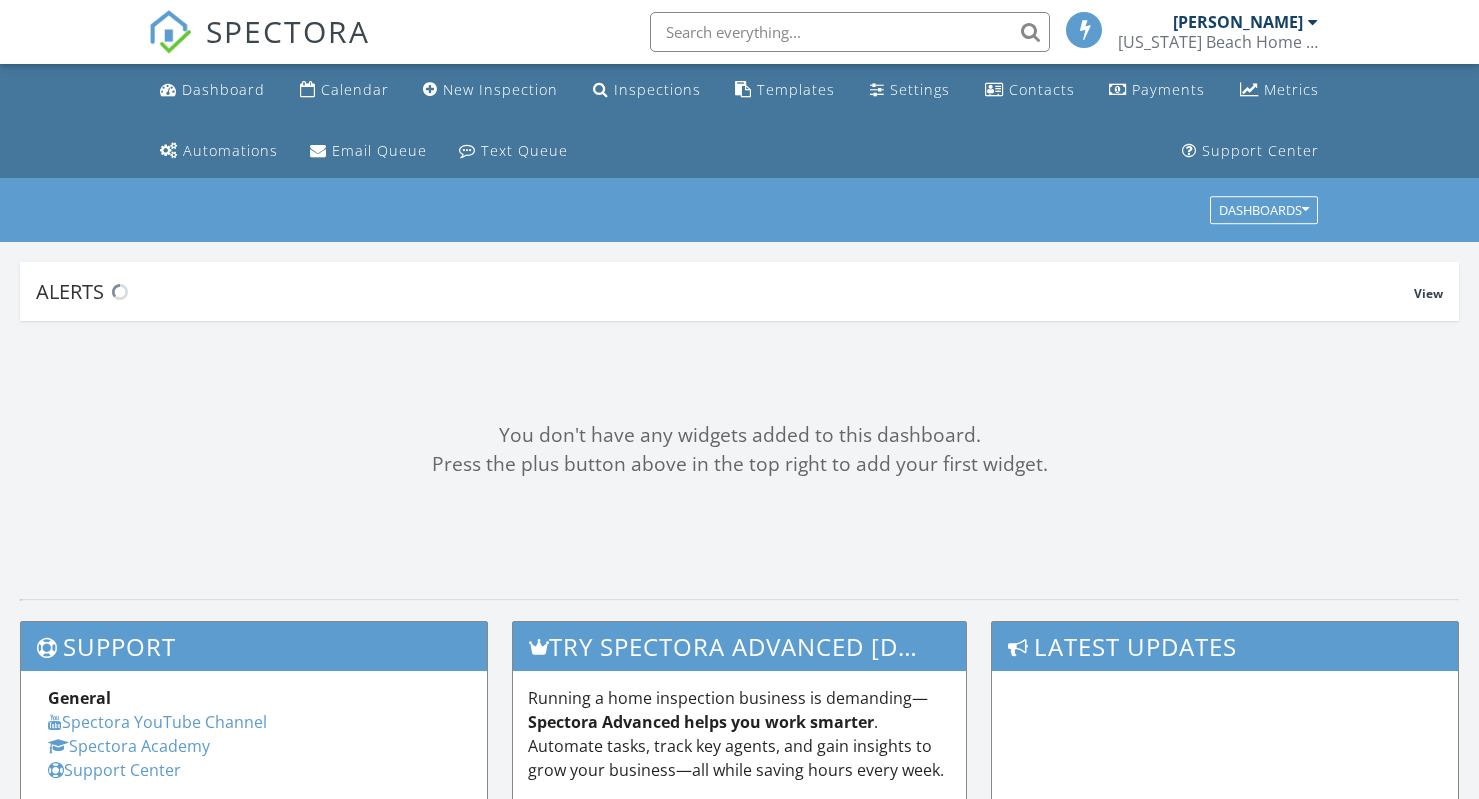 scroll, scrollTop: 0, scrollLeft: 0, axis: both 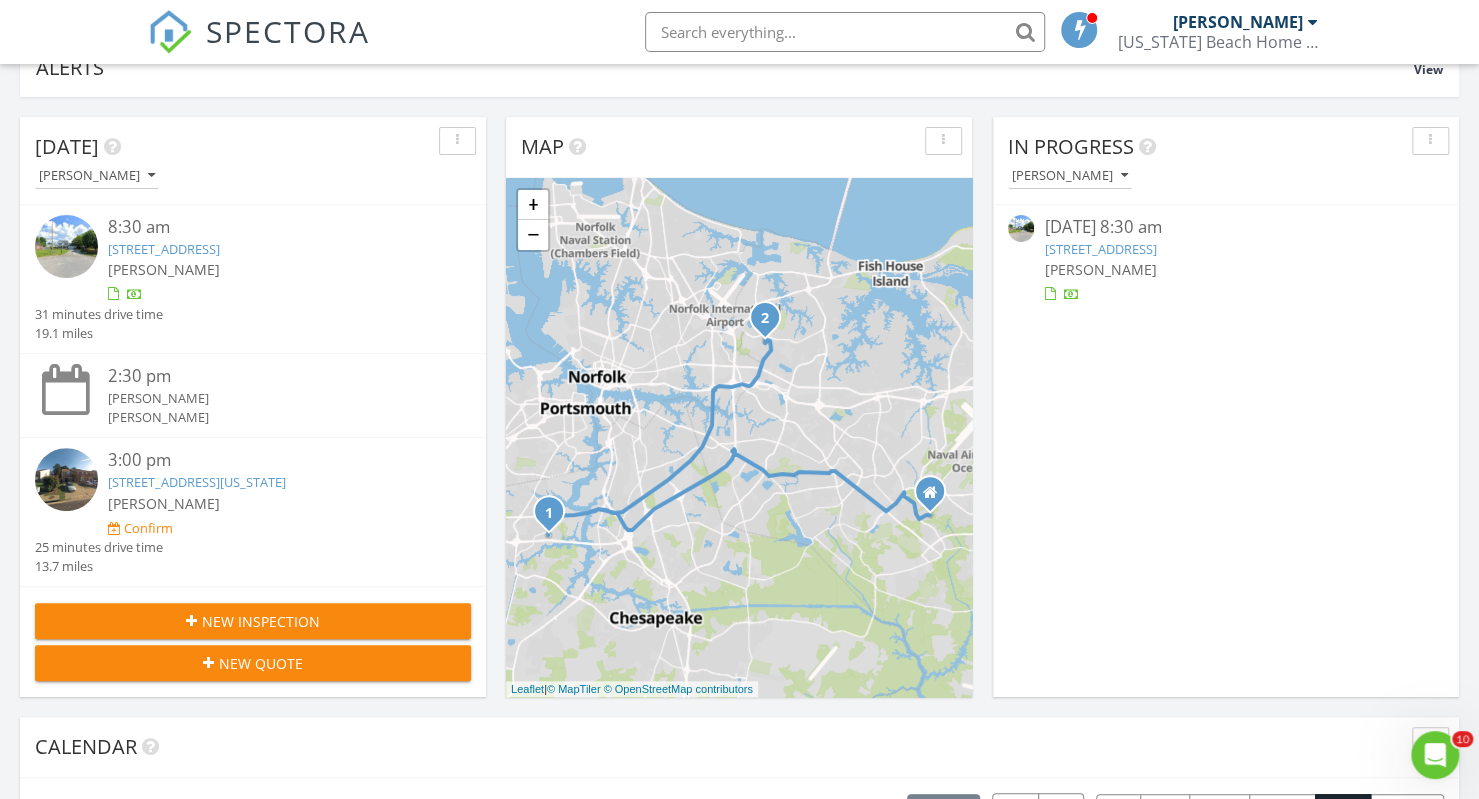 click on "[STREET_ADDRESS][US_STATE]" at bounding box center (197, 482) 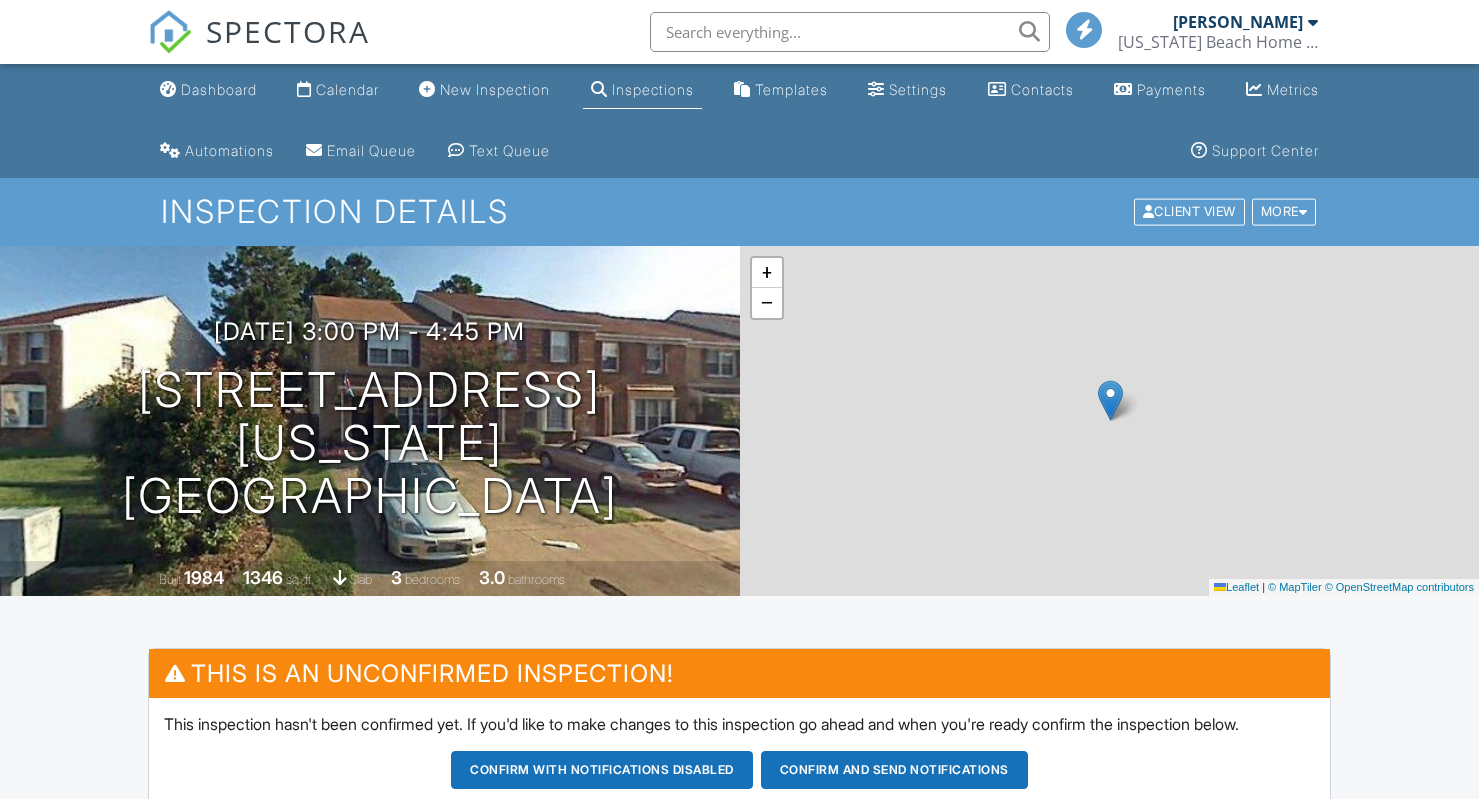 scroll, scrollTop: 0, scrollLeft: 0, axis: both 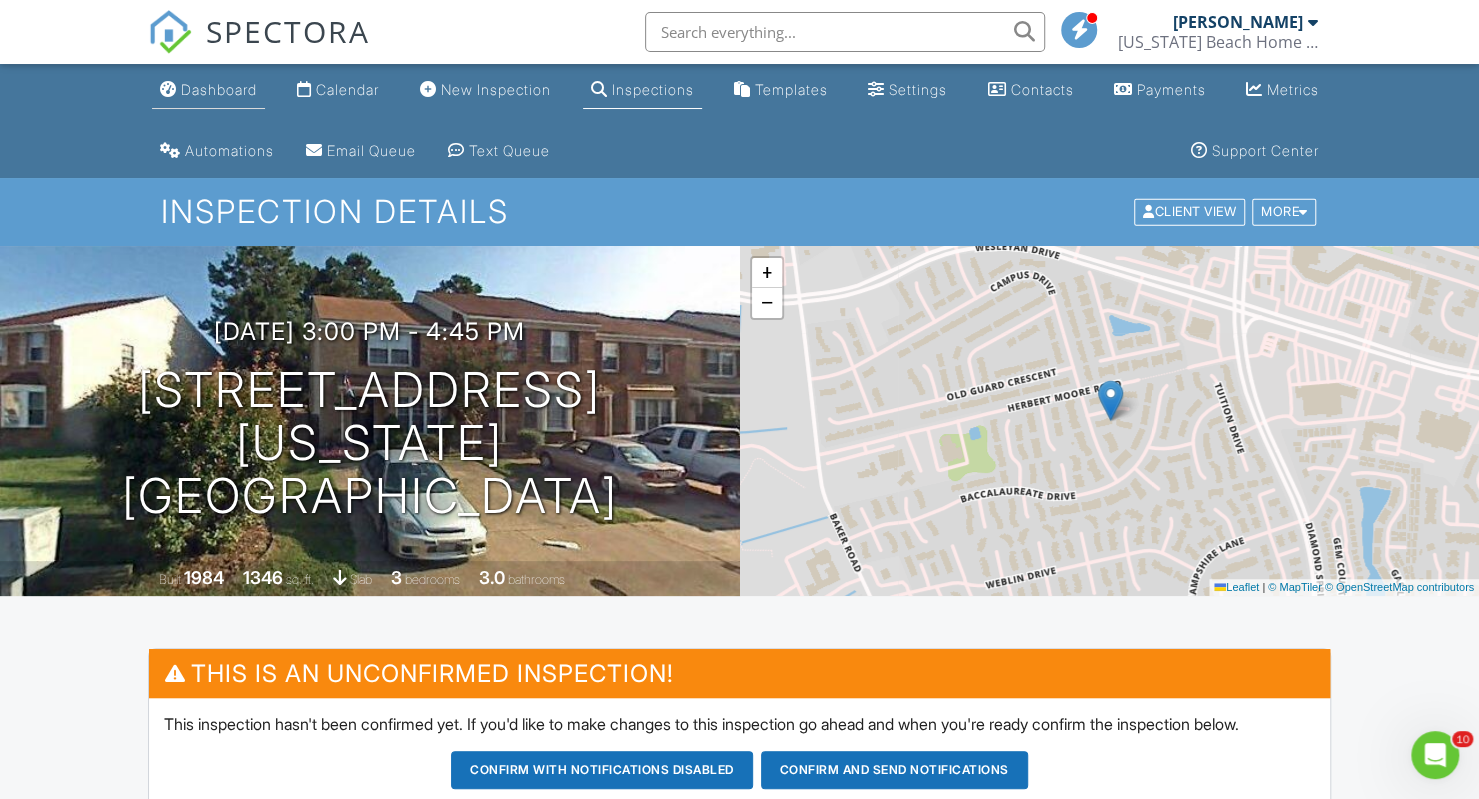 click on "Dashboard" at bounding box center (219, 89) 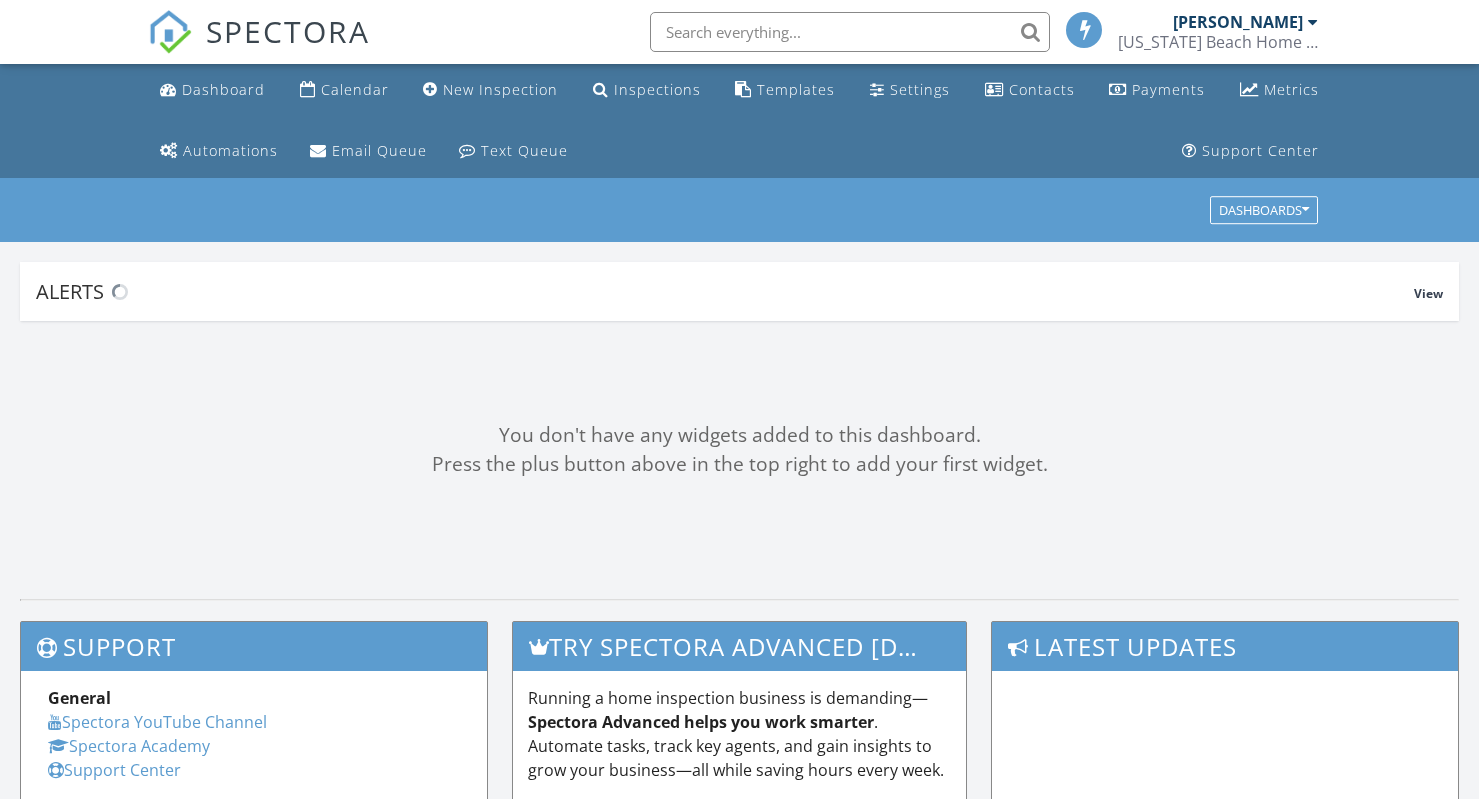 scroll, scrollTop: 0, scrollLeft: 0, axis: both 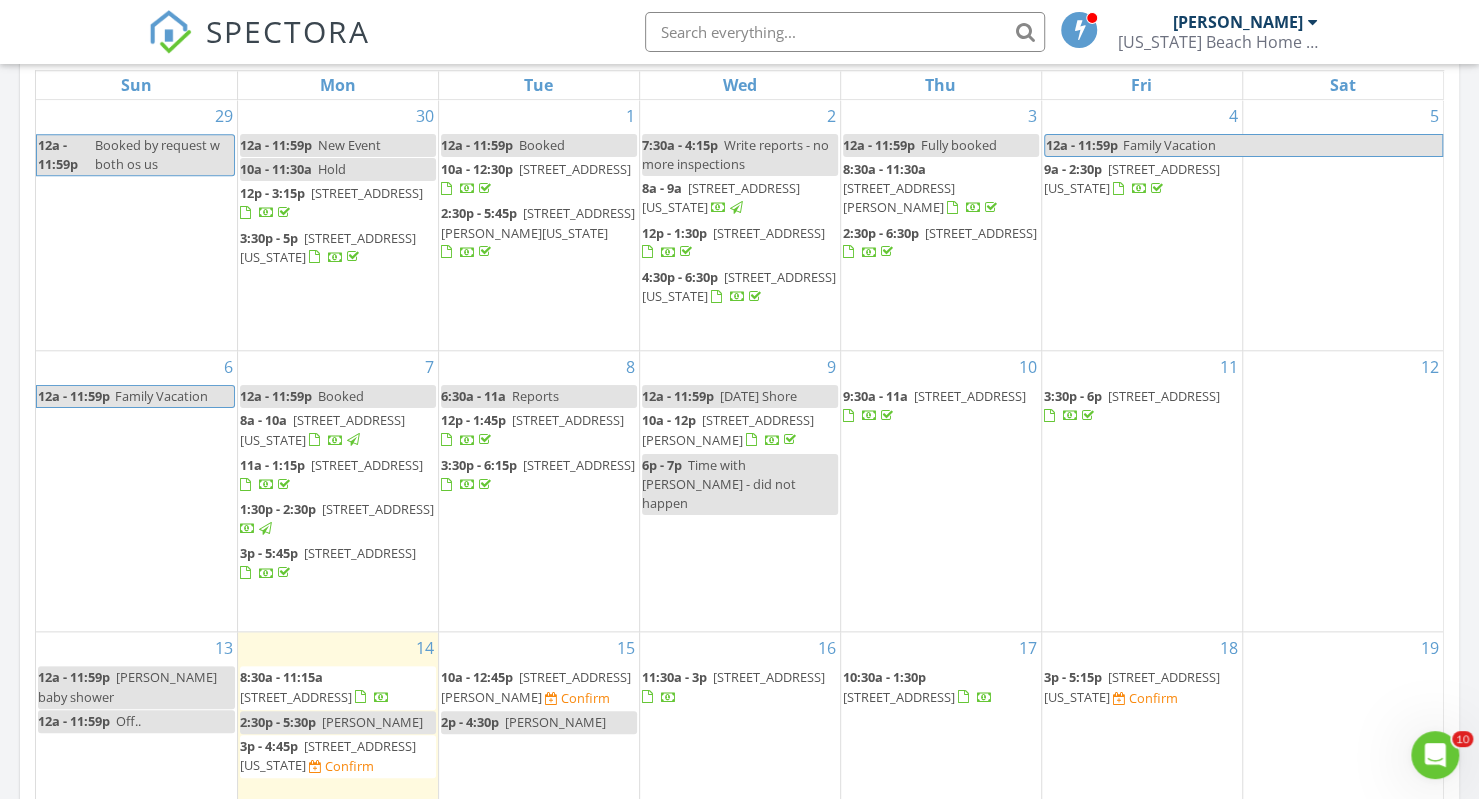 click on "[STREET_ADDRESS][US_STATE]" at bounding box center [1132, 178] 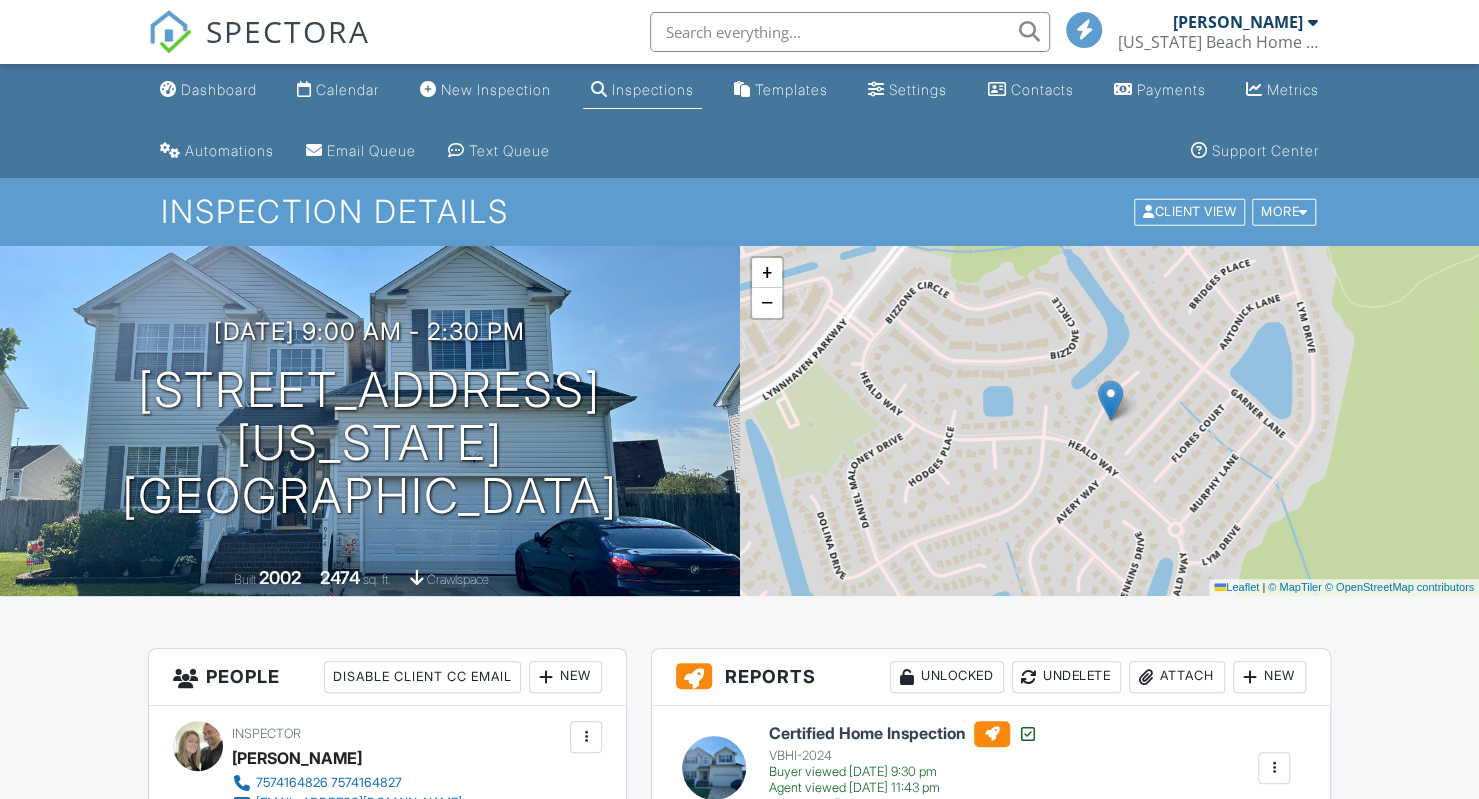 scroll, scrollTop: 526, scrollLeft: 0, axis: vertical 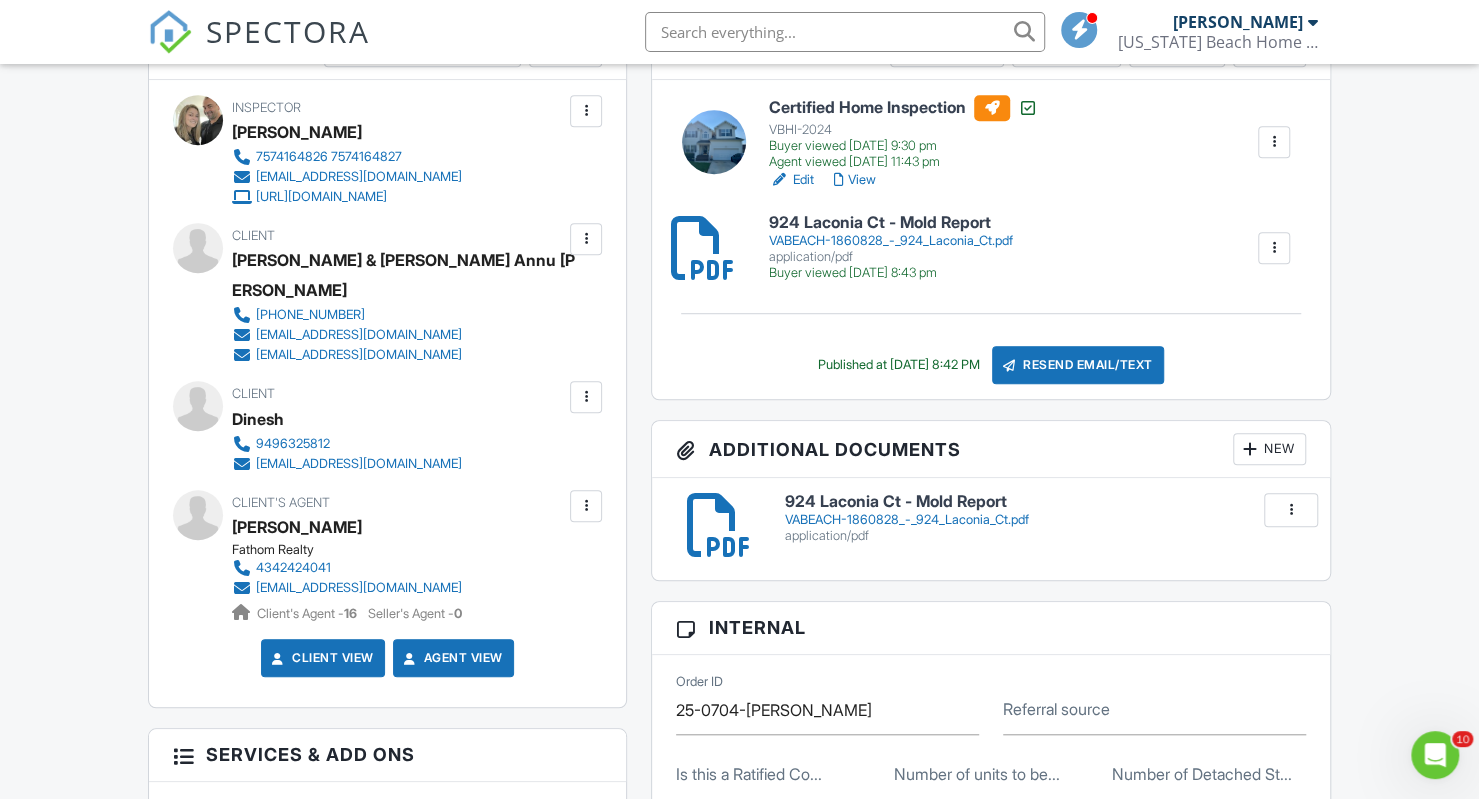 click on "New" at bounding box center [1269, 449] 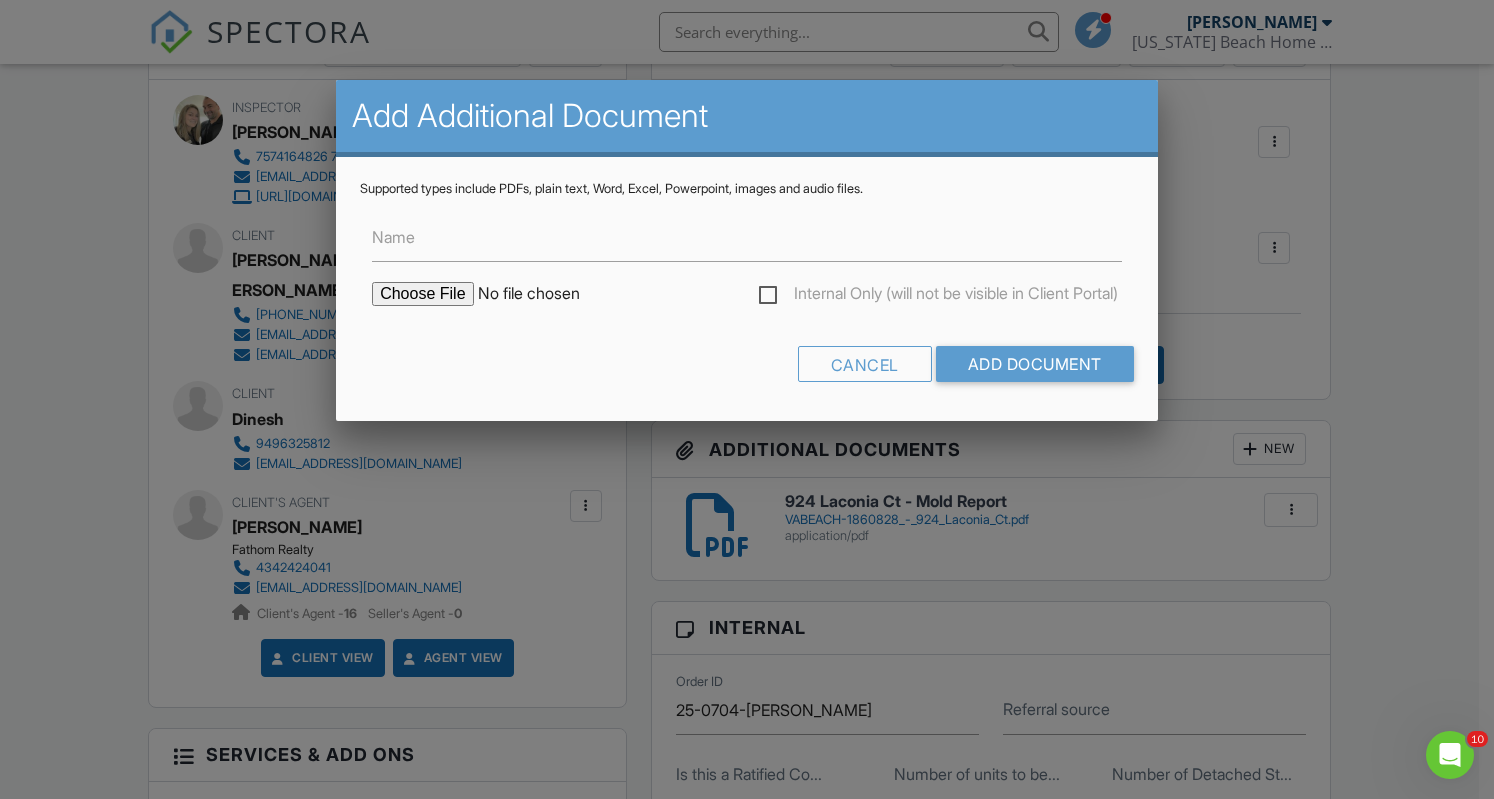 click at bounding box center (542, 294) 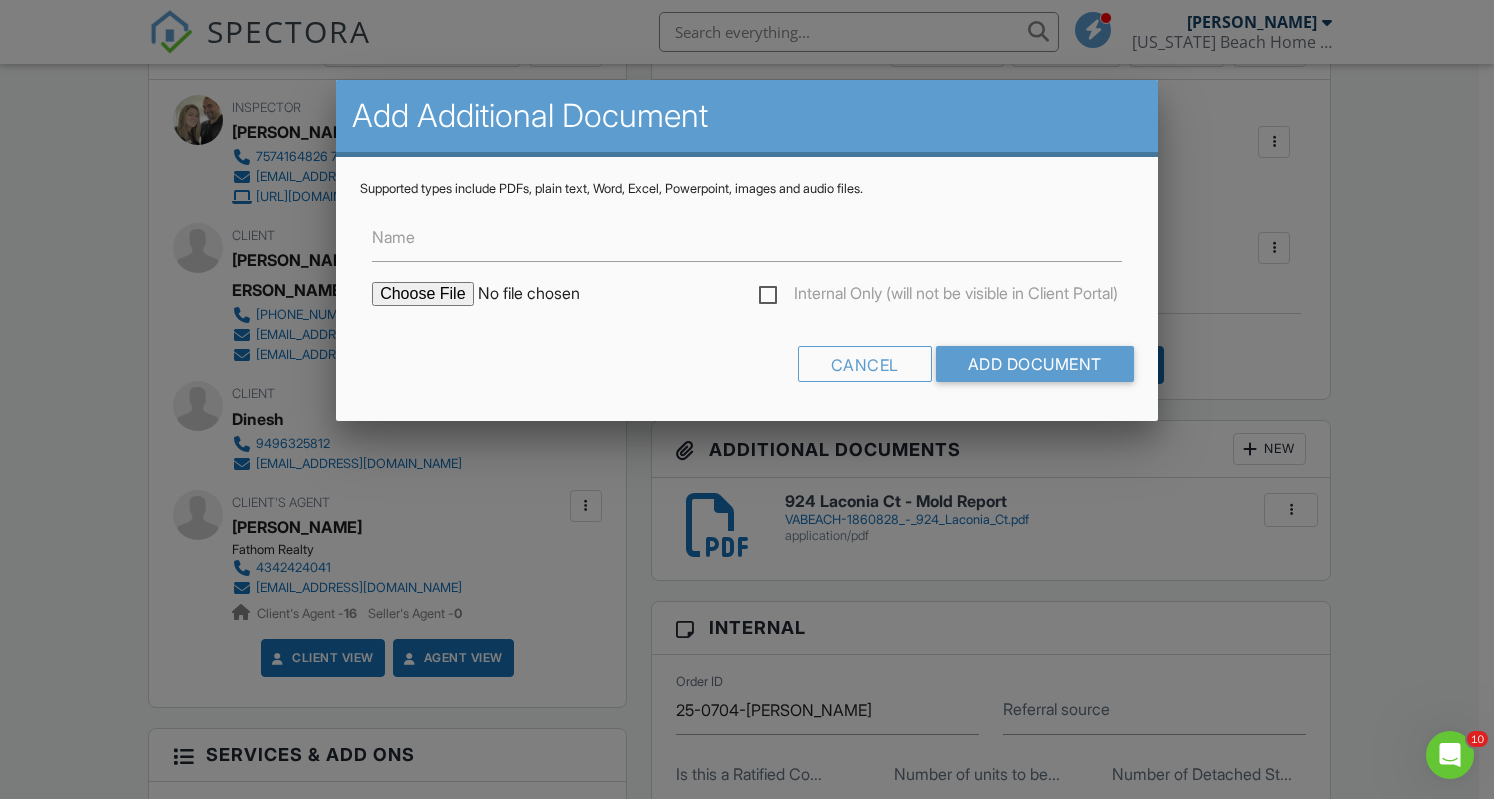 type on "C:\fakepath\924 Laconia Ct - Sewer Scope - RPG.mp4" 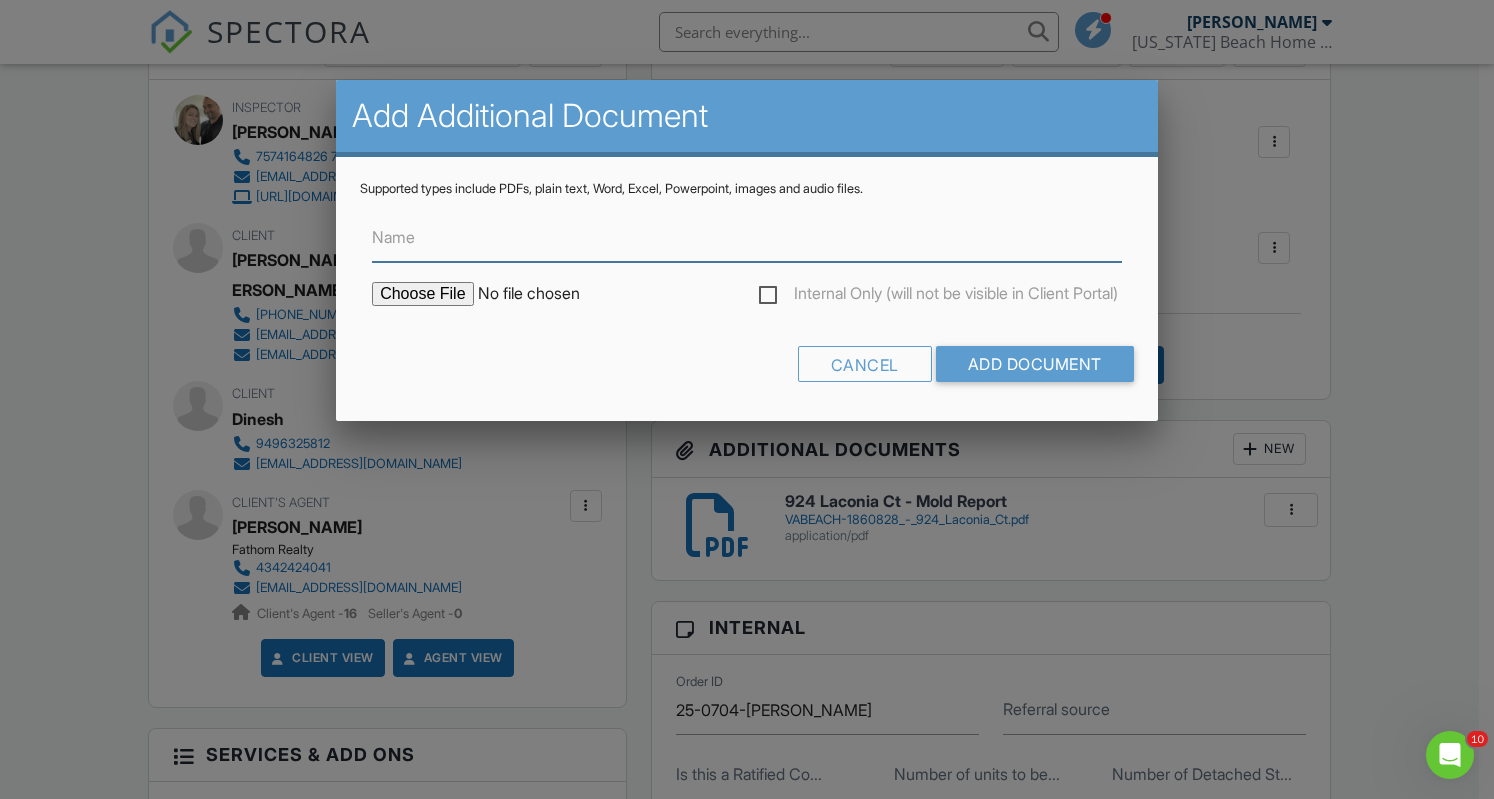 click on "Name" at bounding box center [747, 237] 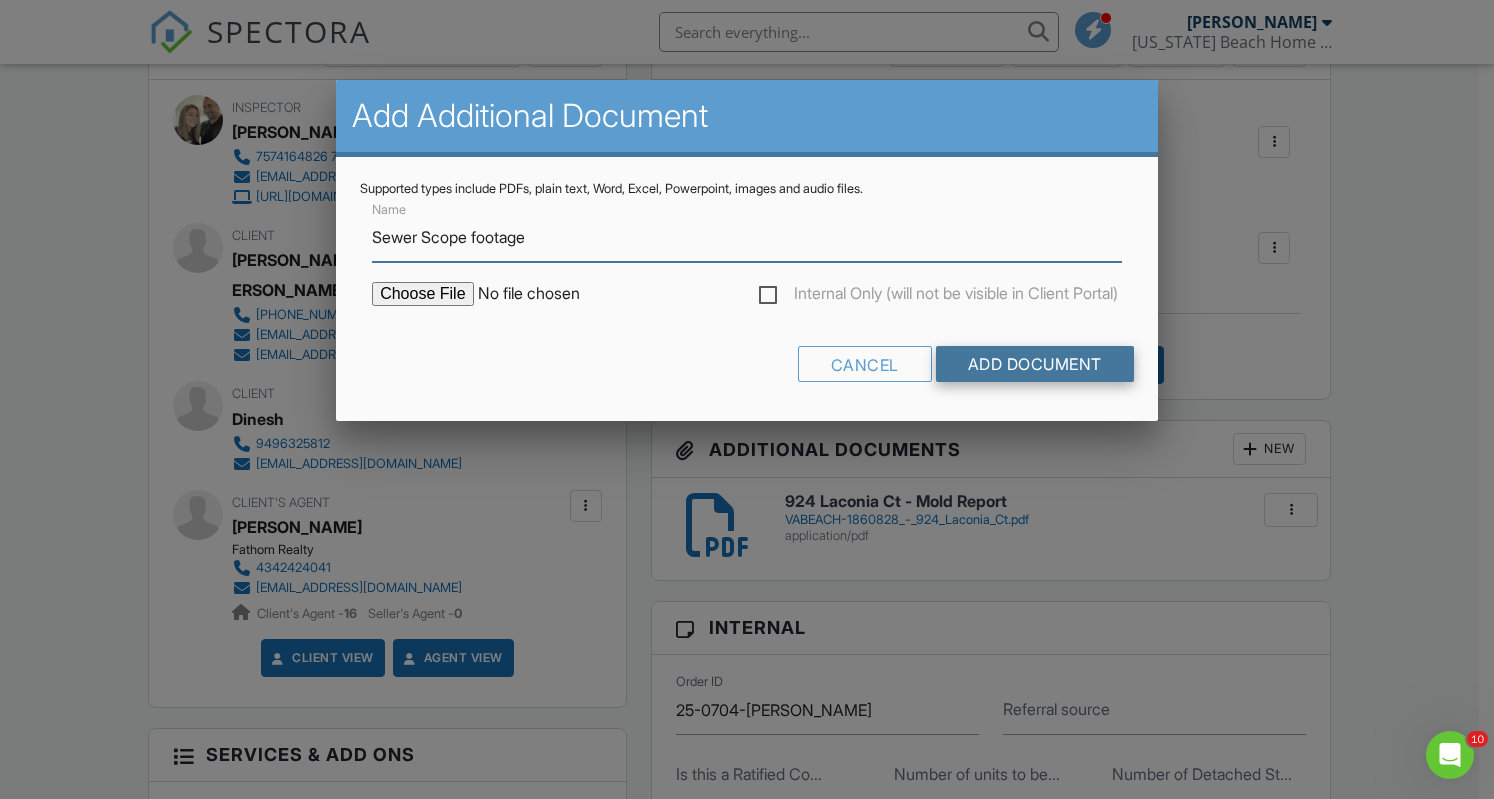 type on "Sewer Scope footage" 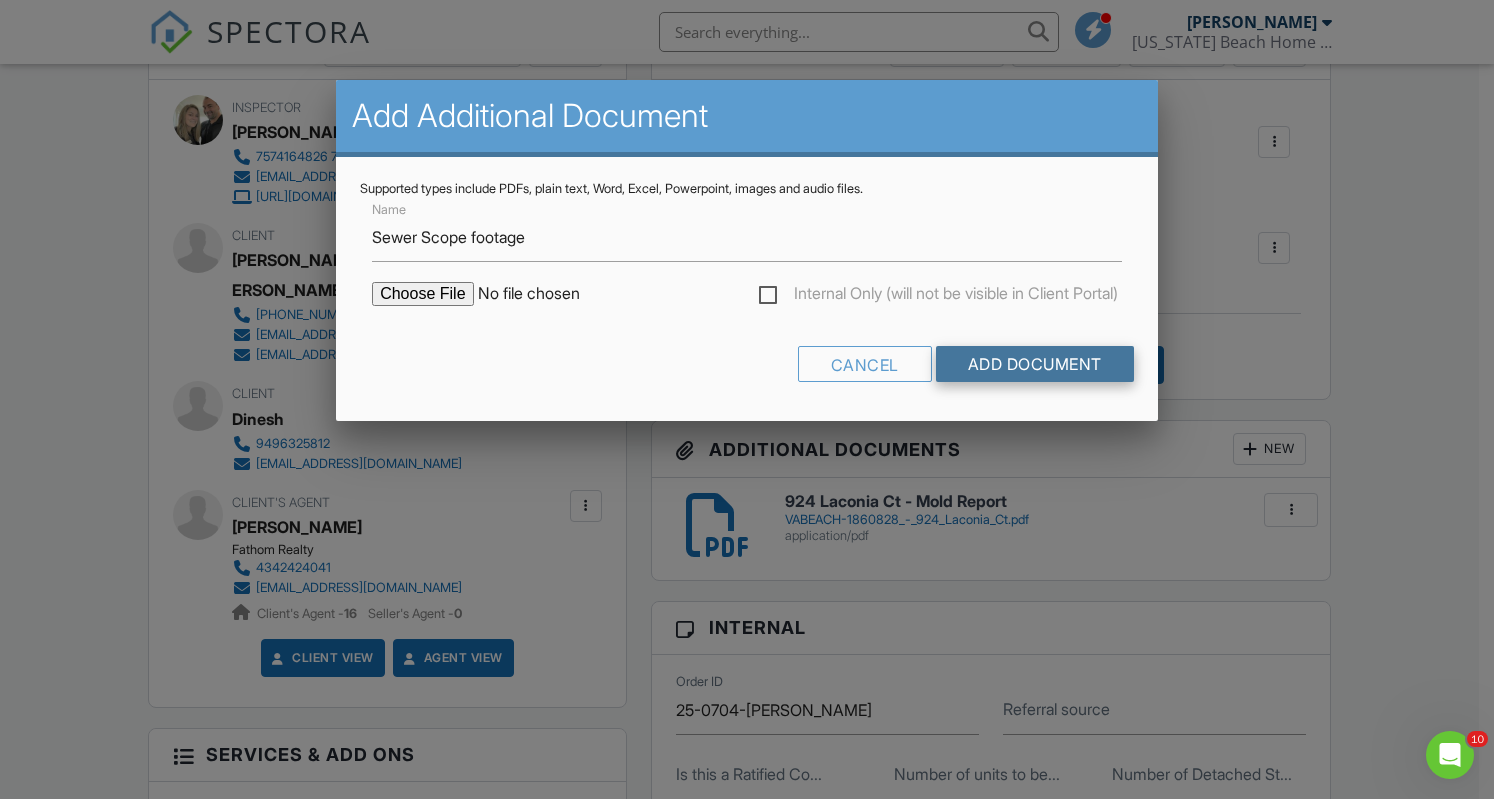 click on "Add Document" at bounding box center [1035, 364] 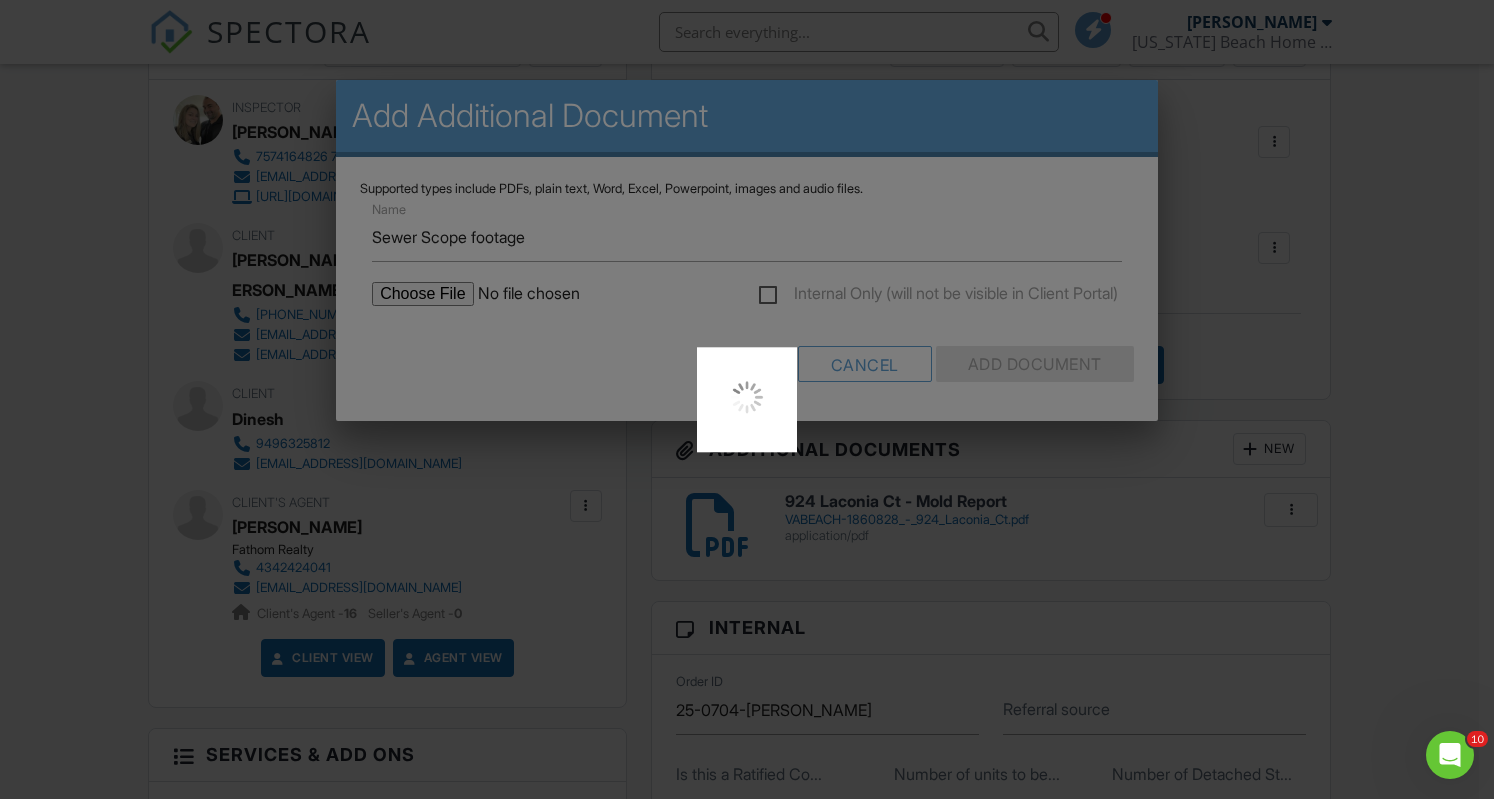 click 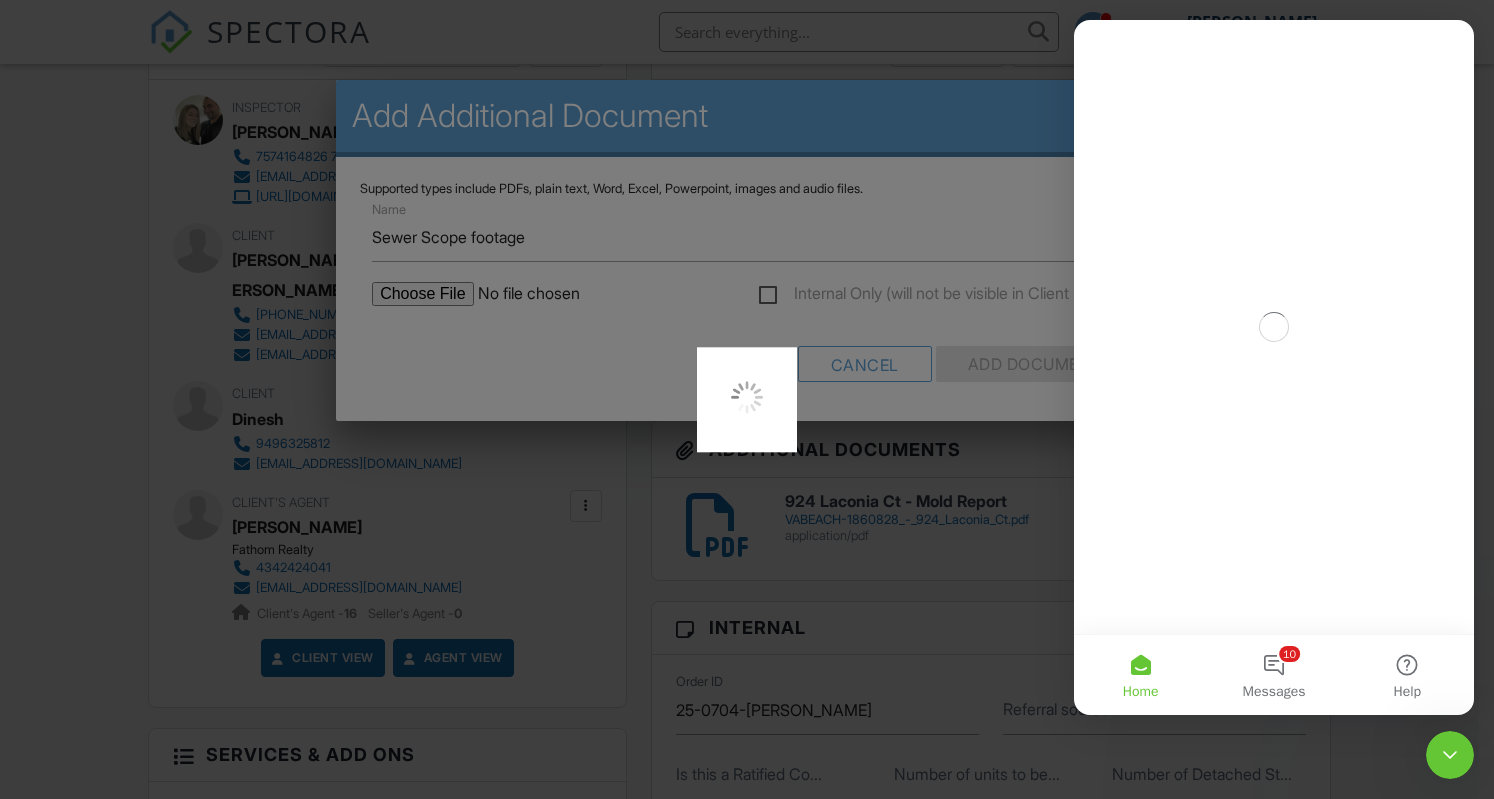 scroll, scrollTop: 0, scrollLeft: 0, axis: both 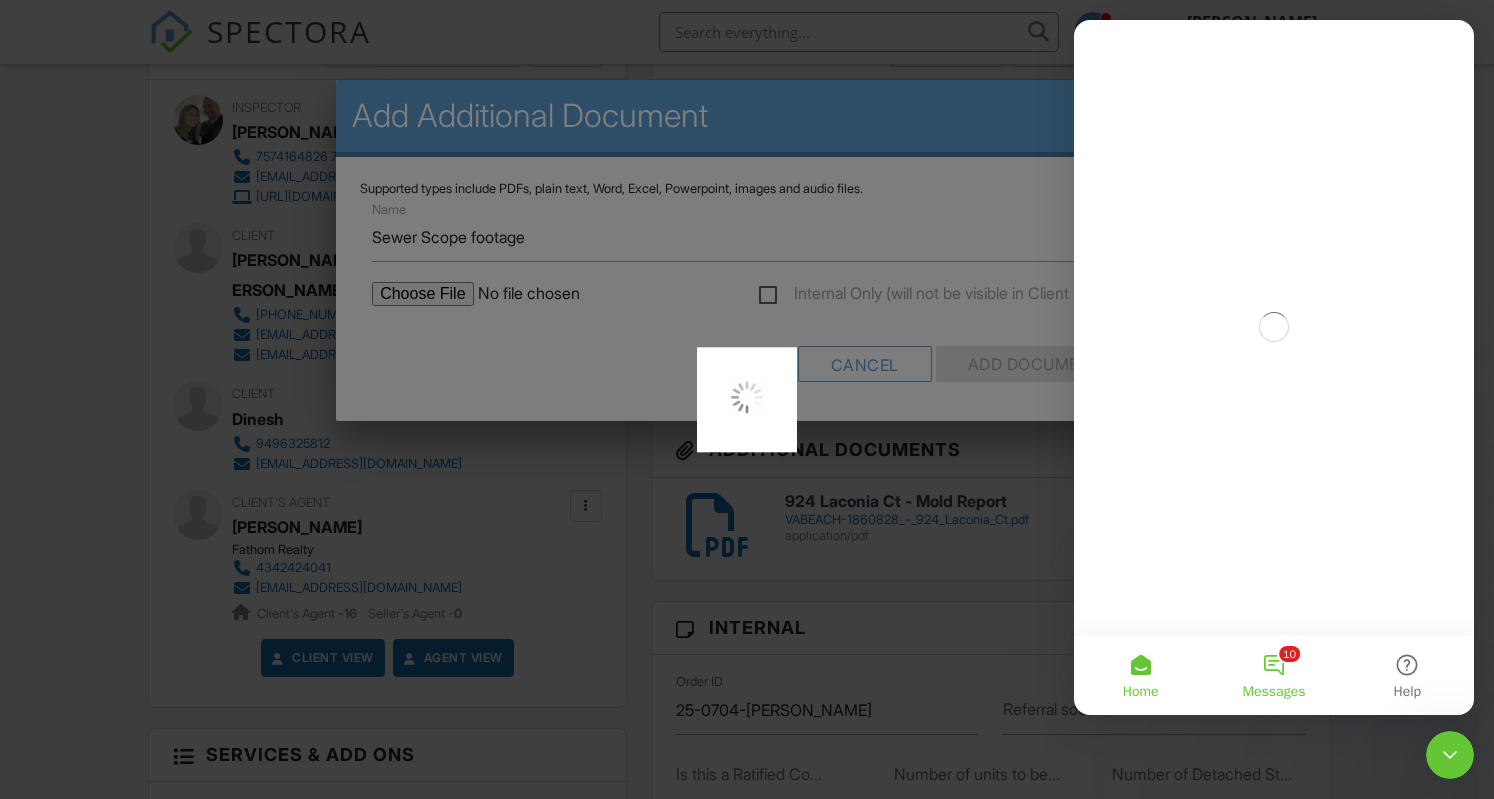 click on "10 Messages" at bounding box center (1273, 675) 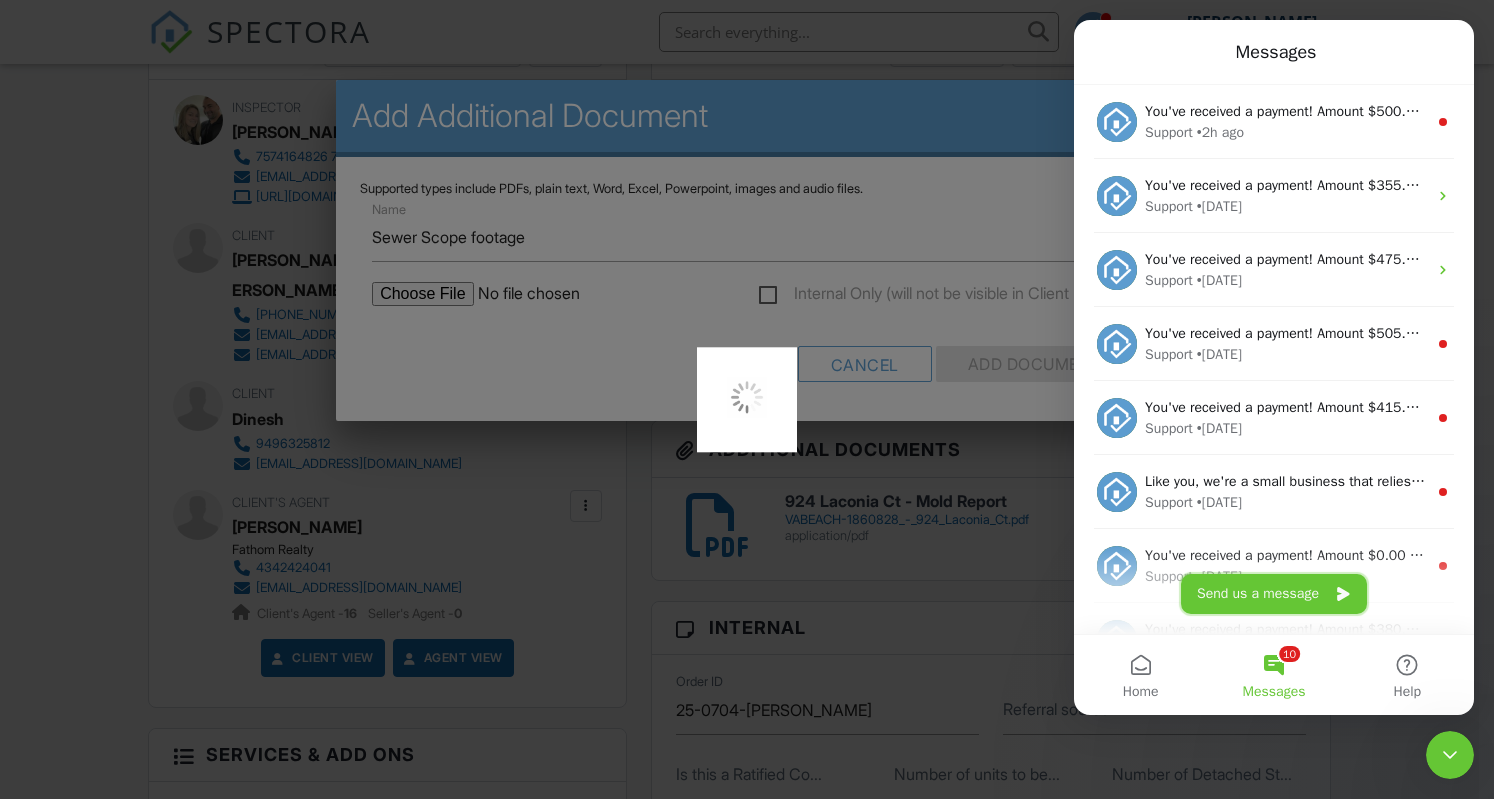 click on "Send us a message" at bounding box center (1274, 594) 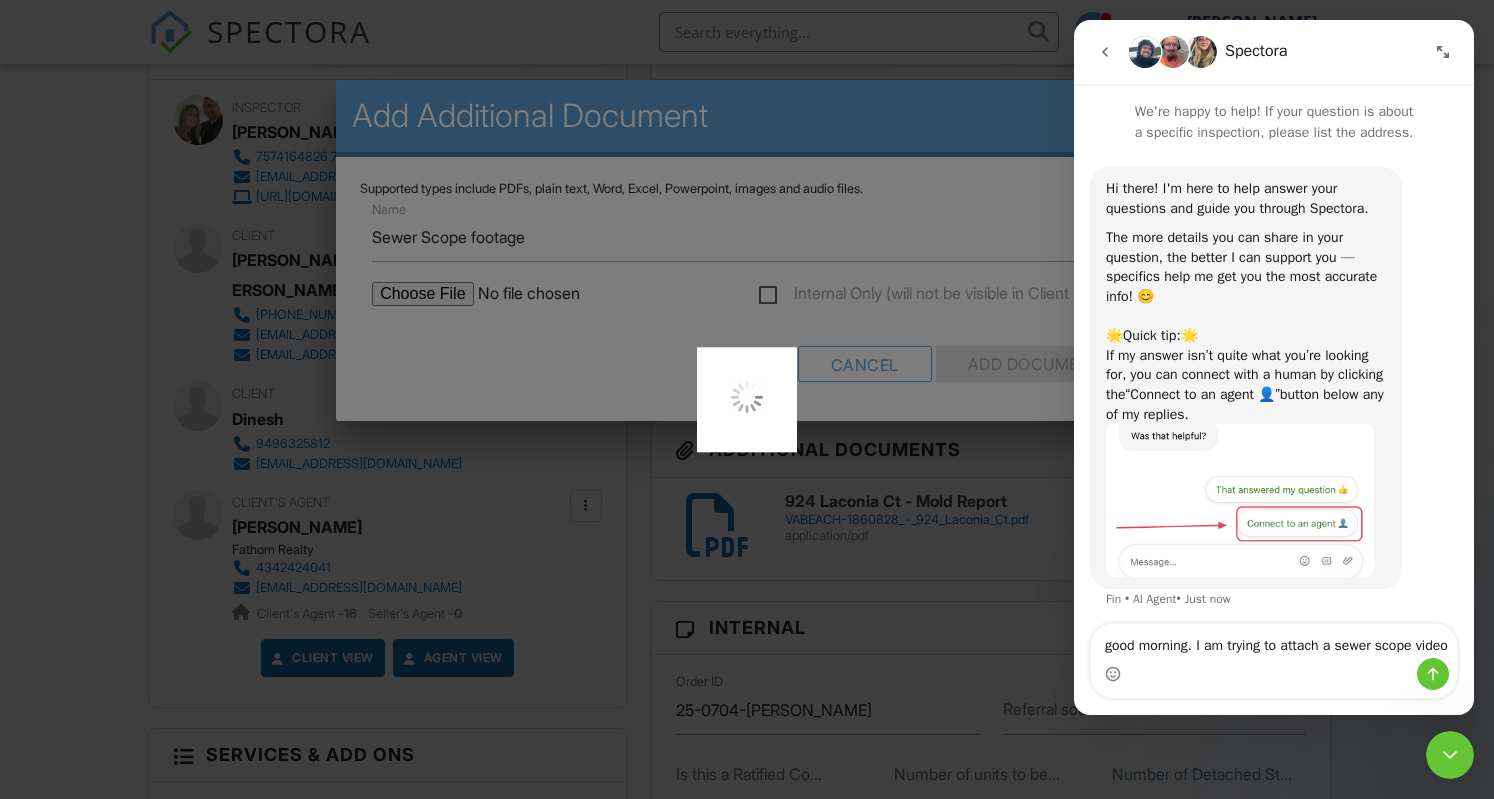 click on "good morning. I am trying to attach a sewer scope video" at bounding box center [1274, 641] 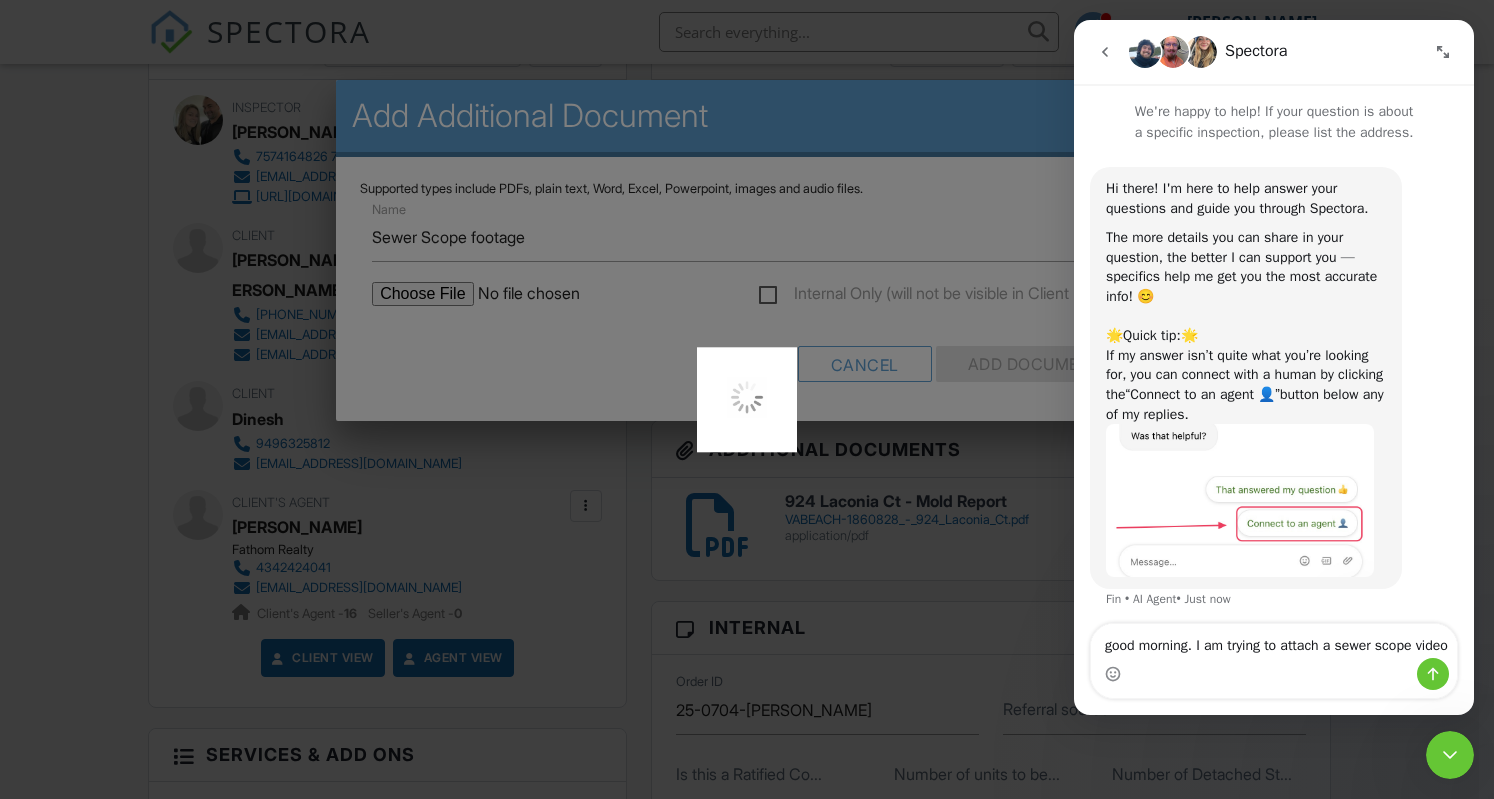 click on "good morning. I am trying to attach a sewer scope video" at bounding box center (1274, 641) 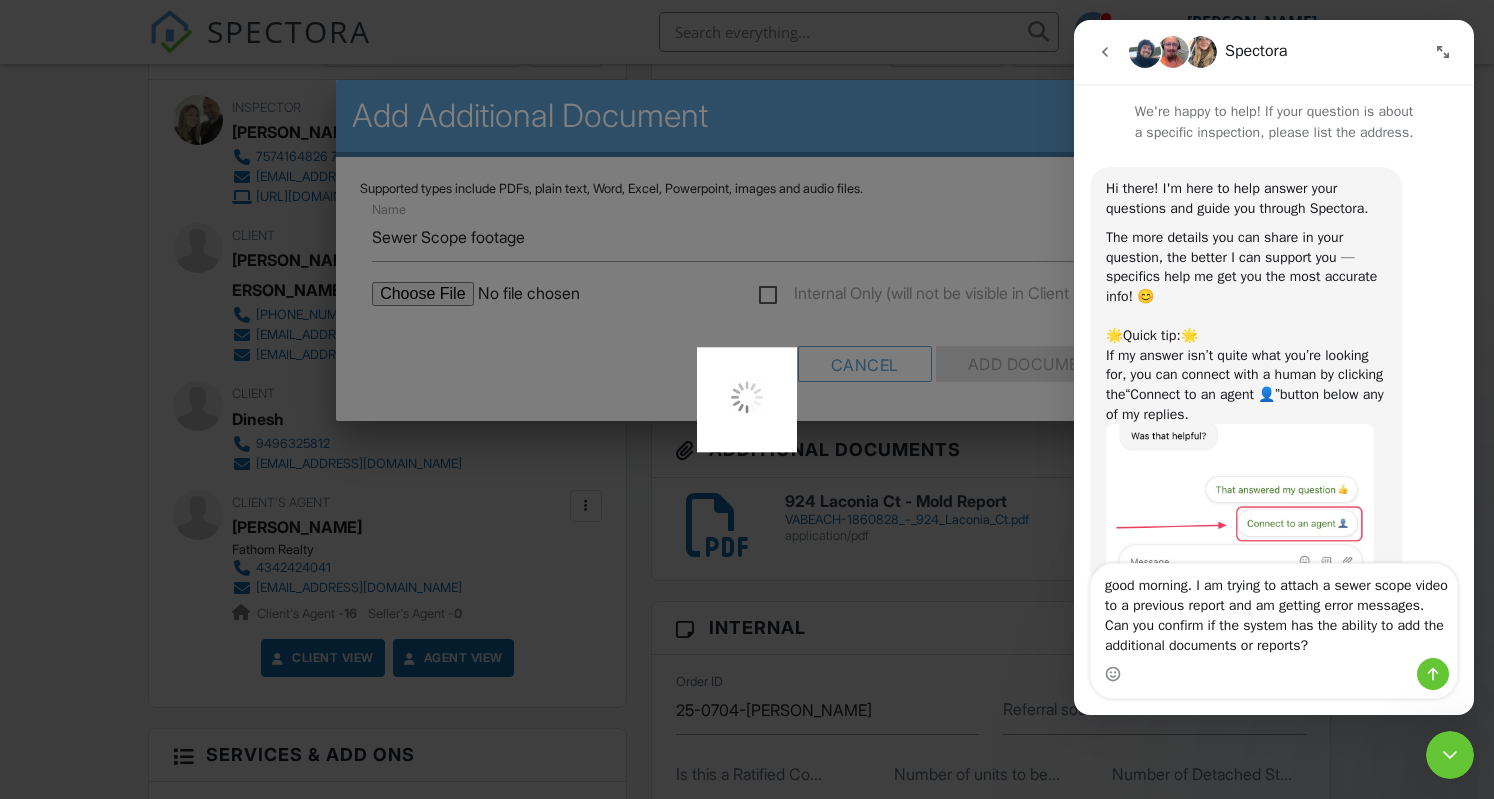 type on "good morning. I am trying to attach a sewer scope video to a previous report and am getting error messages.  Can you confirm if the system has the ability to add the additional documents or reports?" 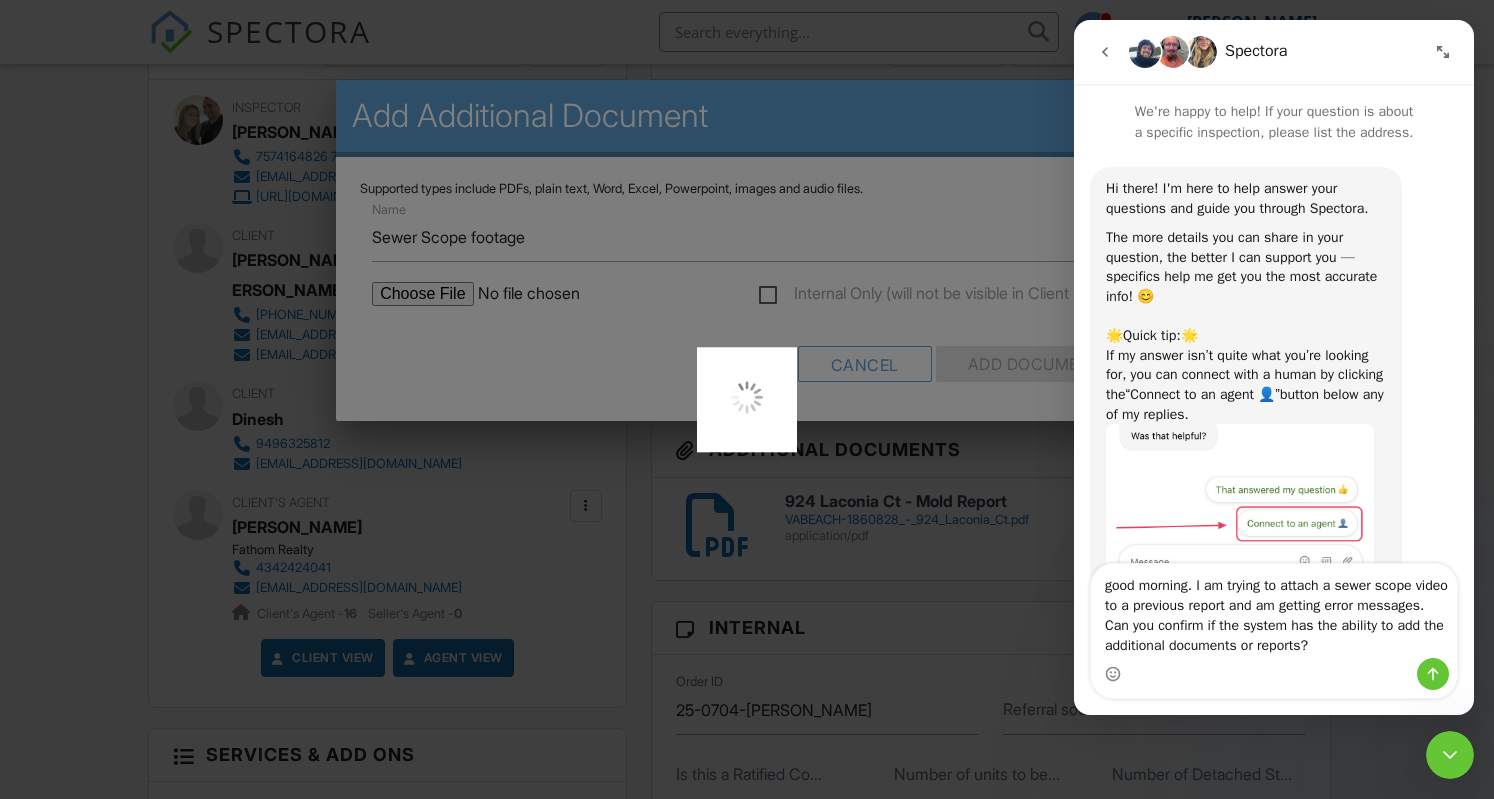 type 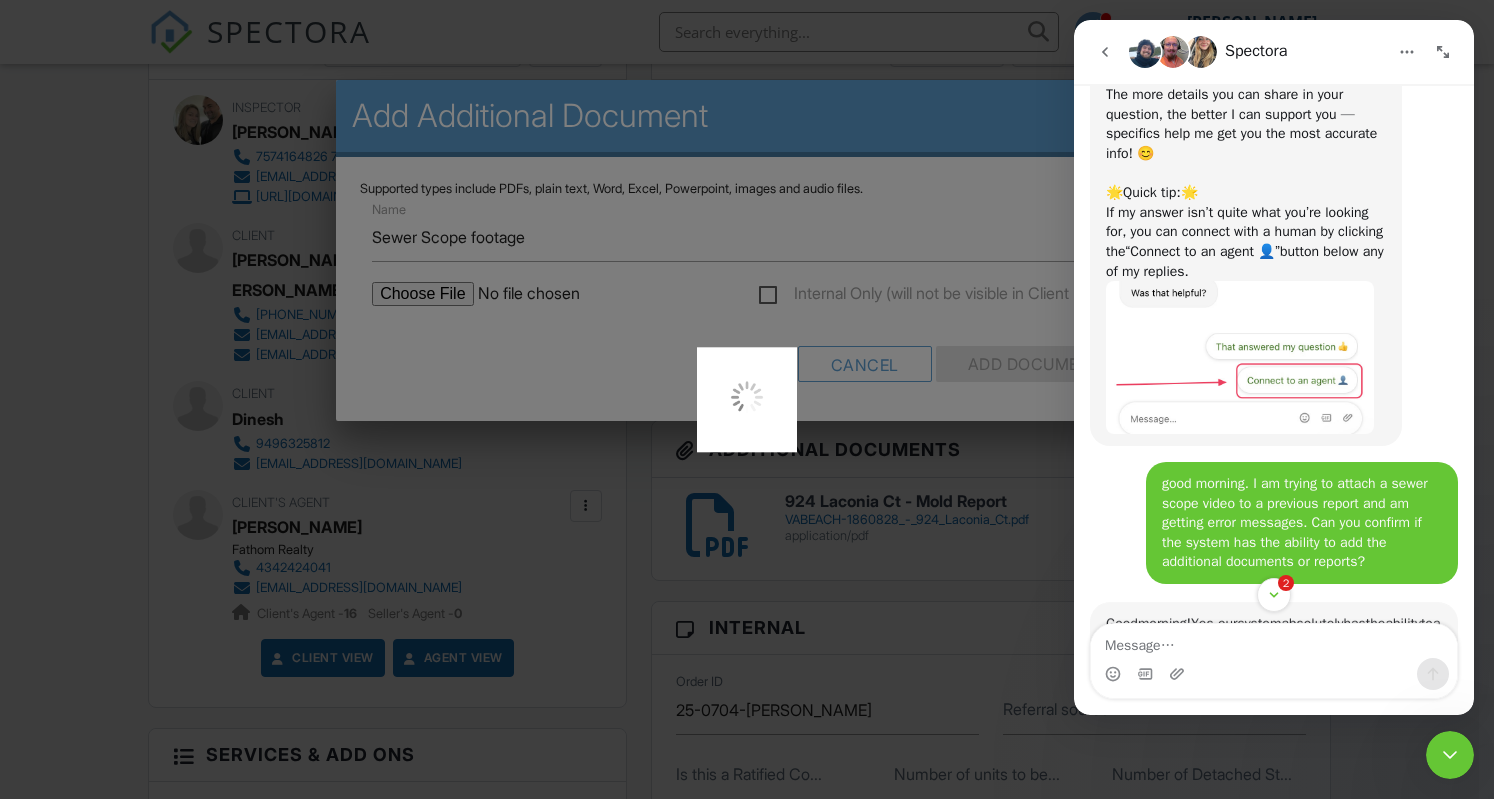 scroll, scrollTop: 334, scrollLeft: 0, axis: vertical 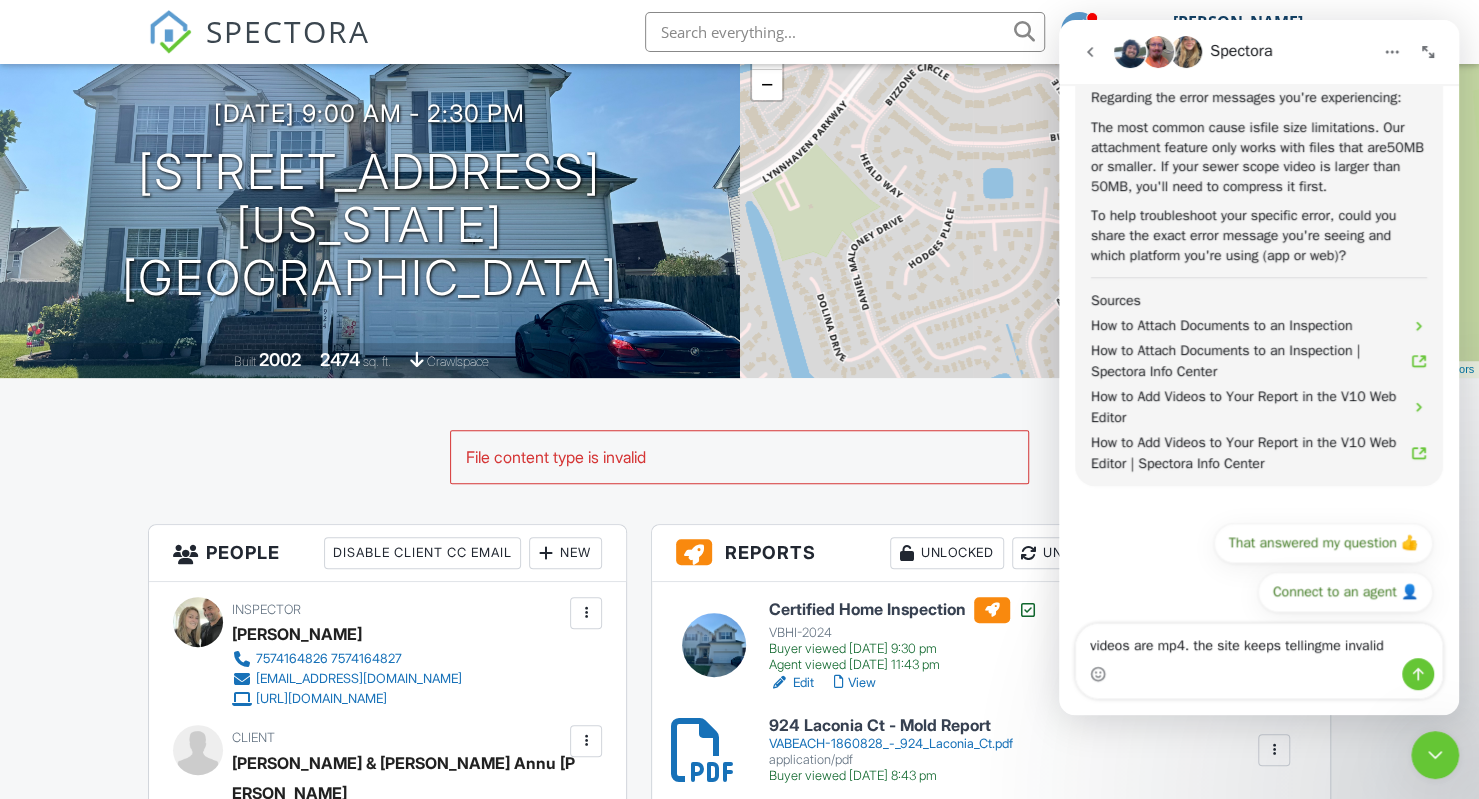 type on "videos are mp4. the site keeps tellingme invalid." 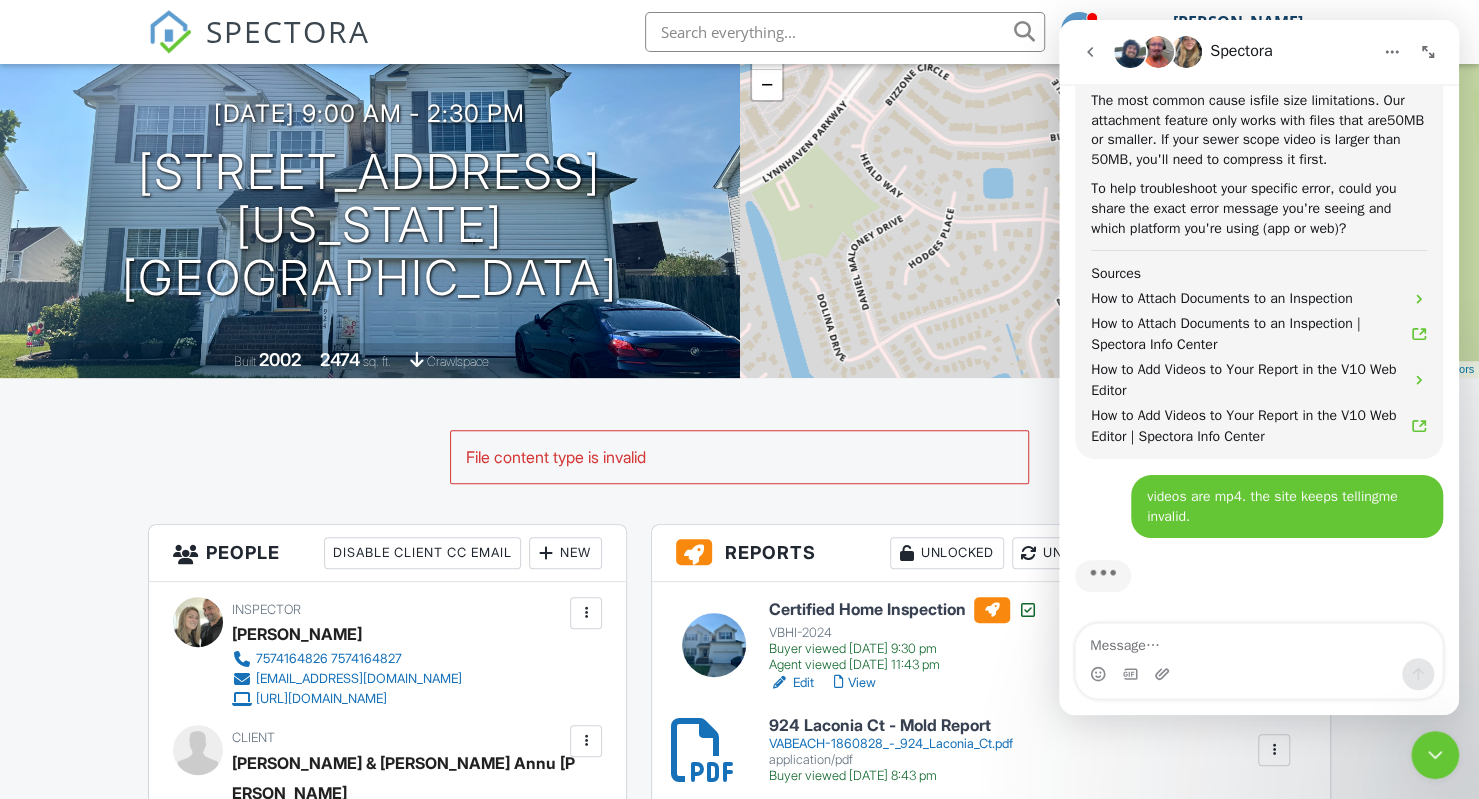 scroll, scrollTop: 1420, scrollLeft: 0, axis: vertical 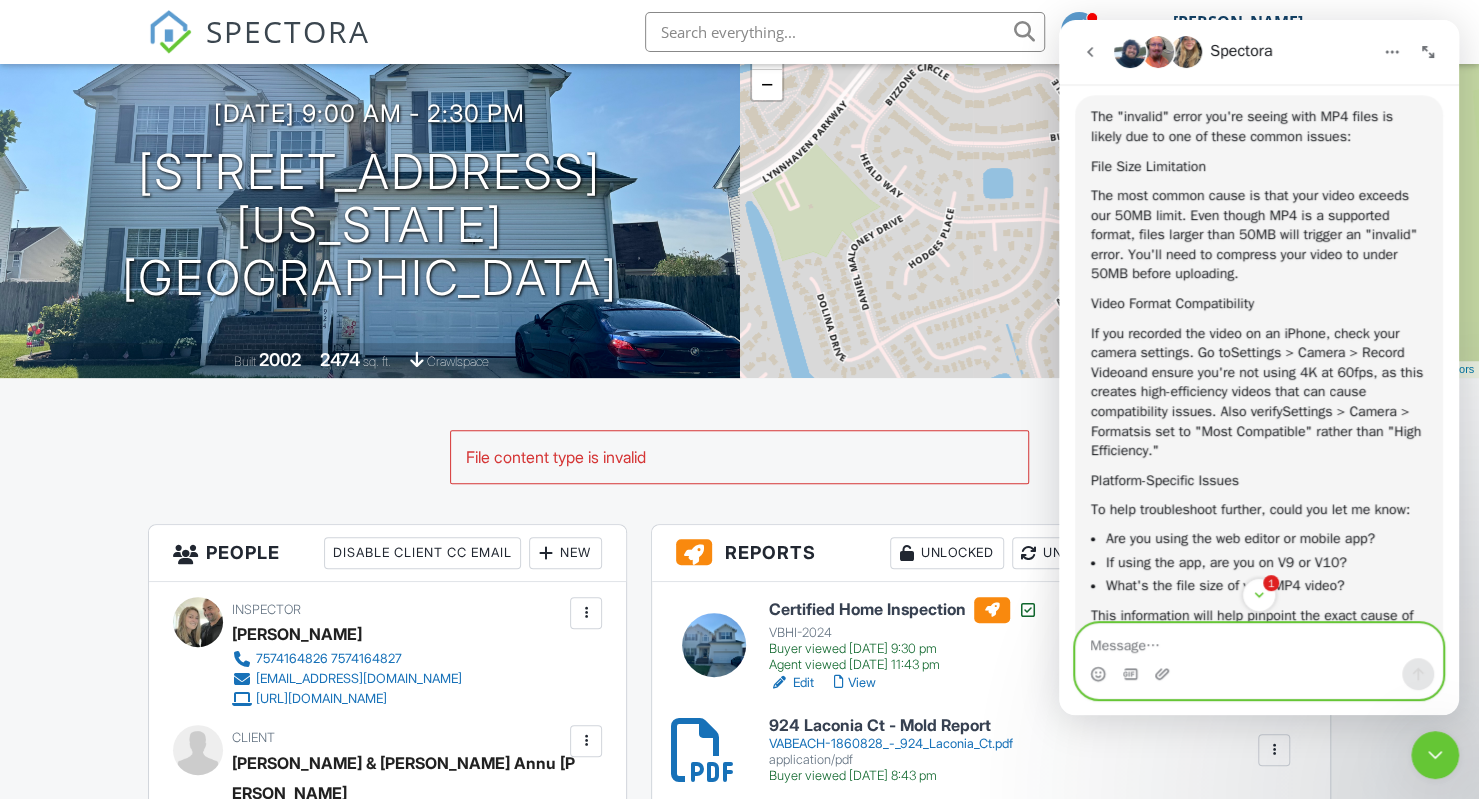 click at bounding box center [1259, 641] 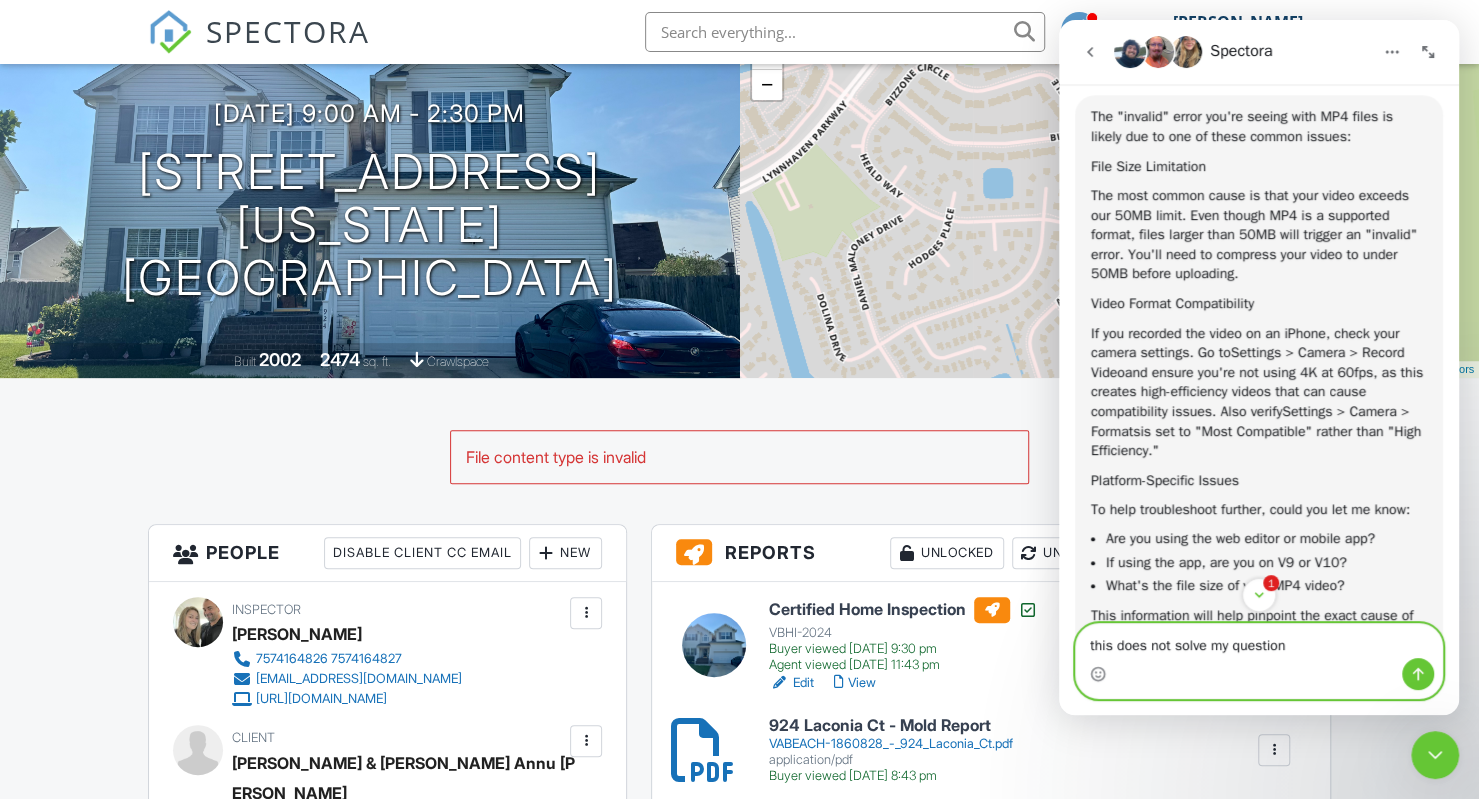 type on "this does not solve my question." 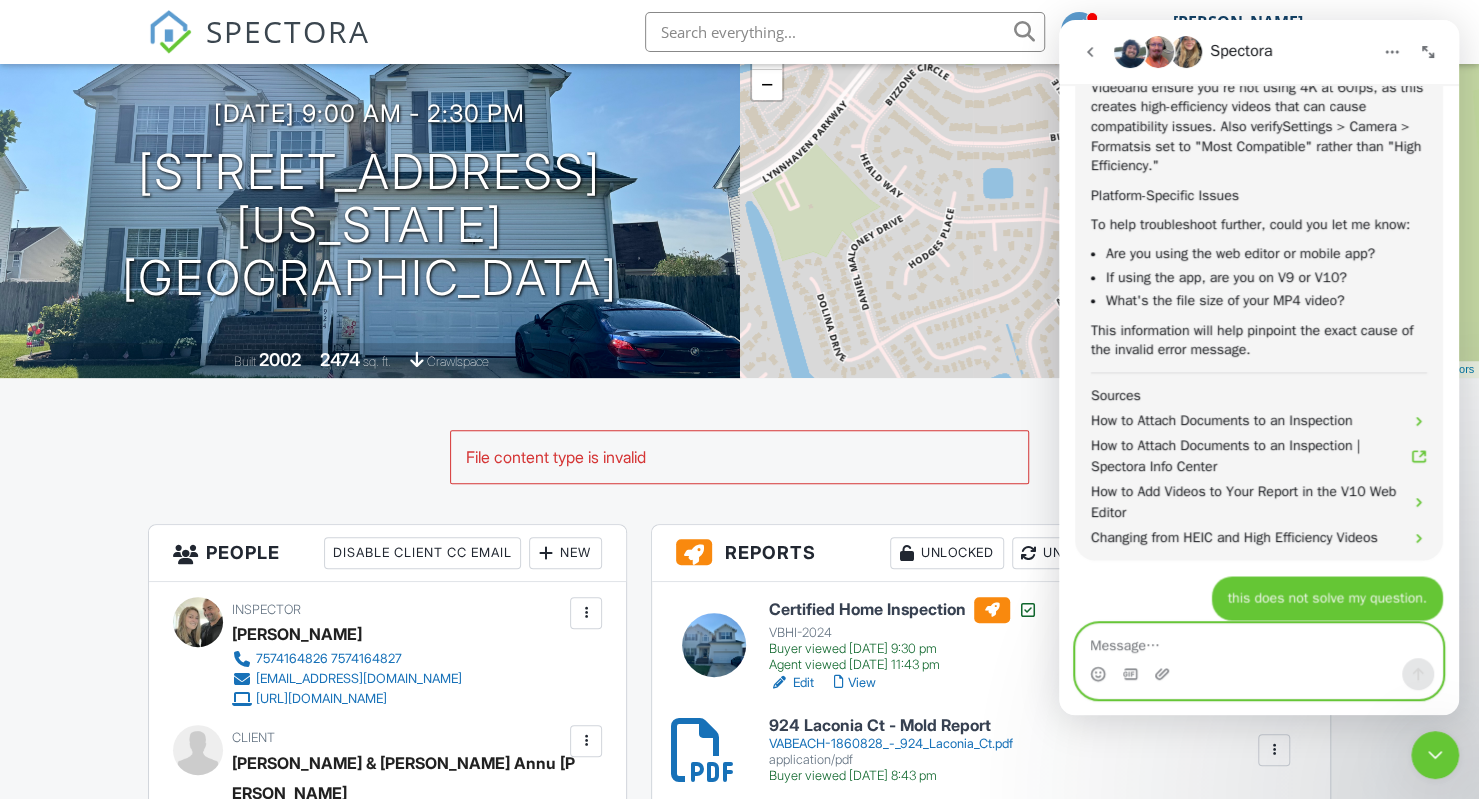 scroll, scrollTop: 1838, scrollLeft: 0, axis: vertical 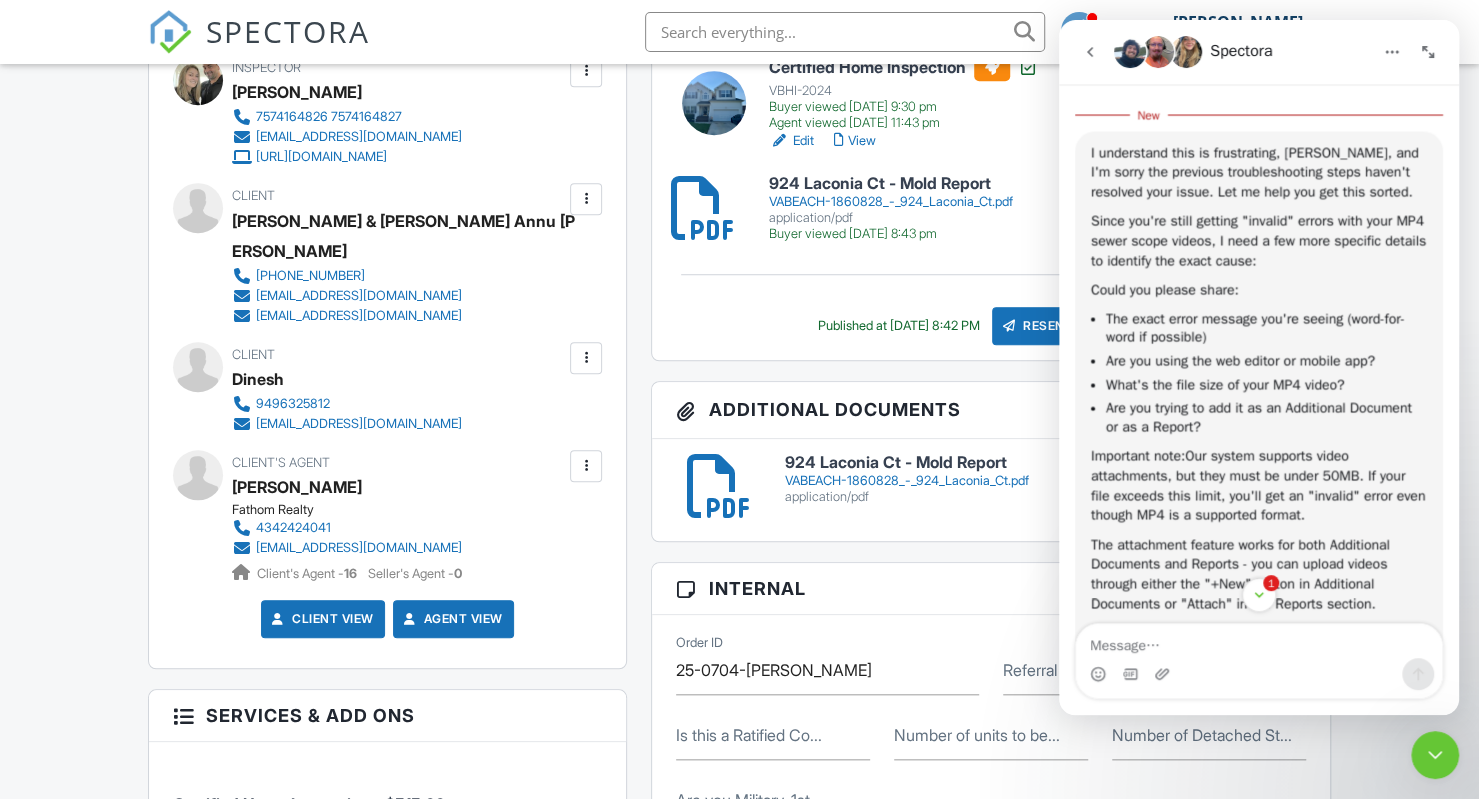 click on "Are you trying to add it as an Additional Document or as a Report?" at bounding box center (1266, 418) 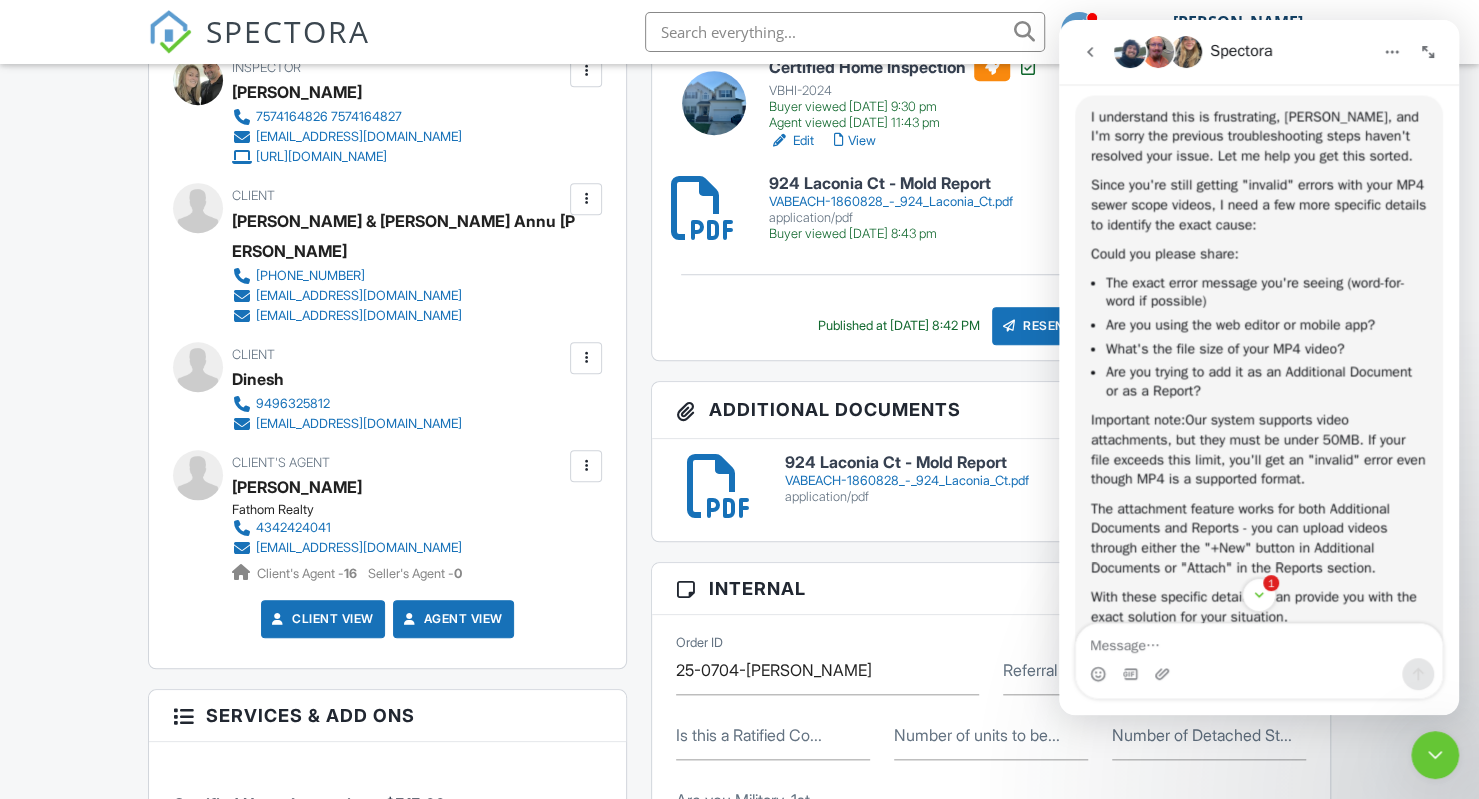 scroll, scrollTop: 2652, scrollLeft: 0, axis: vertical 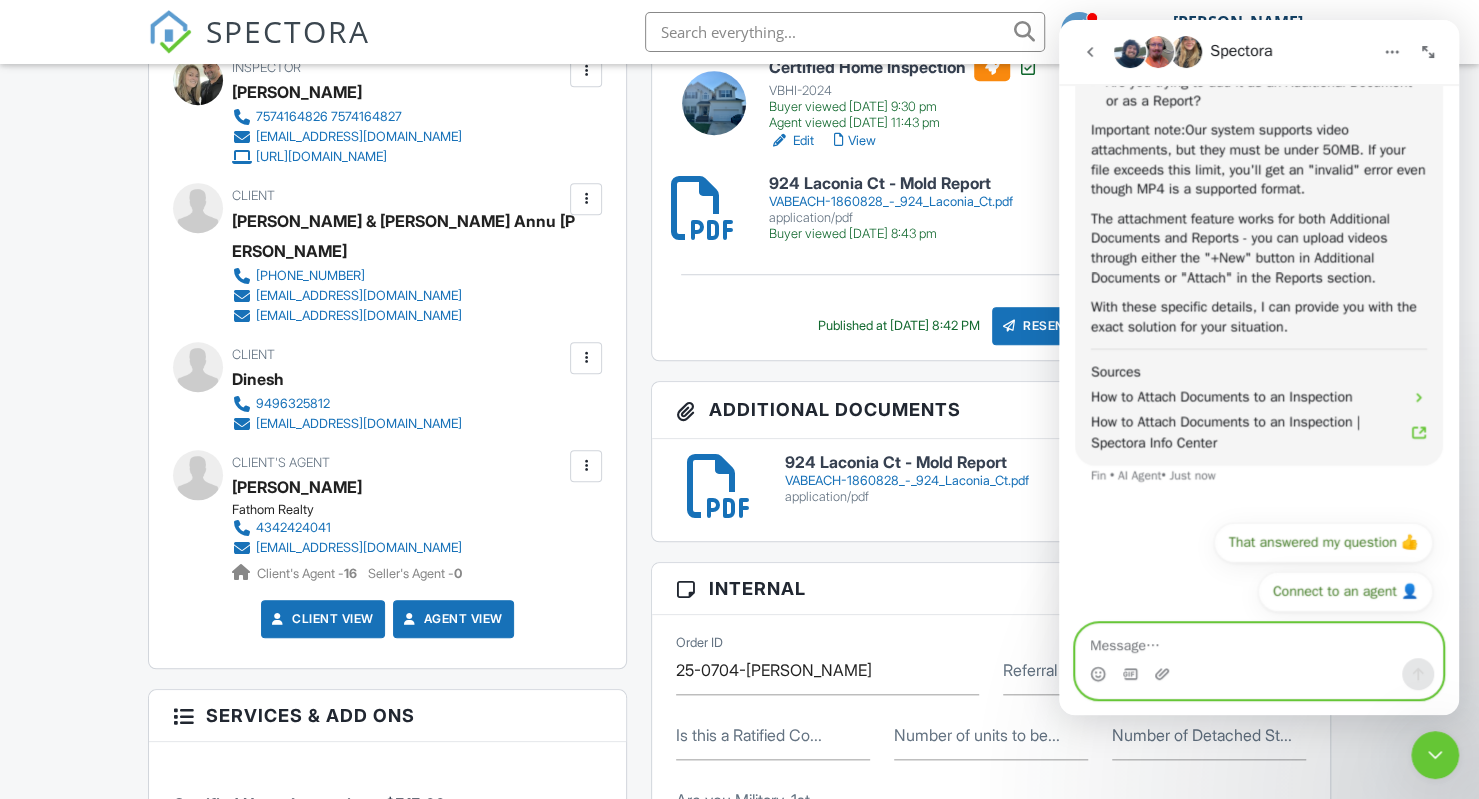 click at bounding box center (1259, 641) 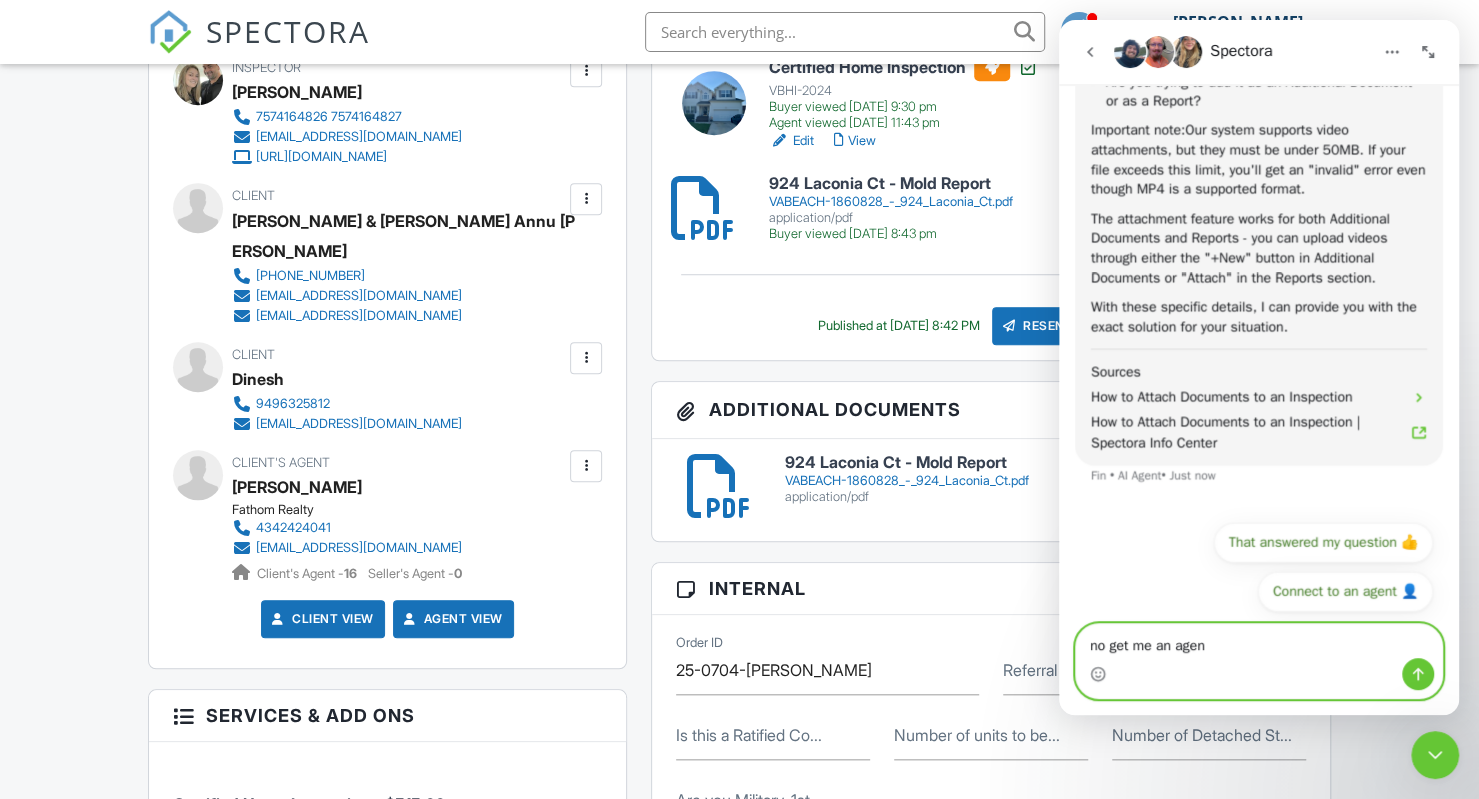 type on "no get me an agent" 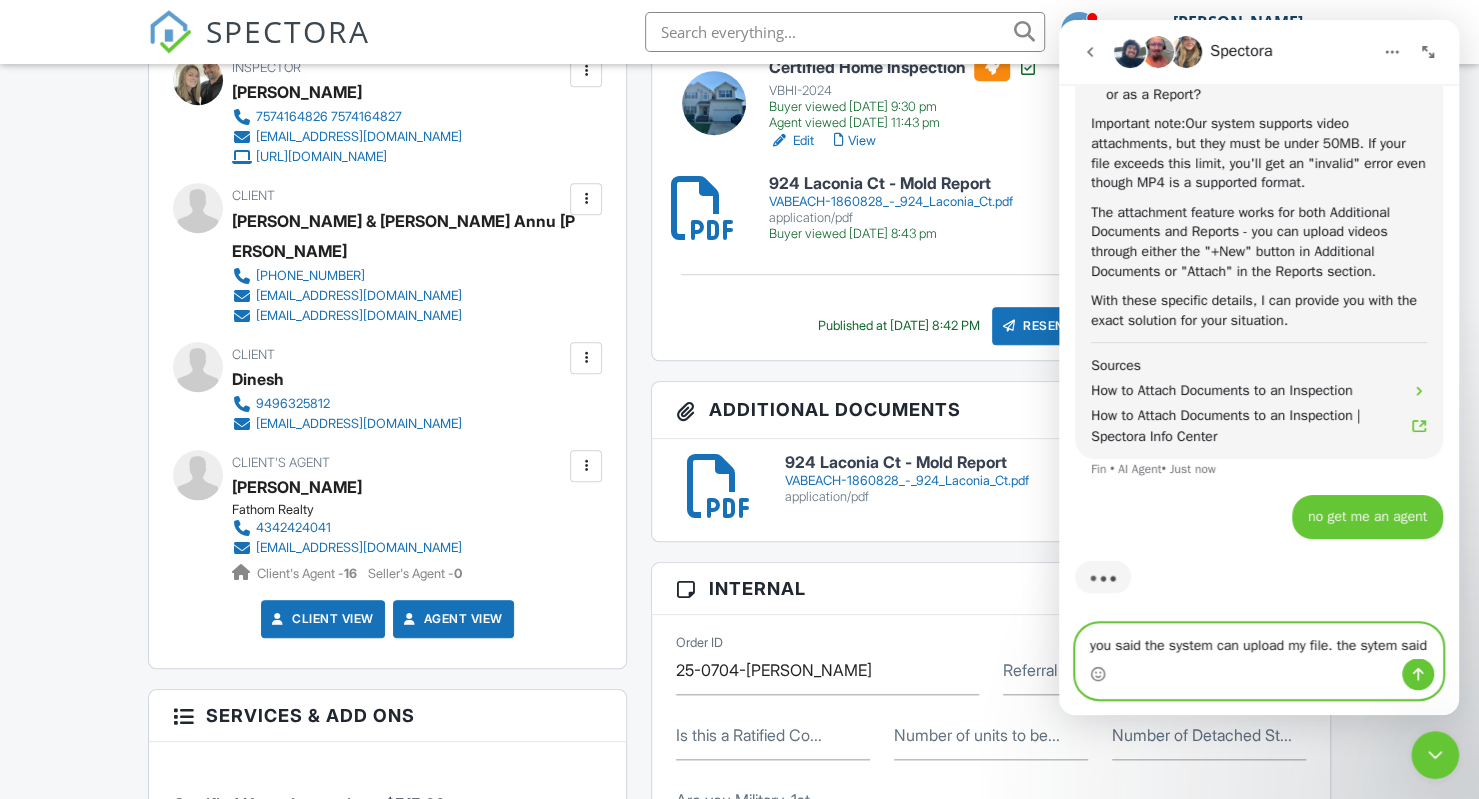 scroll, scrollTop: 2646, scrollLeft: 0, axis: vertical 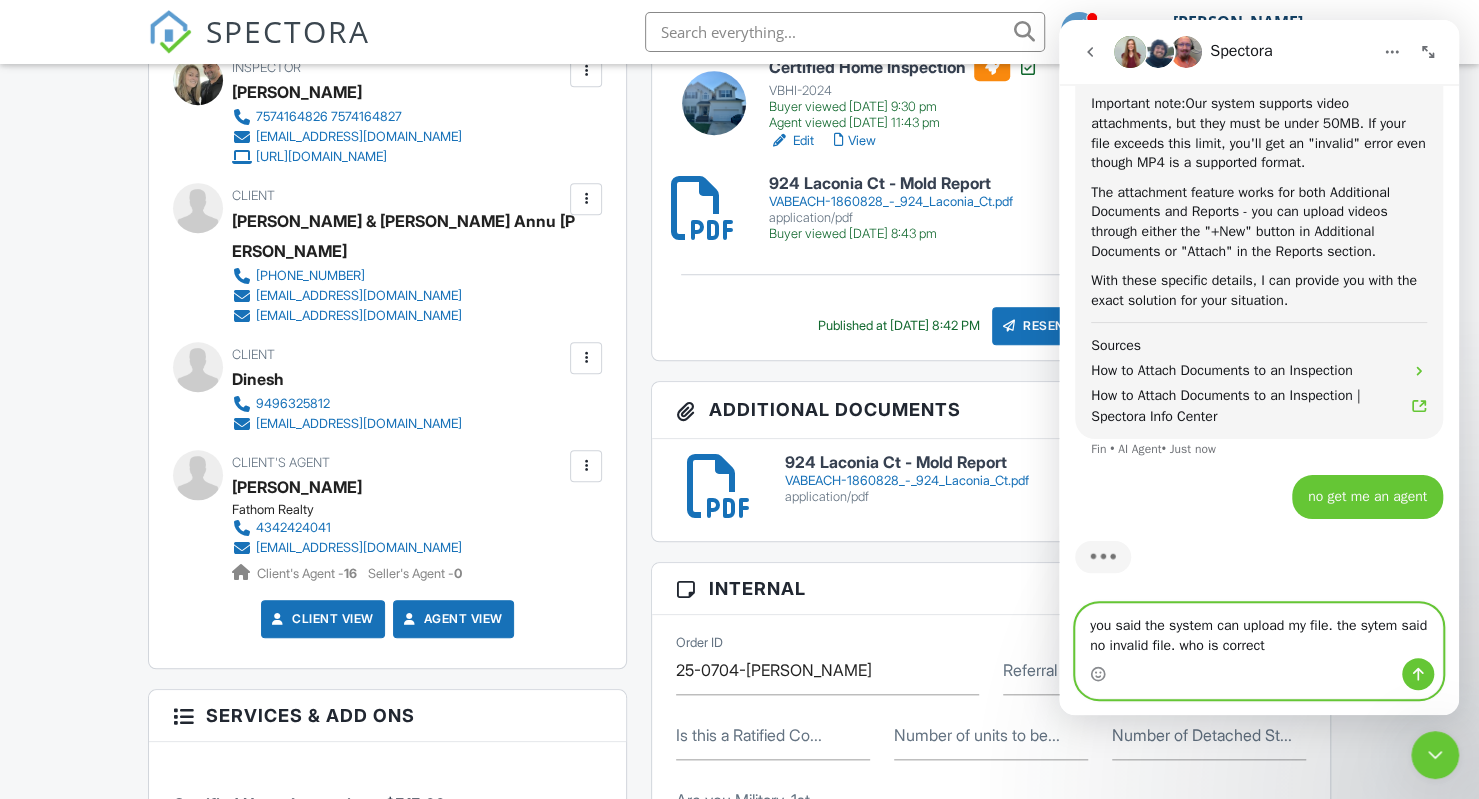 type on "you said the system can upload my file. the sytem said no invalid file. who is correct?" 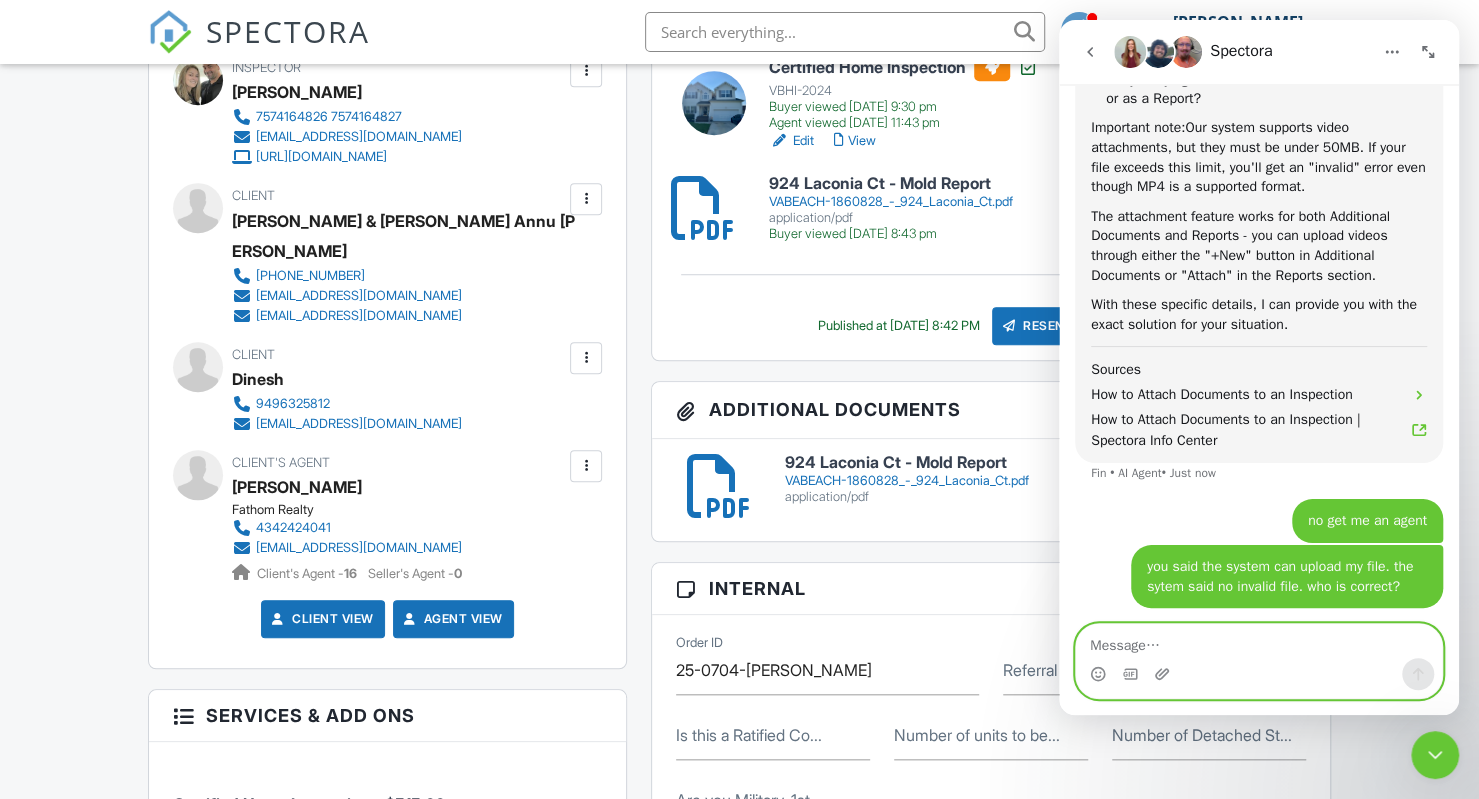 scroll, scrollTop: 2692, scrollLeft: 0, axis: vertical 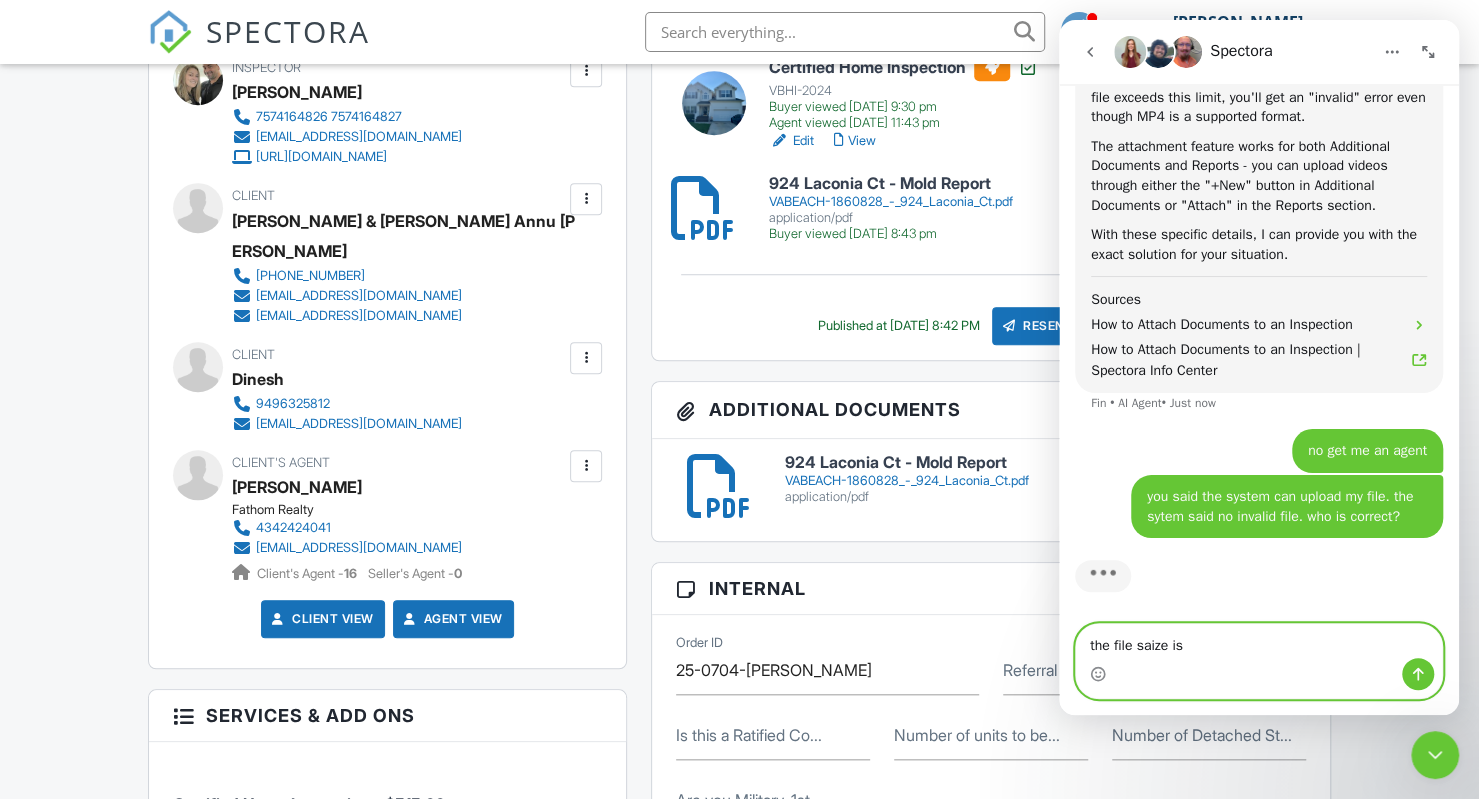 type on "the file saize is" 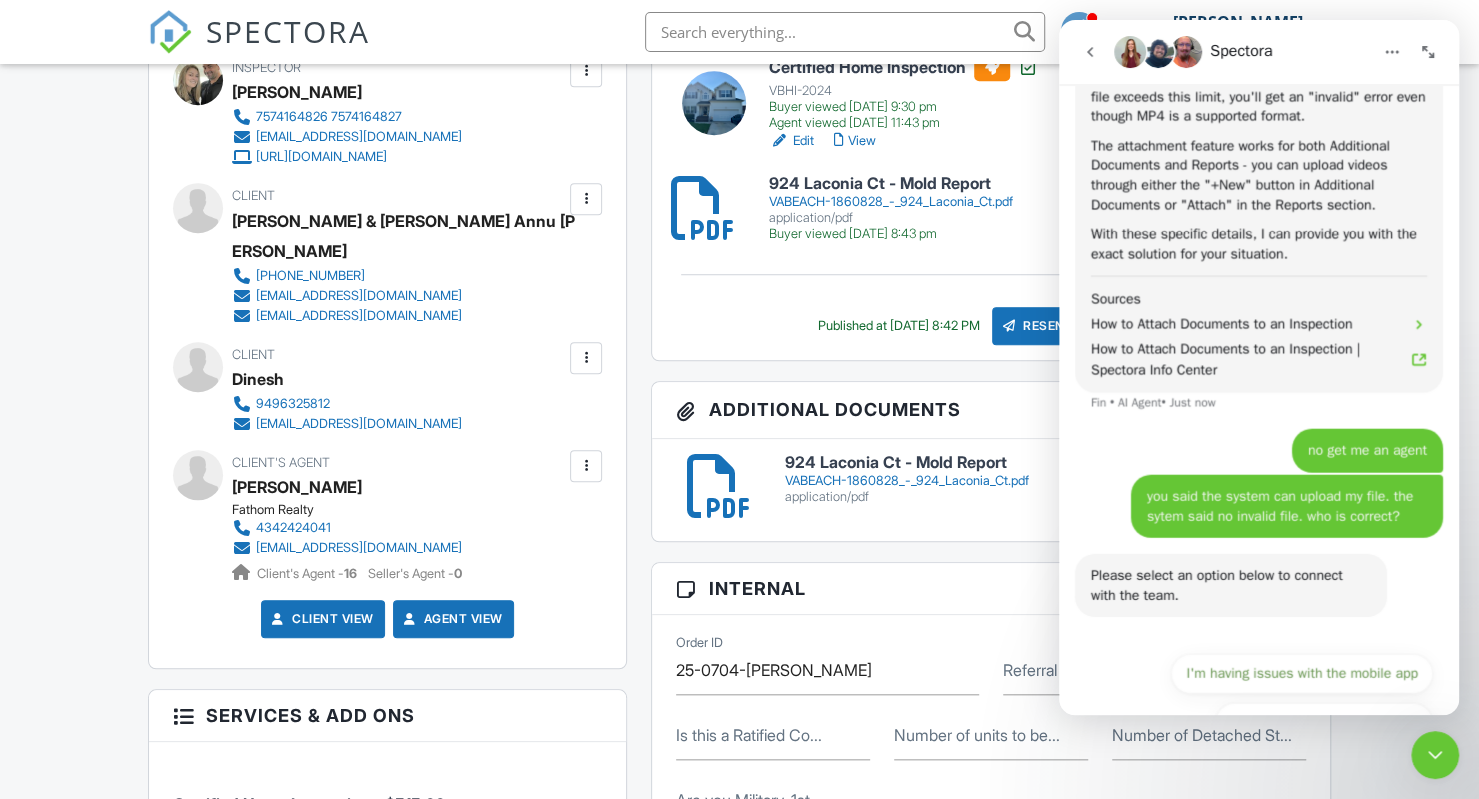 scroll, scrollTop: 2800, scrollLeft: 0, axis: vertical 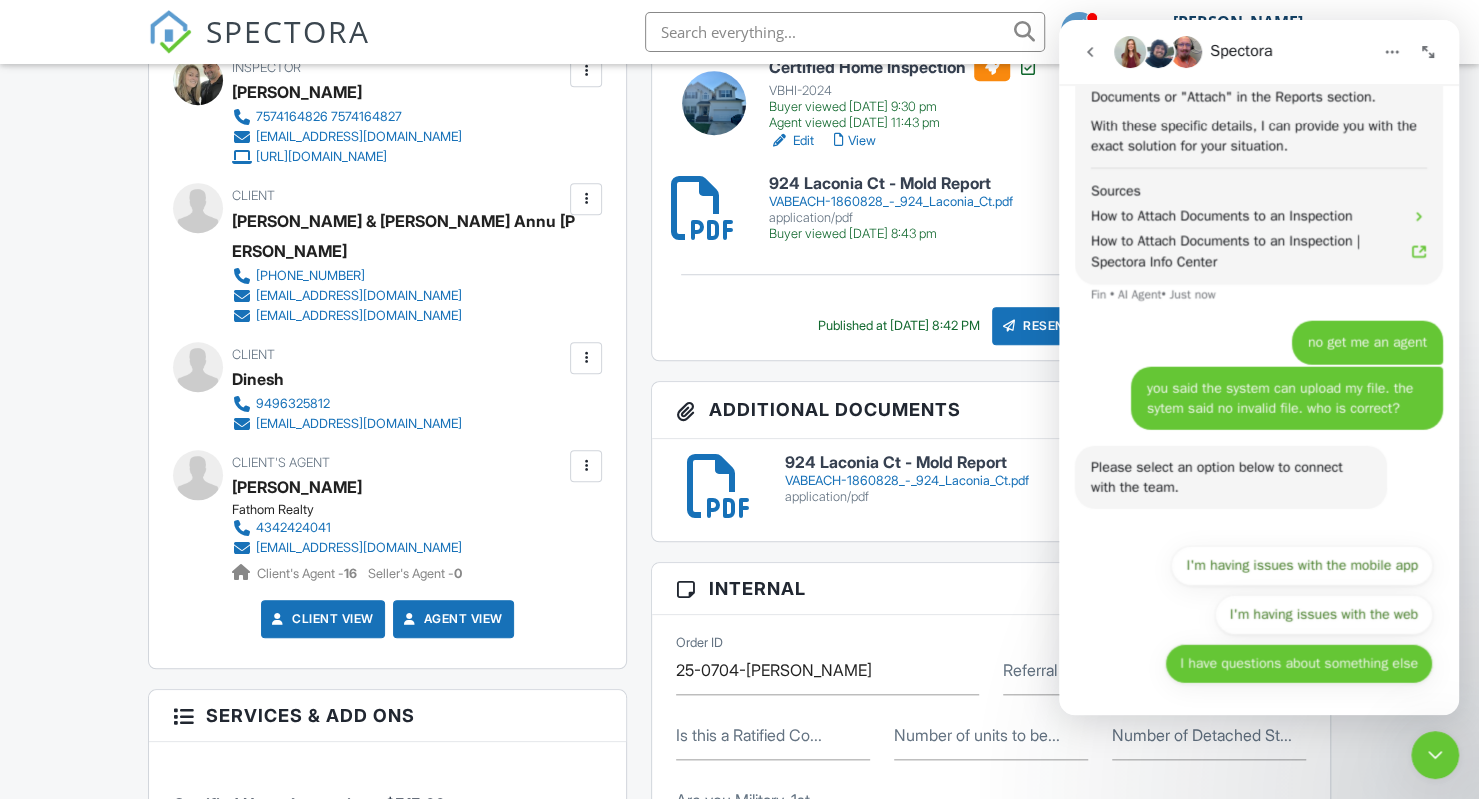 click on "I have questions about something else" at bounding box center (1299, 664) 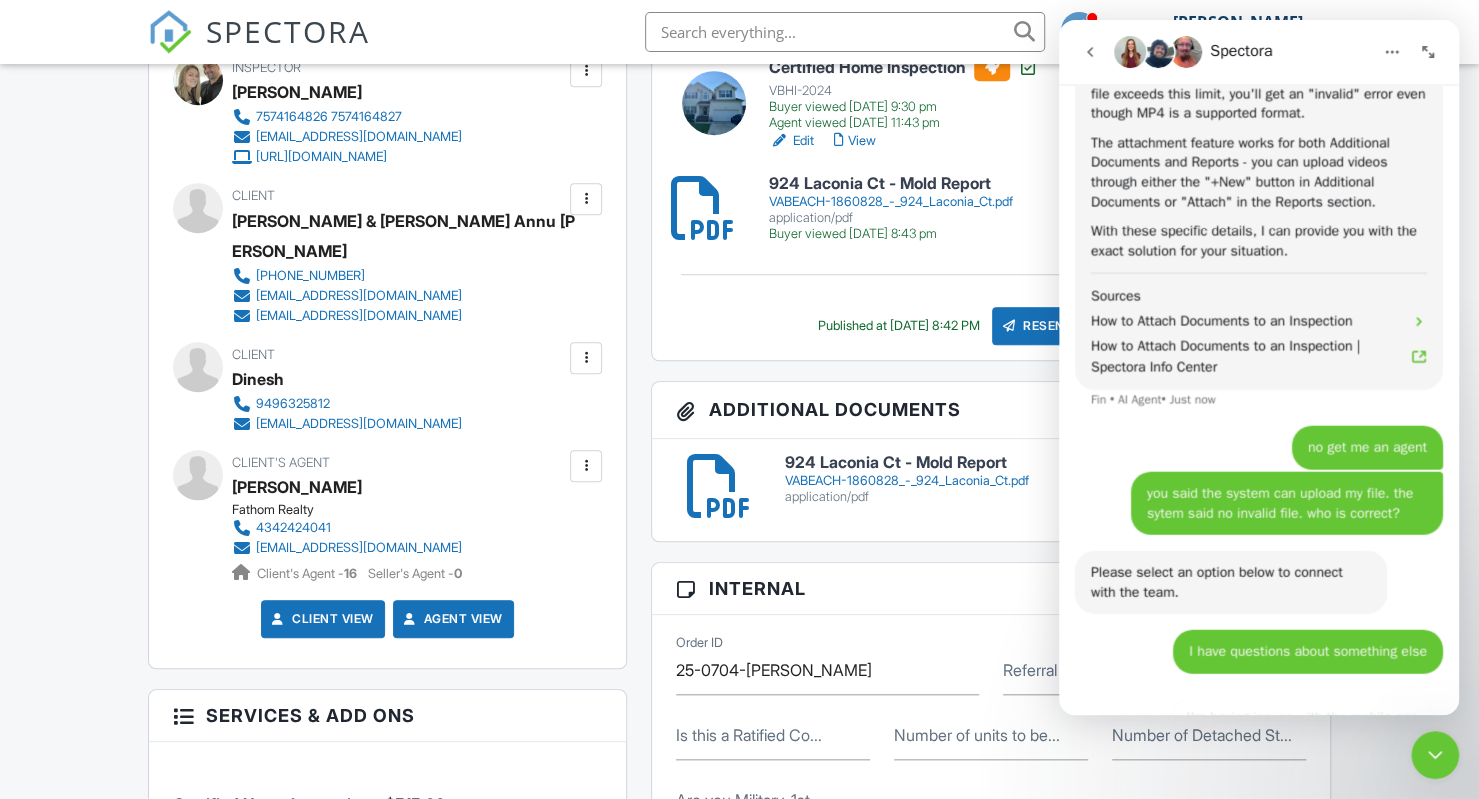 scroll, scrollTop: 2694, scrollLeft: 0, axis: vertical 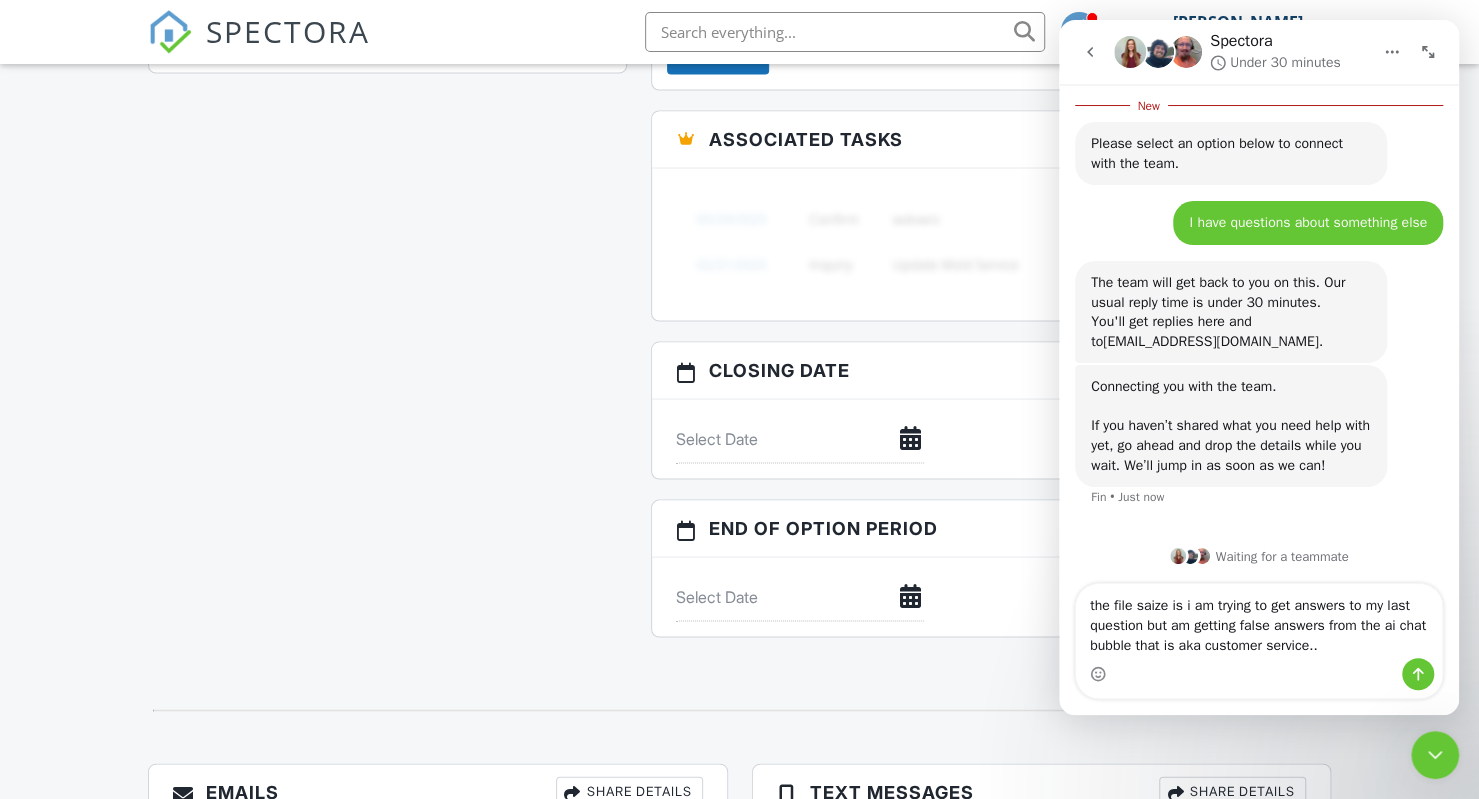 type on "the file saize is i am trying to get answers to my last question but am getting false answers from the ai chat bubble that is aka customer service..." 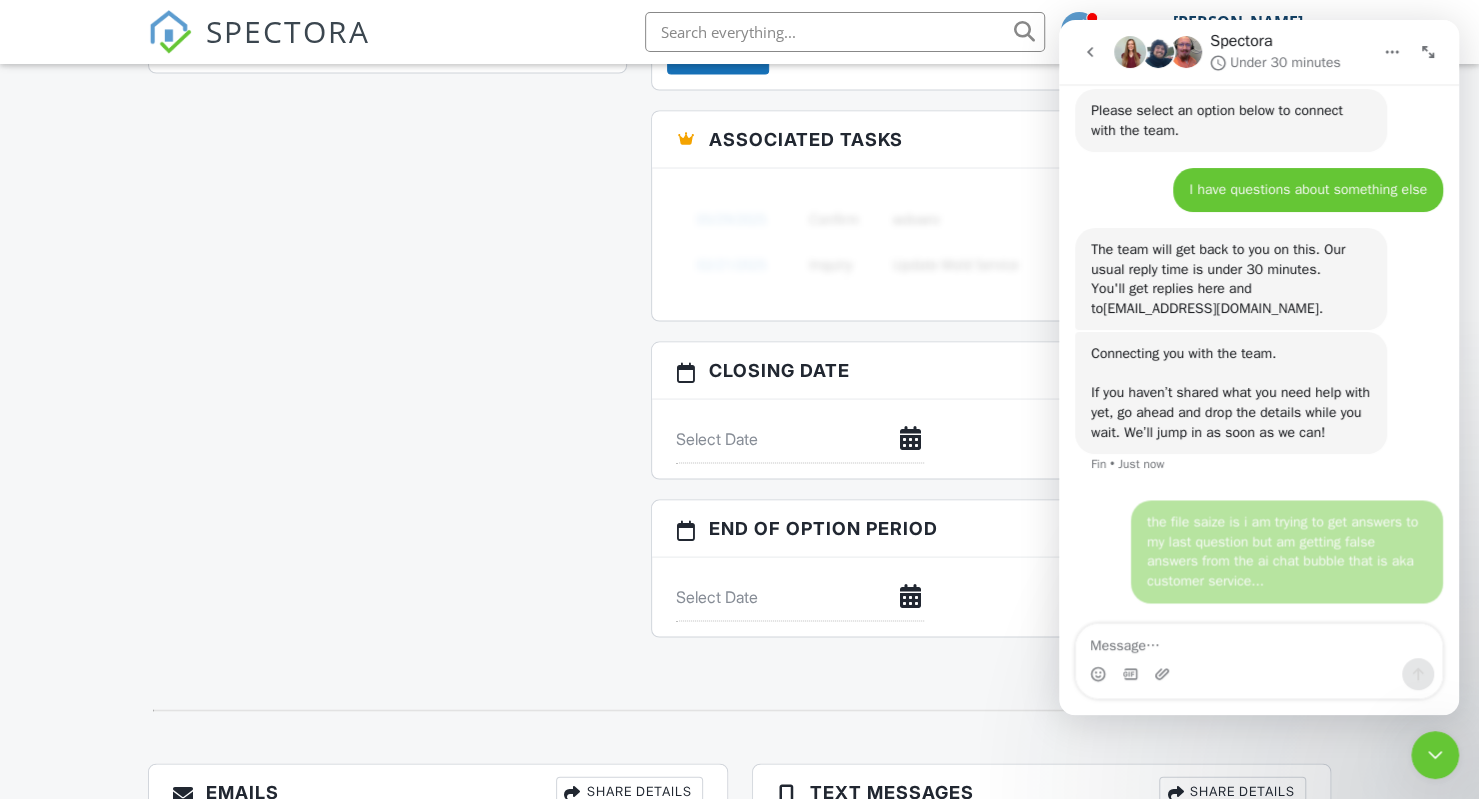 scroll, scrollTop: 3202, scrollLeft: 0, axis: vertical 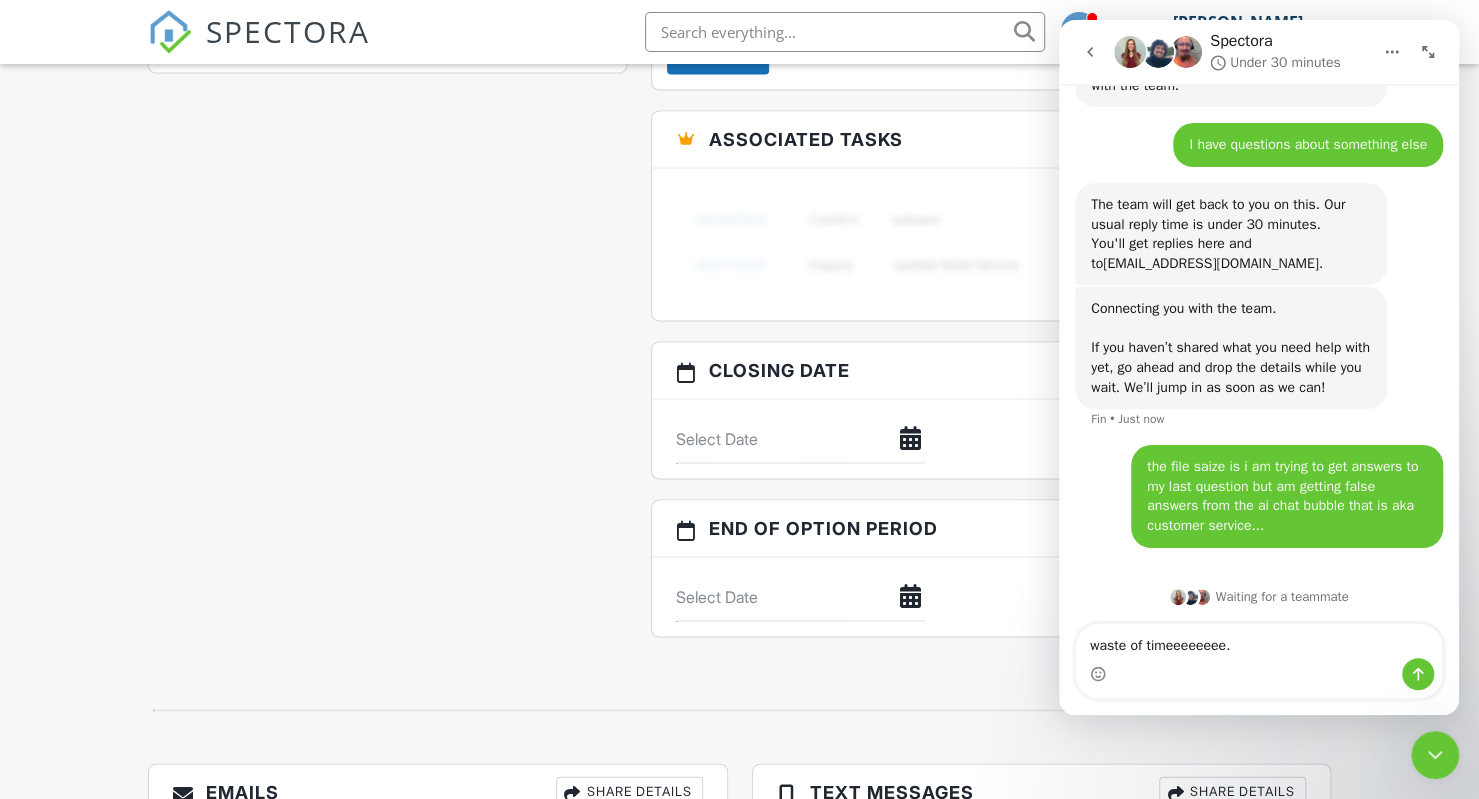 type on "waste of timeeeeeeee." 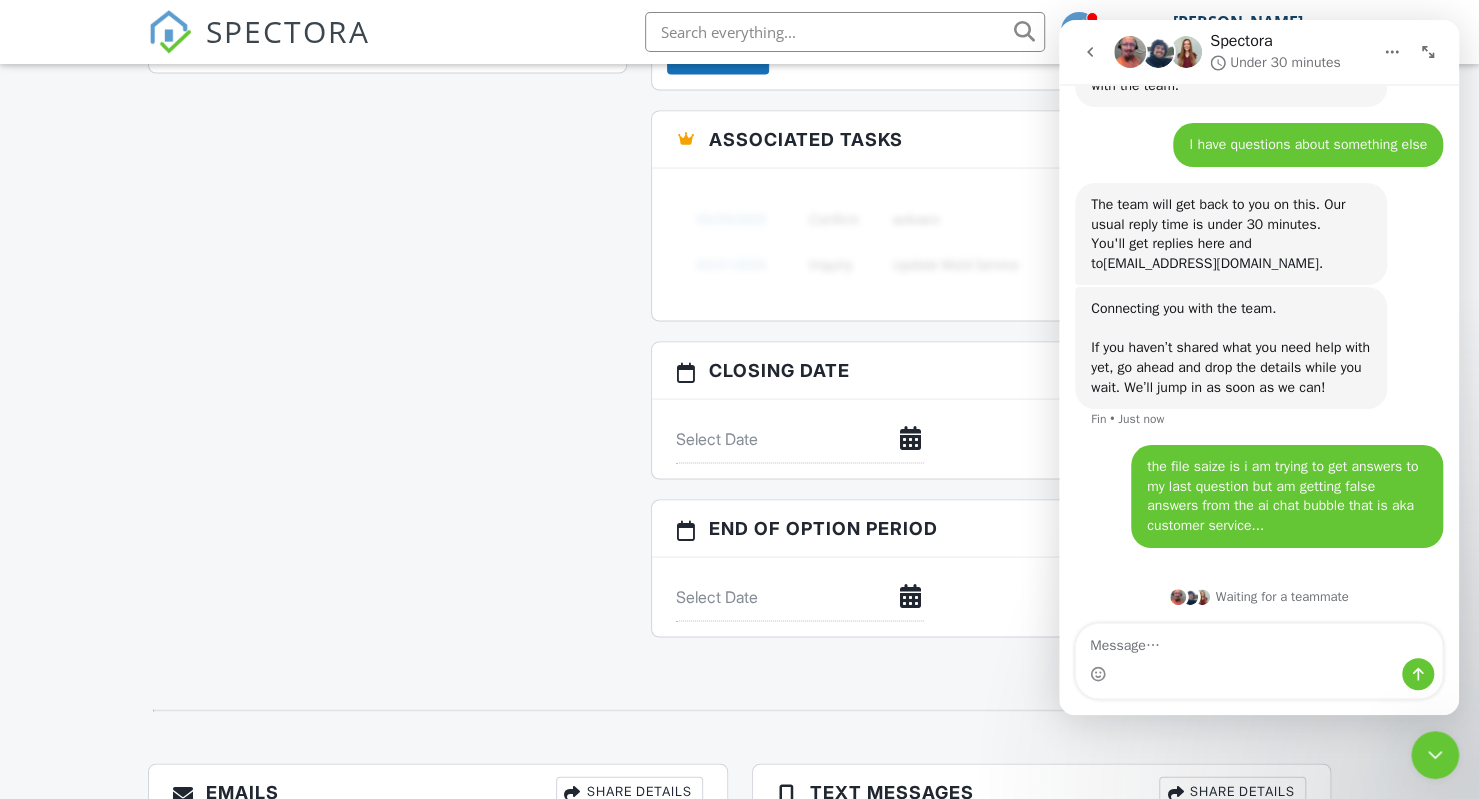 scroll, scrollTop: 3248, scrollLeft: 0, axis: vertical 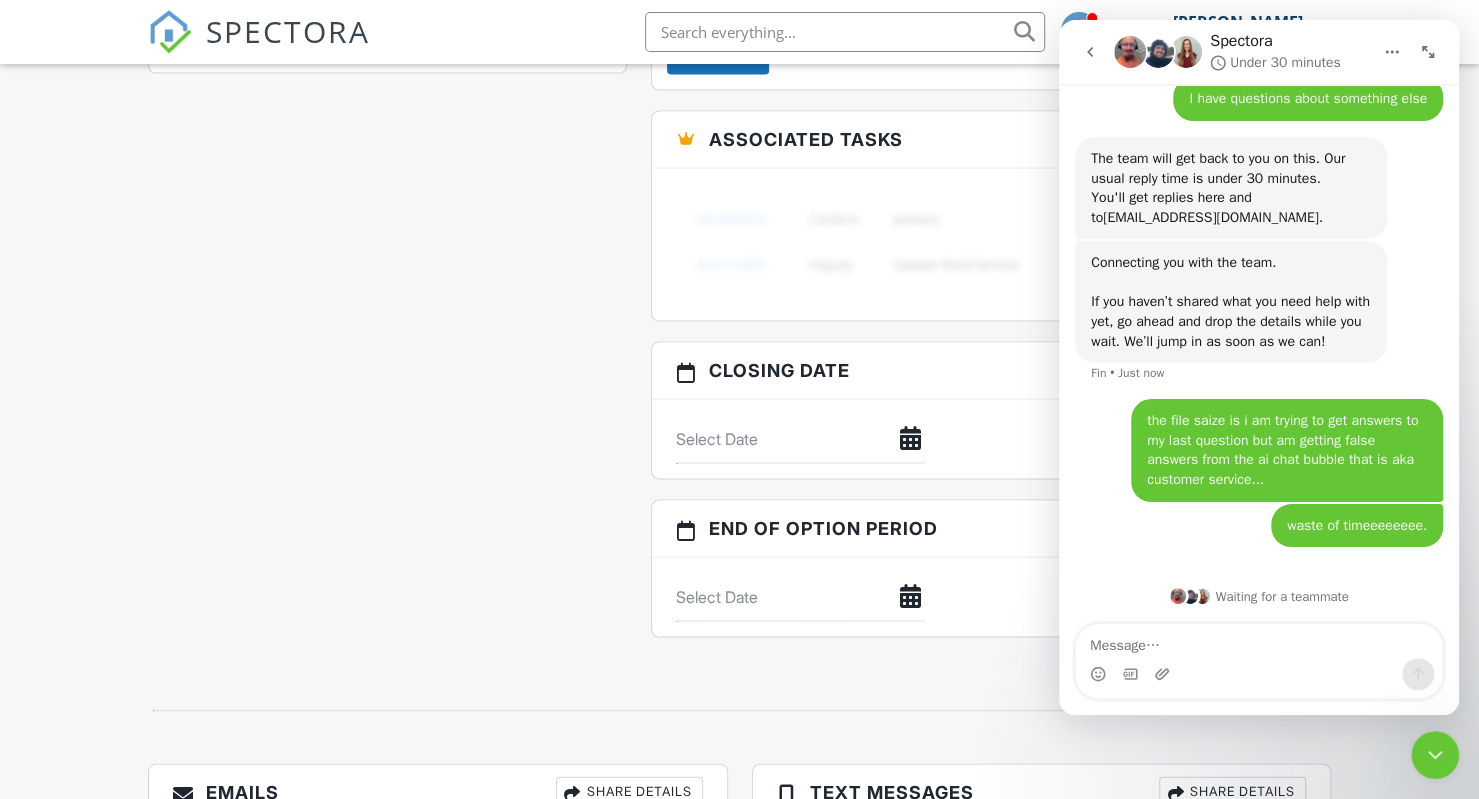 click on "All emails and texts are disabled for this inspection!
All emails and texts have been disabled for this inspection. This may have happened due to someone manually disabling them or this inspection being unconfirmed when it was scheduled. To re-enable emails and texts for this inspection, click the button below.
Turn on emails and texts
Turn on and Requeue Notifications
Reports
Unlocked
Undelete
Attach
New
Certified Home Inspection
VBHI-2024
Buyer viewed 07/12/2025  9:30 pm
Agent viewed 07/09/2025 11:43 pm
Edit
View
Copy
Reinspection Report
View Log
RRB Log
Delete
924 Laconia Ct - Mold Report
VABEACH-1860828_-_924_Laconia_Ct.pdf
application/pdf
Buyer viewed 07/08/2025  8:43 pm
Delete
Published at 07/08/2025  8:42 PM
Resend Email/Text
Publish report?" at bounding box center [739, -338] 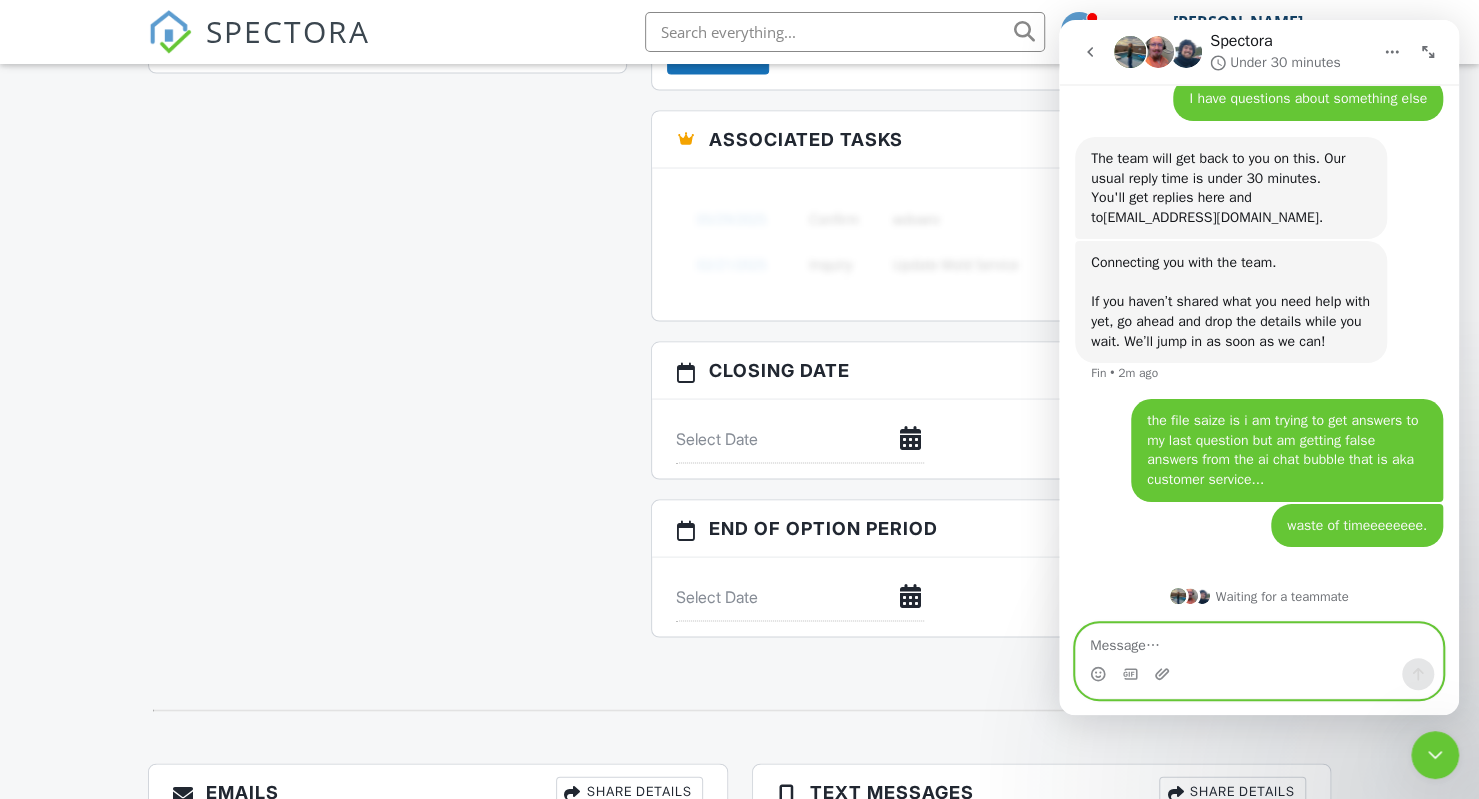 click at bounding box center [1259, 641] 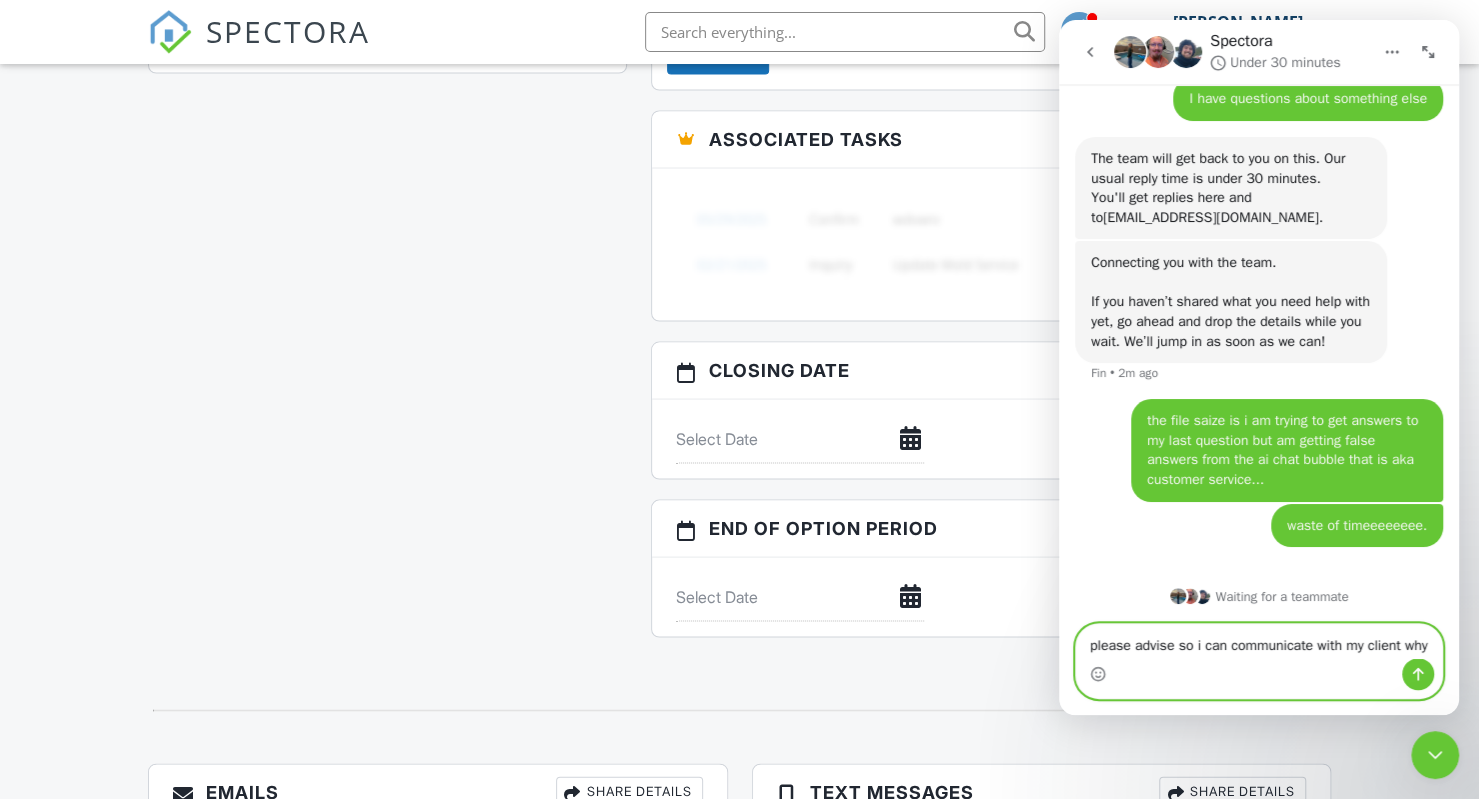 scroll, scrollTop: 3268, scrollLeft: 0, axis: vertical 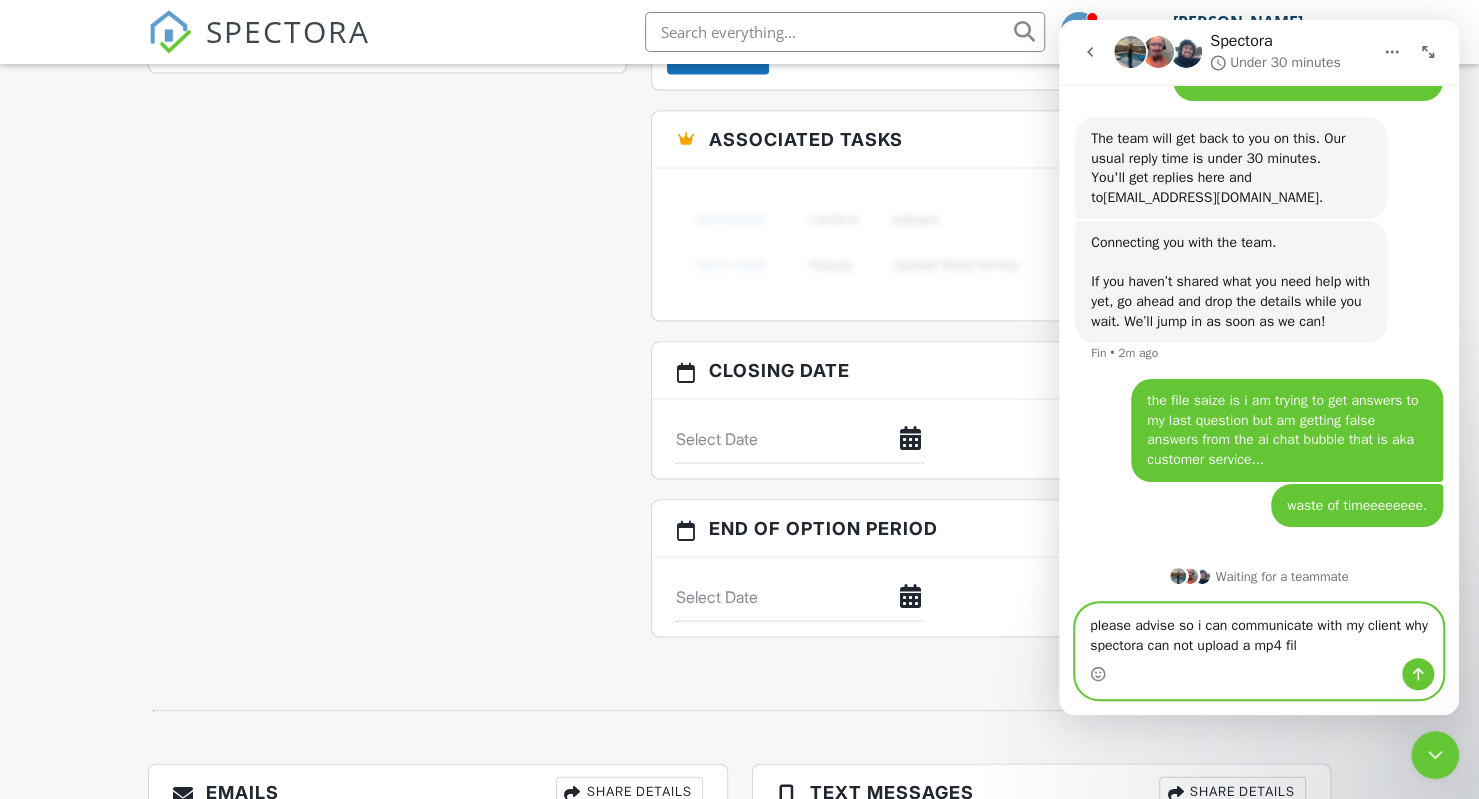 type on "please advise so i can communicate with my client why spectora can not upload a mp4 file" 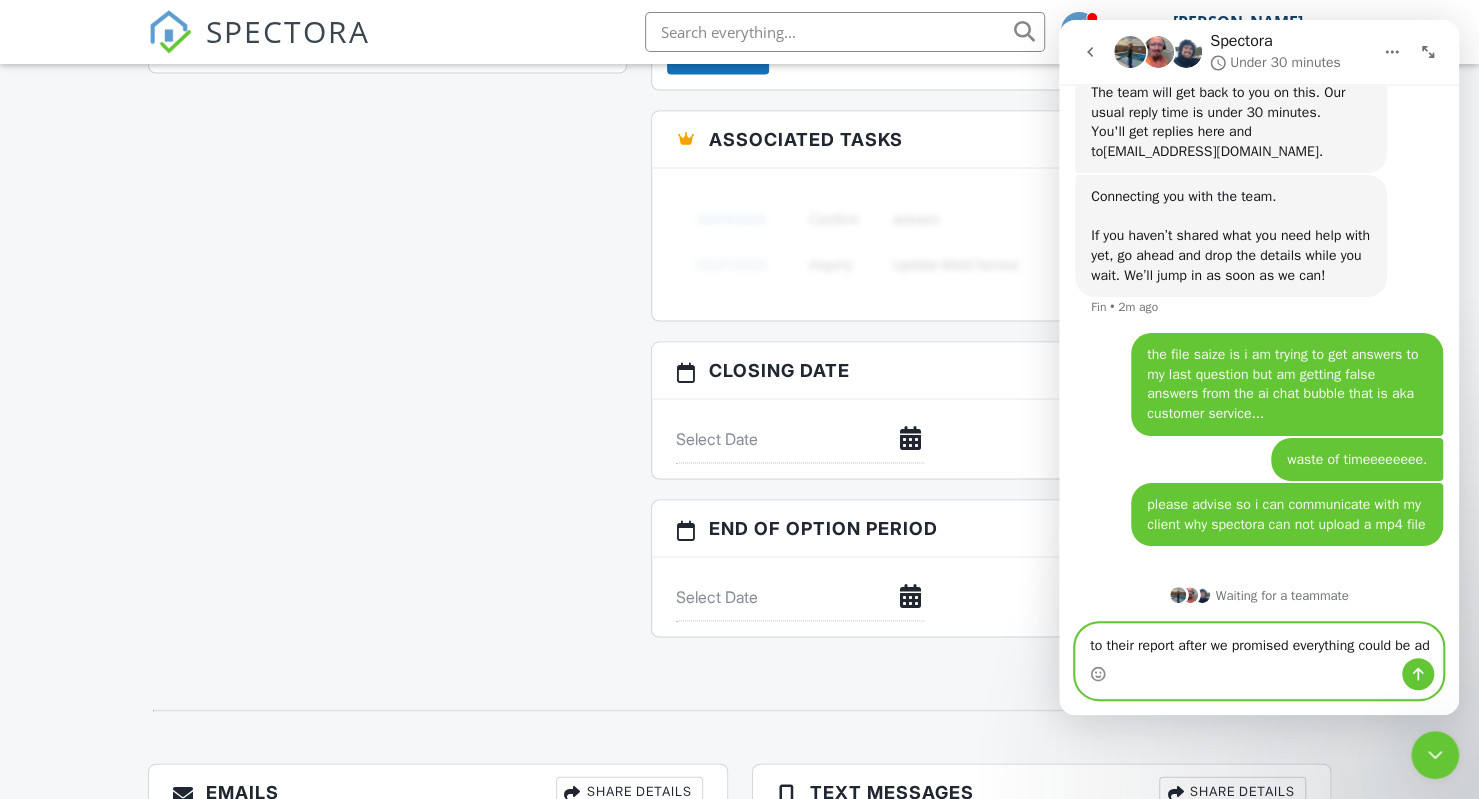 scroll, scrollTop: 3352, scrollLeft: 0, axis: vertical 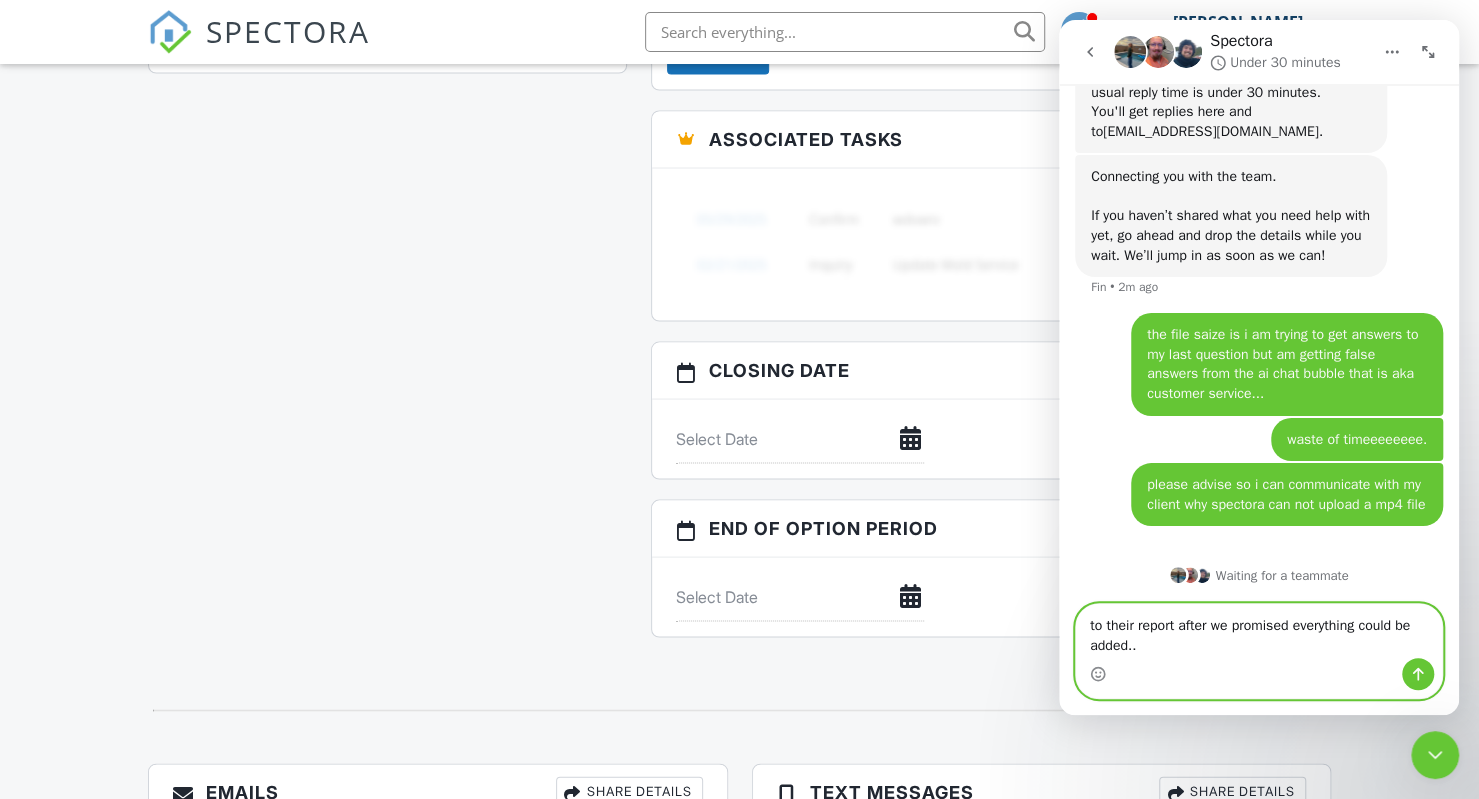 type on "to their report after we promised everything could be added..." 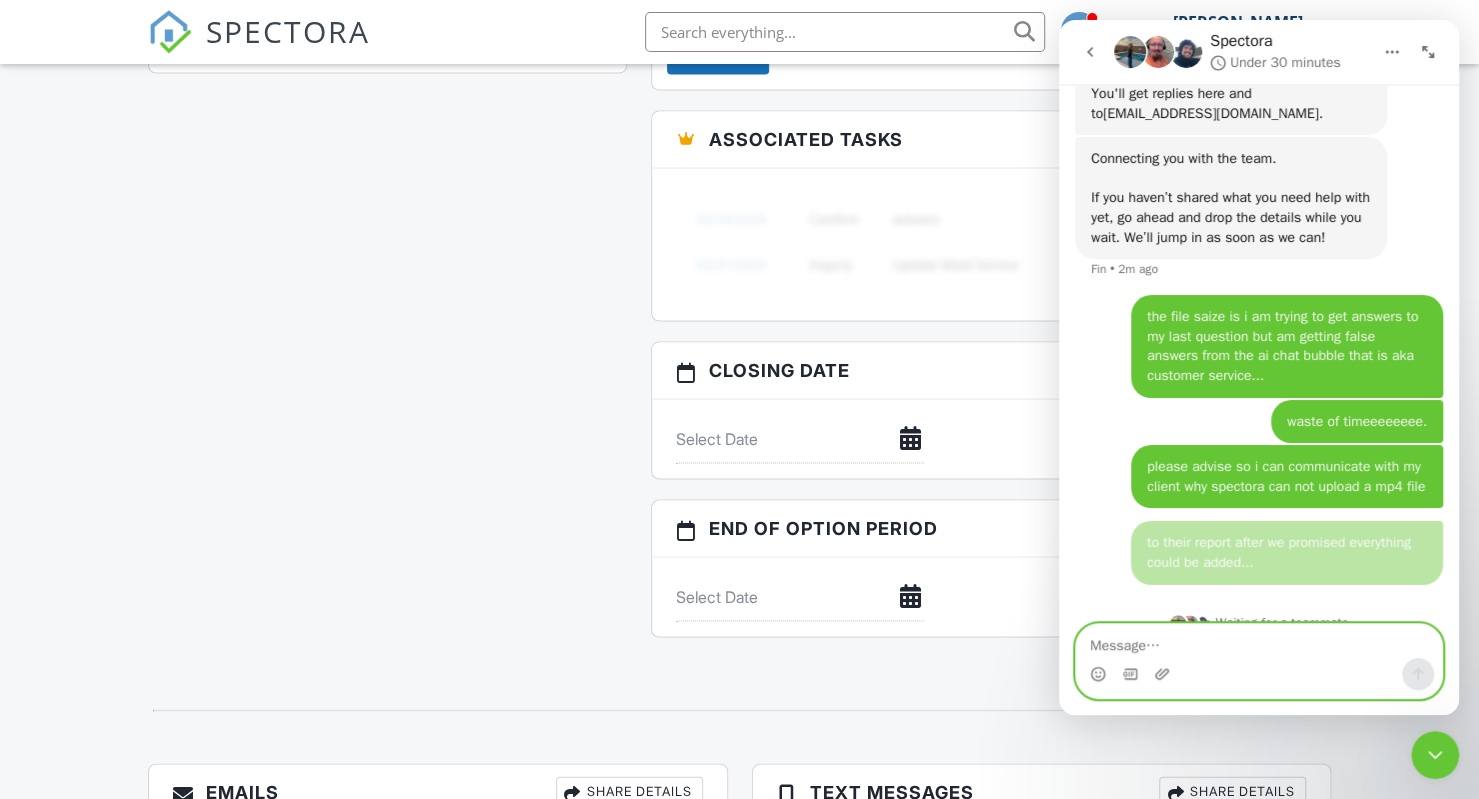 scroll, scrollTop: 3398, scrollLeft: 0, axis: vertical 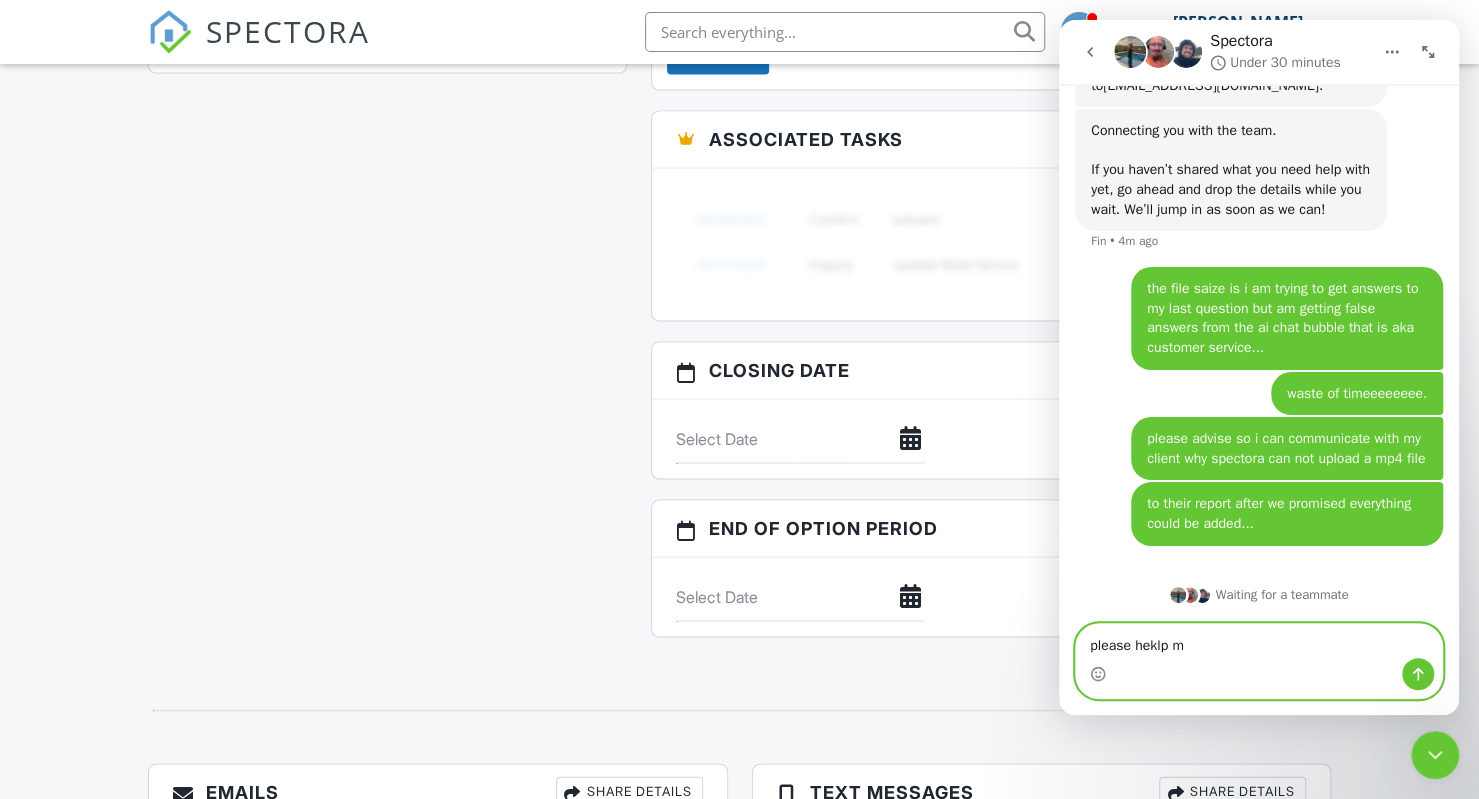 type on "please heklp me" 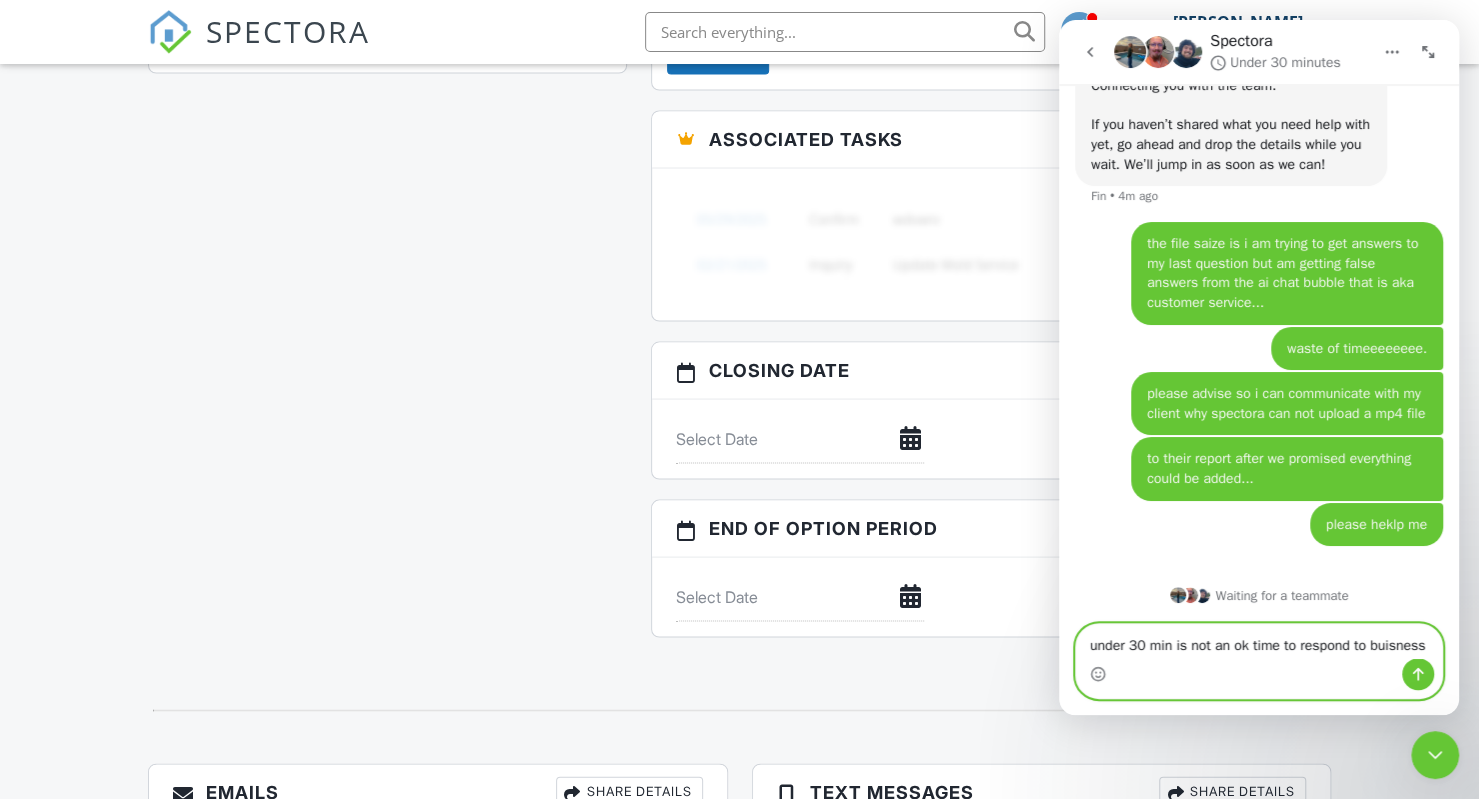 scroll, scrollTop: 3463, scrollLeft: 0, axis: vertical 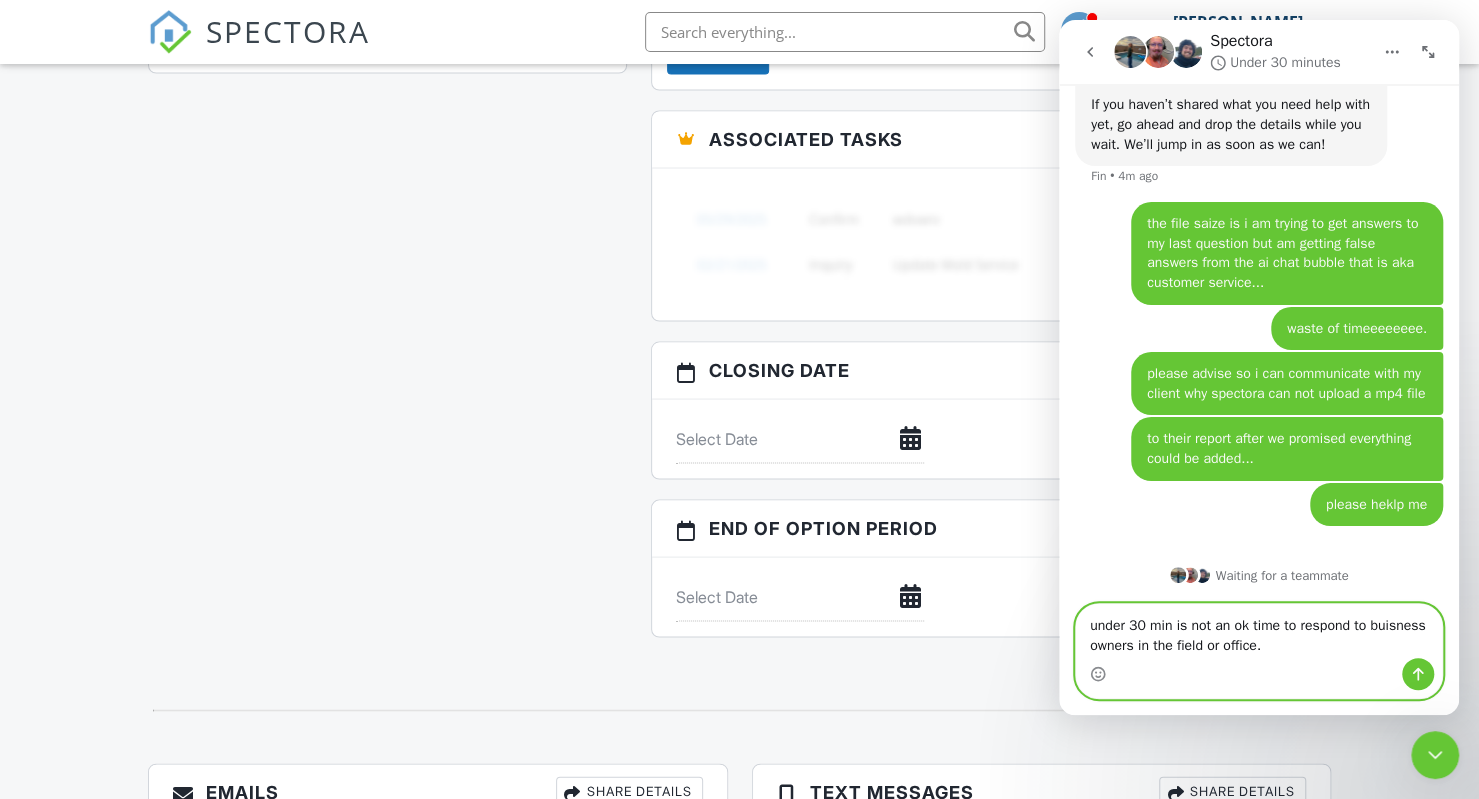 type on "under 30 min is not an ok time to respond to business owners in the field or office." 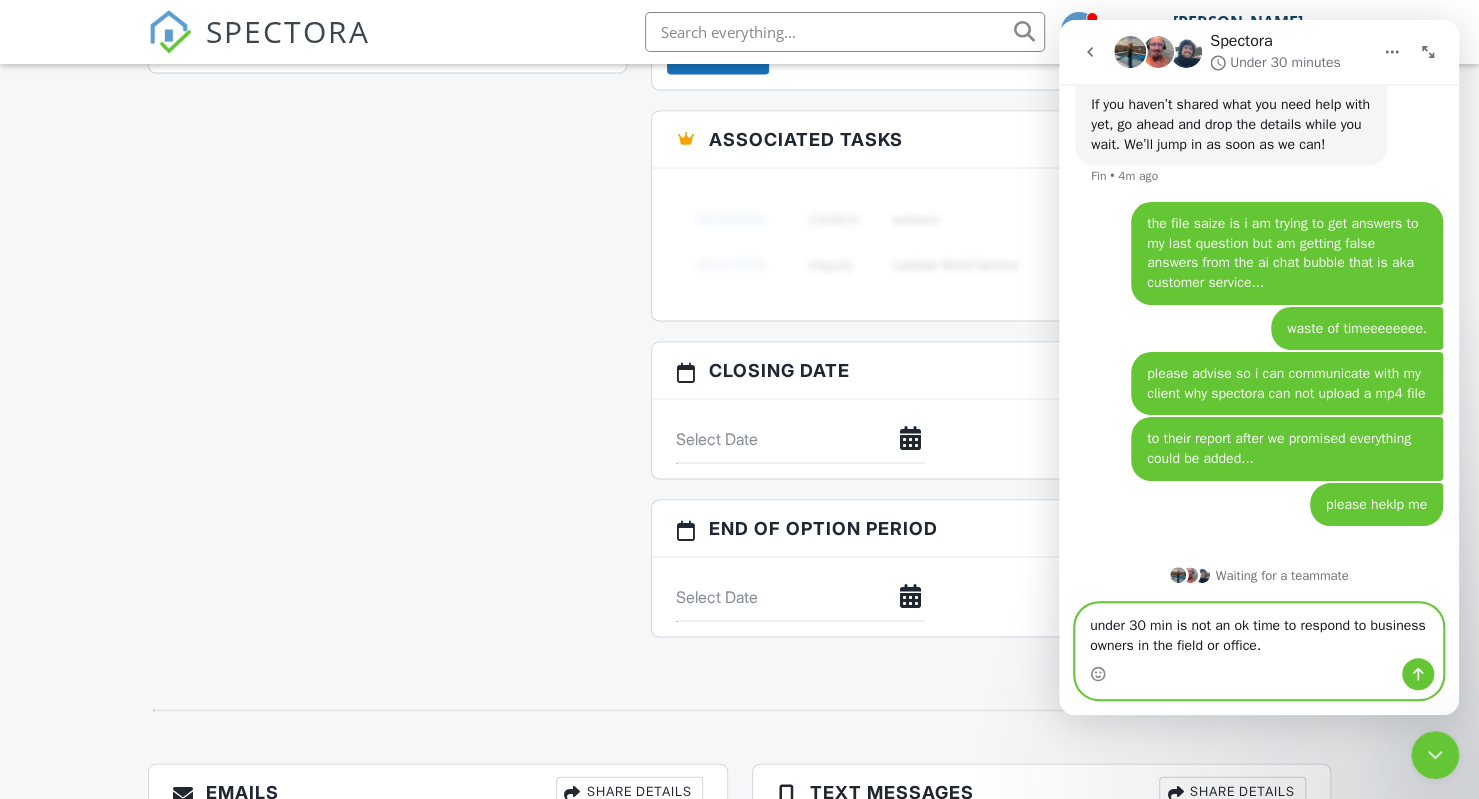 type 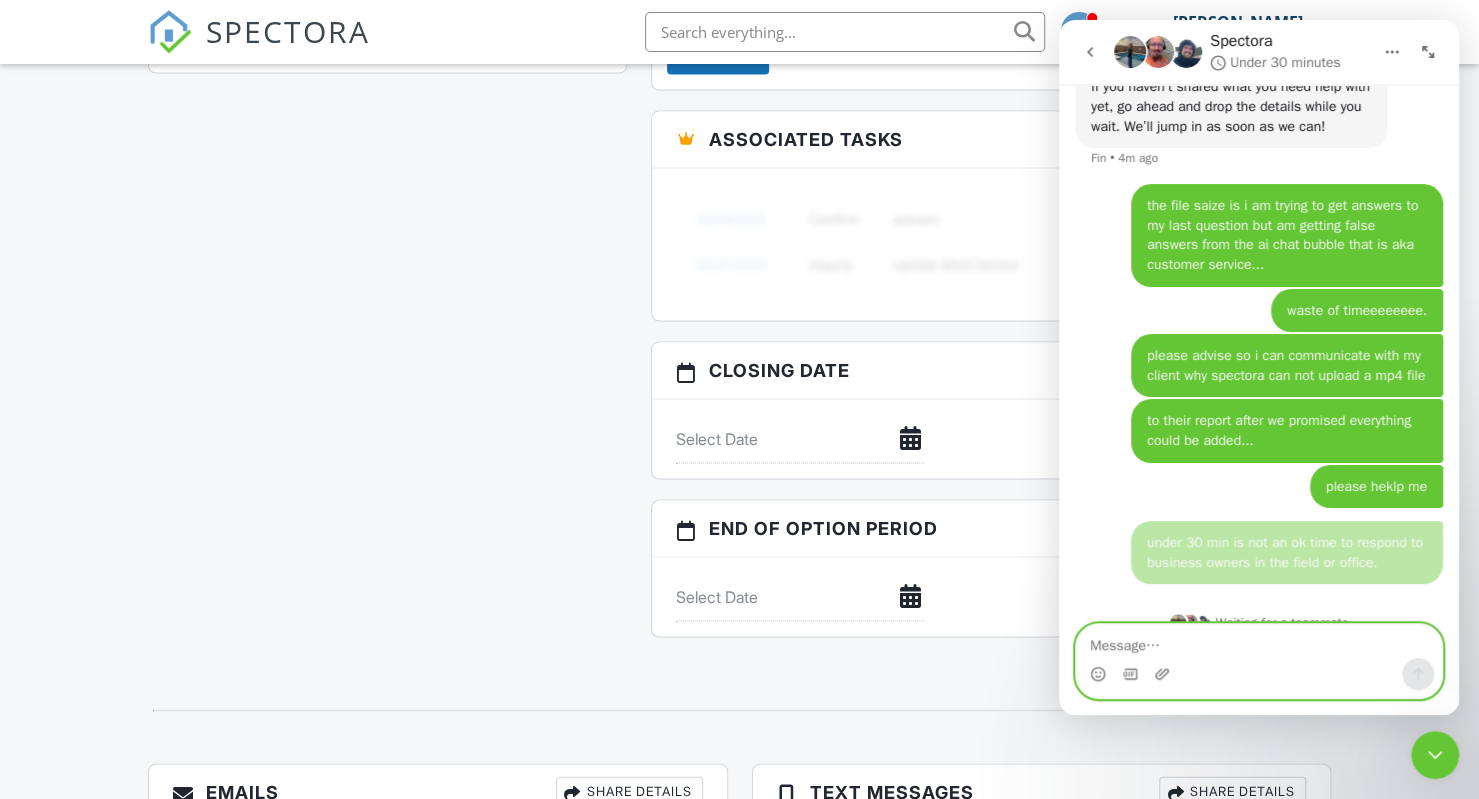 scroll, scrollTop: 3508, scrollLeft: 0, axis: vertical 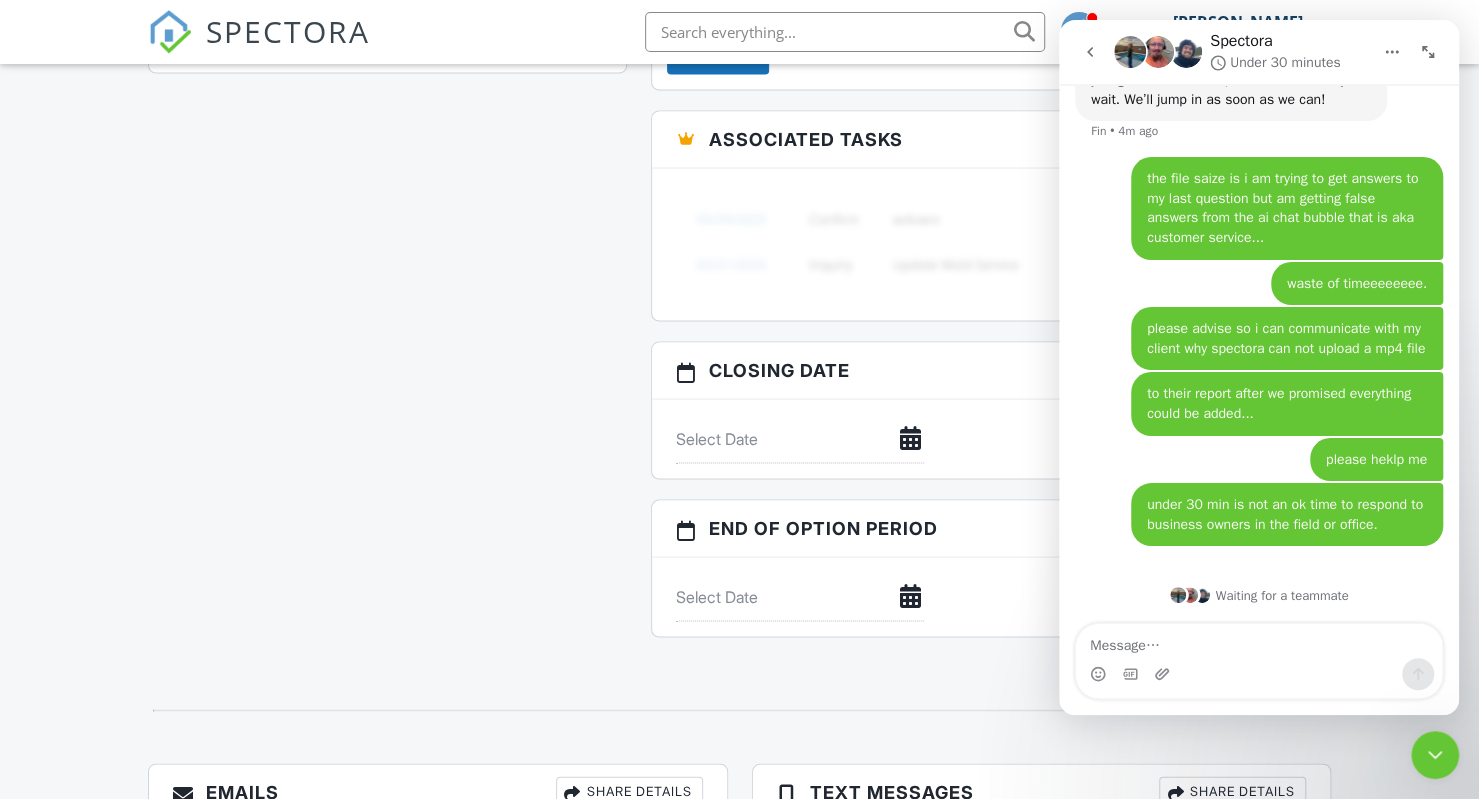 click on "All emails and texts are disabled for this inspection!
All emails and texts have been disabled for this inspection. This may have happened due to someone manually disabling them or this inspection being unconfirmed when it was scheduled. To re-enable emails and texts for this inspection, click the button below.
Turn on emails and texts
Turn on and Requeue Notifications
Reports
Unlocked
Undelete
Attach
New
Certified Home Inspection
VBHI-2024
Buyer viewed 07/12/2025  9:30 pm
Agent viewed 07/09/2025 11:43 pm
Edit
View
Copy
Reinspection Report
View Log
RRB Log
Delete
924 Laconia Ct - Mold Report
VABEACH-1860828_-_924_Laconia_Ct.pdf
application/pdf
Buyer viewed 07/08/2025  8:43 pm
Delete
Published at 07/08/2025  8:42 PM
Resend Email/Text
Publish report?" at bounding box center [739, -338] 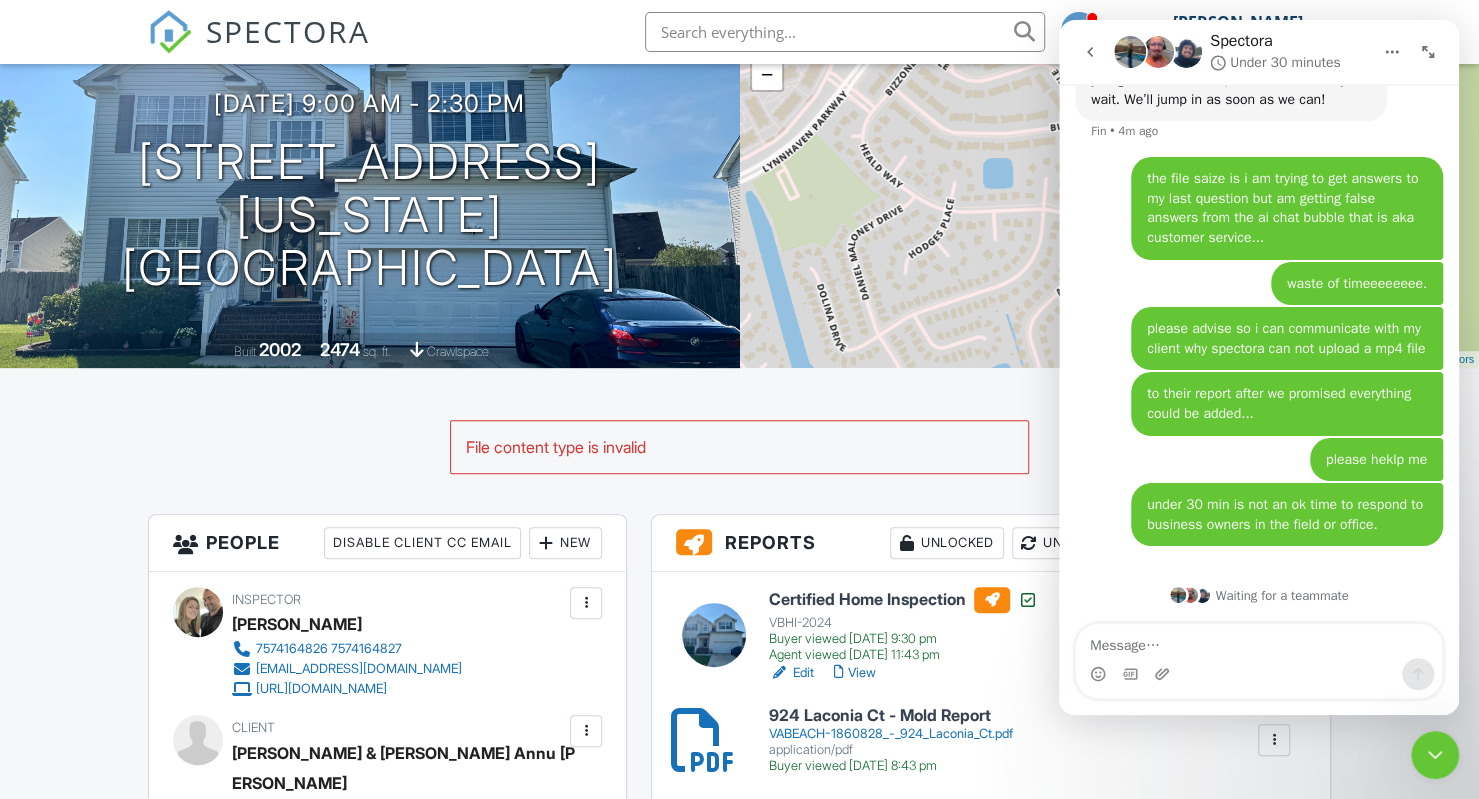 scroll, scrollTop: 185, scrollLeft: 0, axis: vertical 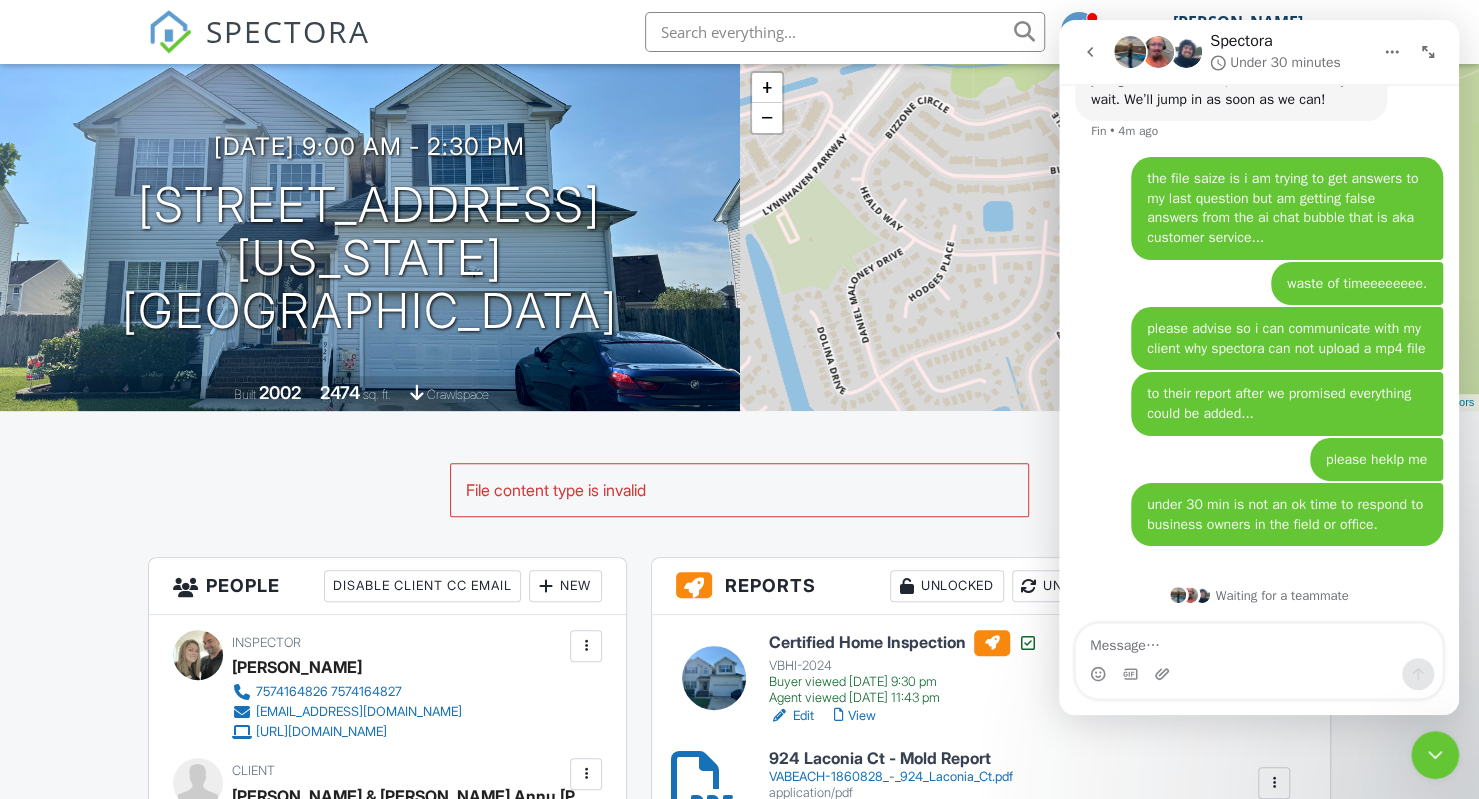 click at bounding box center [1428, 52] 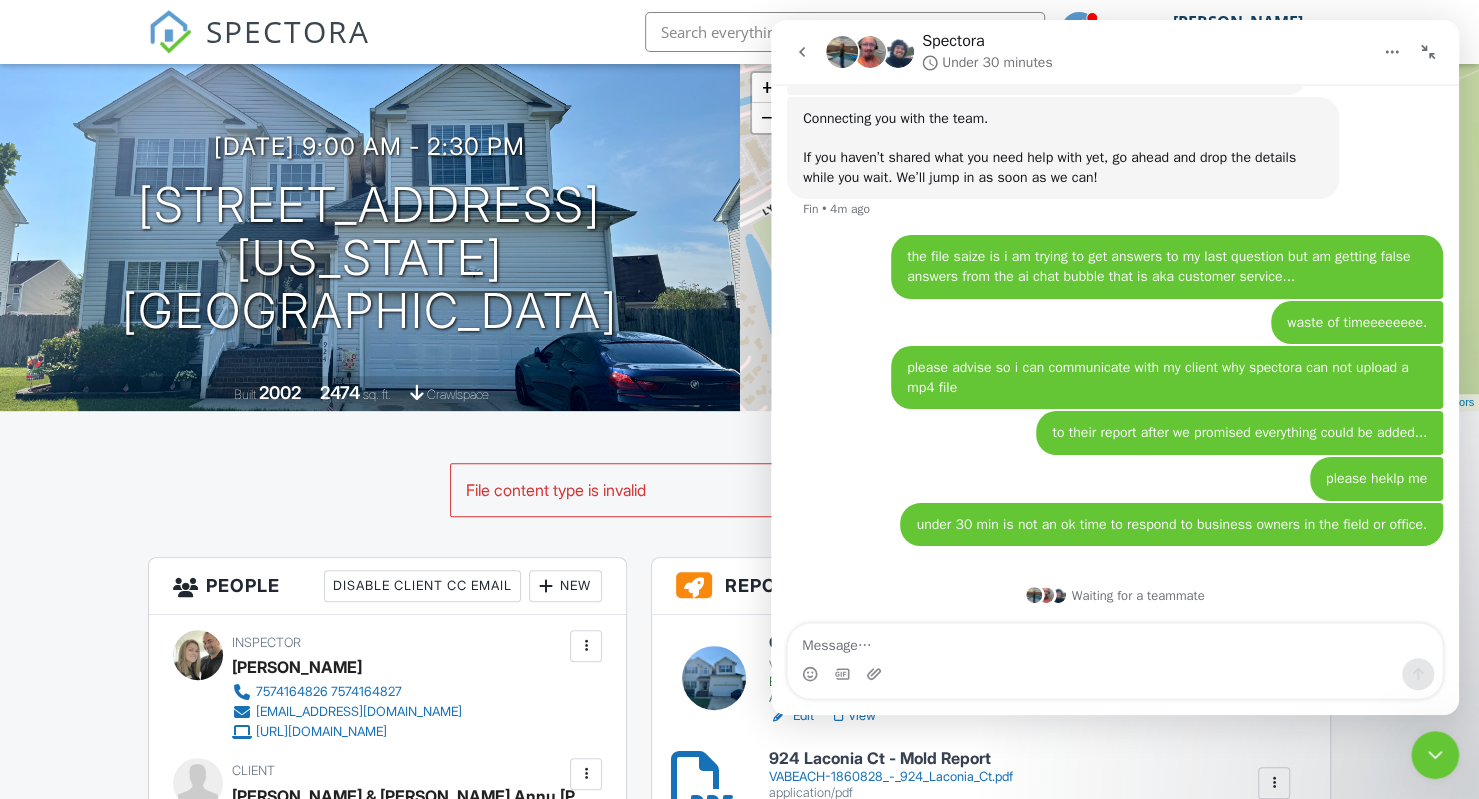 click at bounding box center [1428, 52] 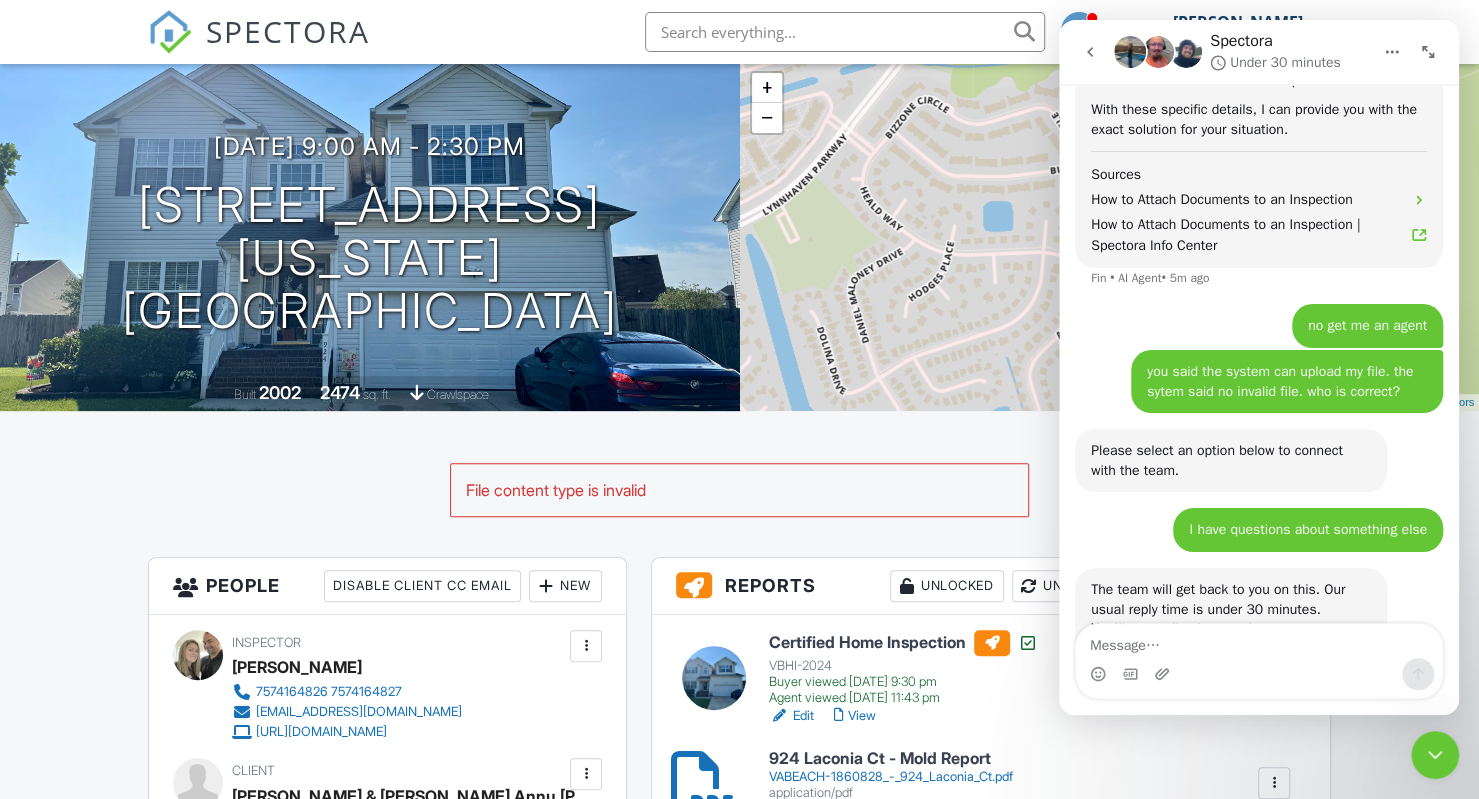 scroll, scrollTop: 3508, scrollLeft: 0, axis: vertical 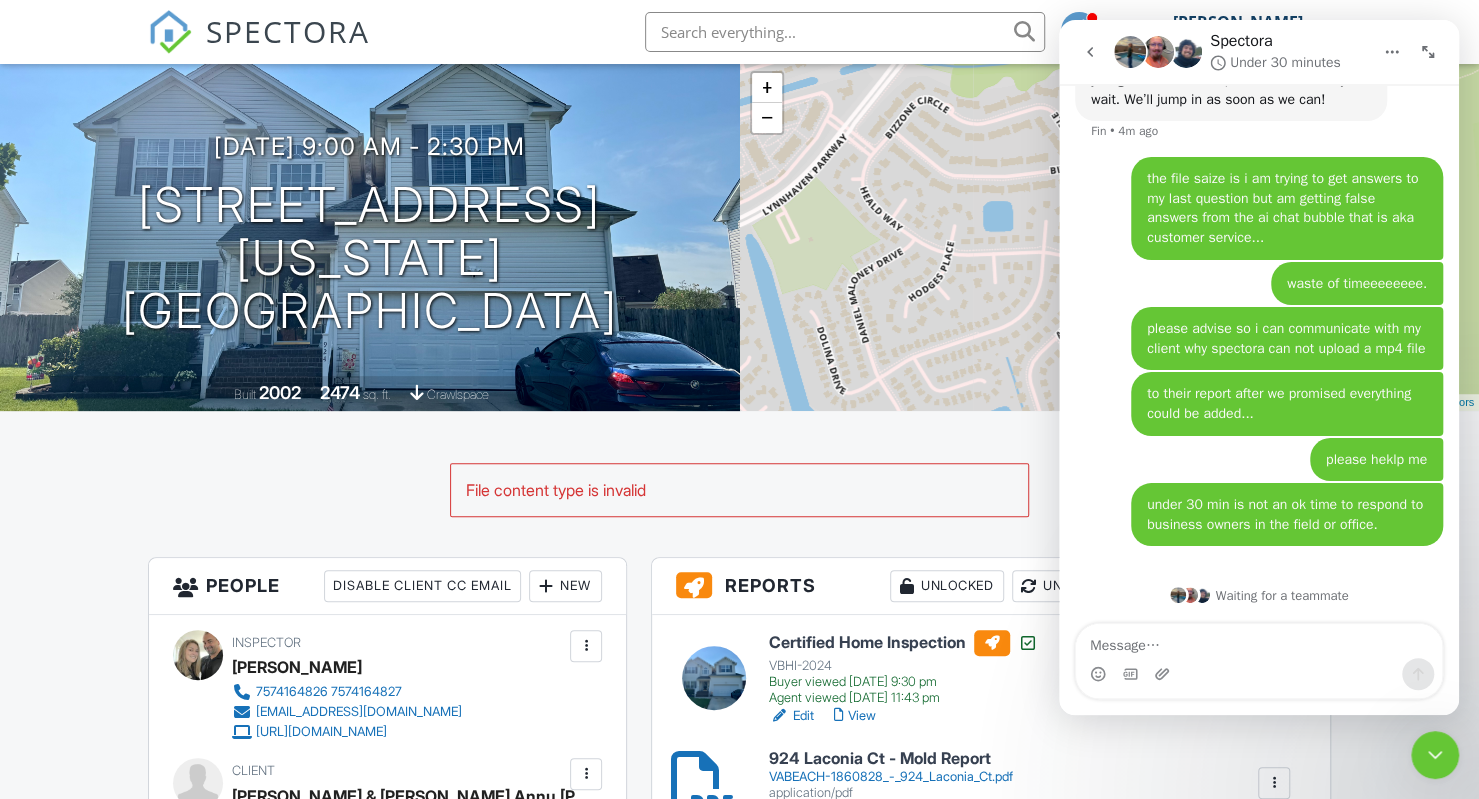 click 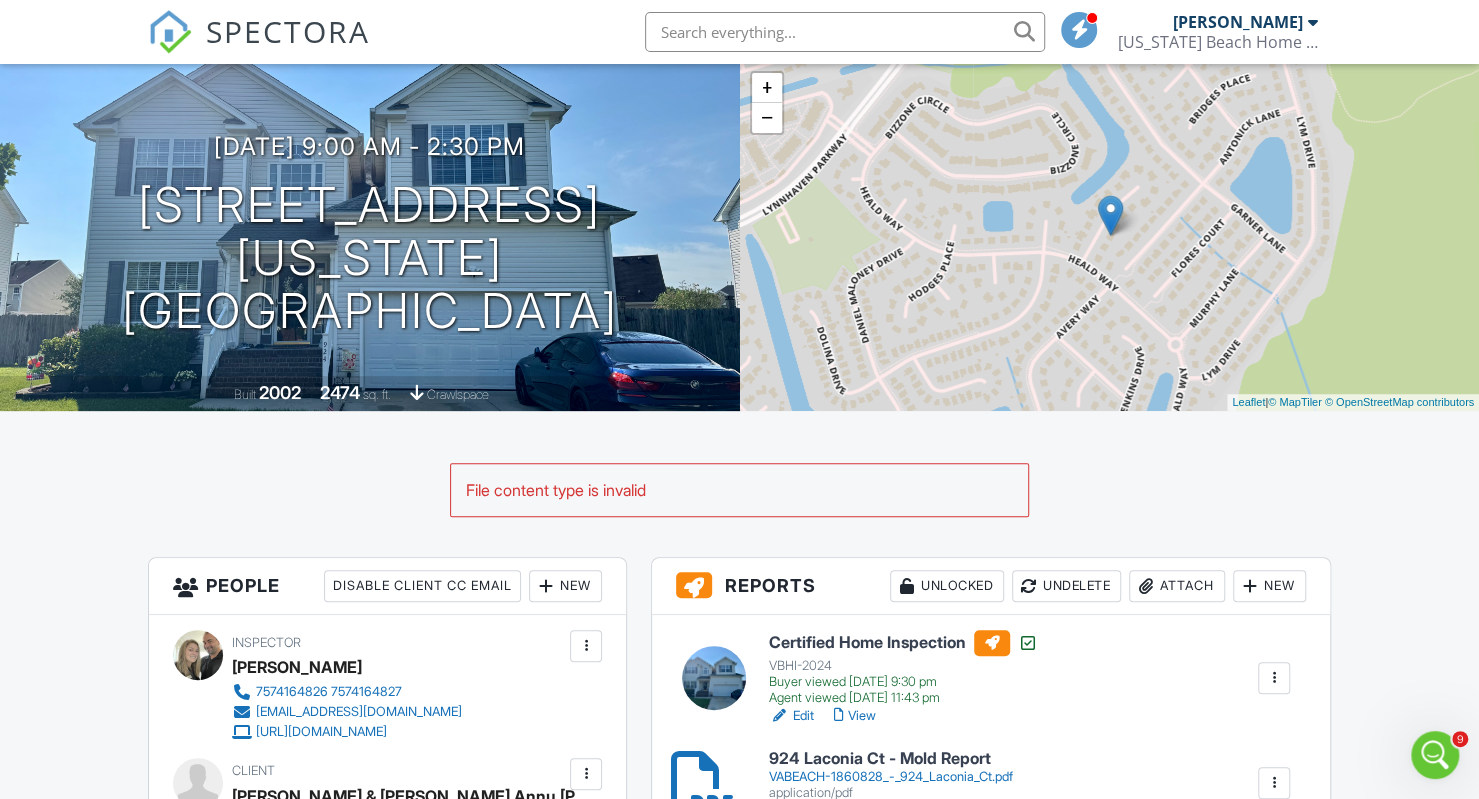 scroll, scrollTop: 0, scrollLeft: 0, axis: both 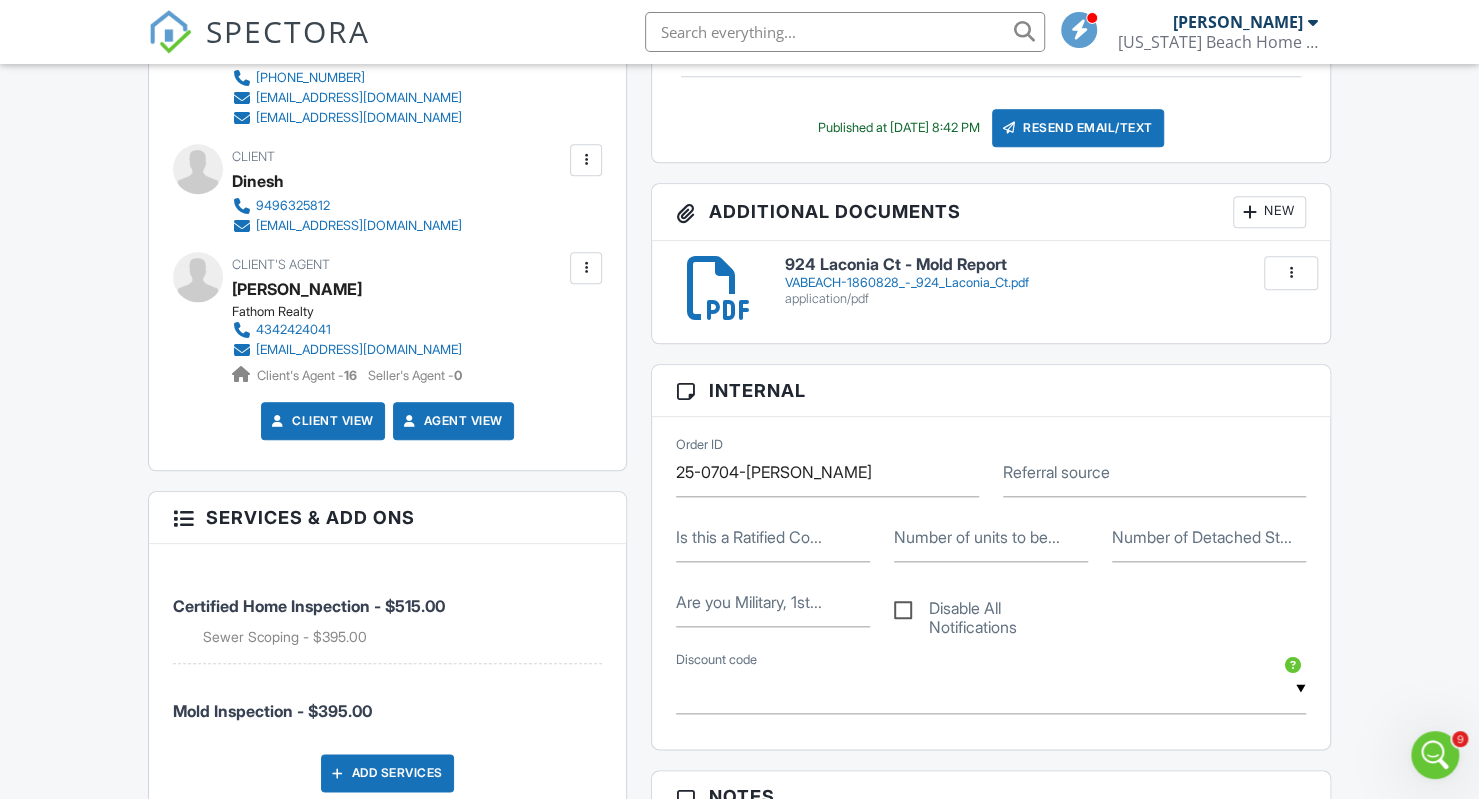 click on "New" at bounding box center [1269, 212] 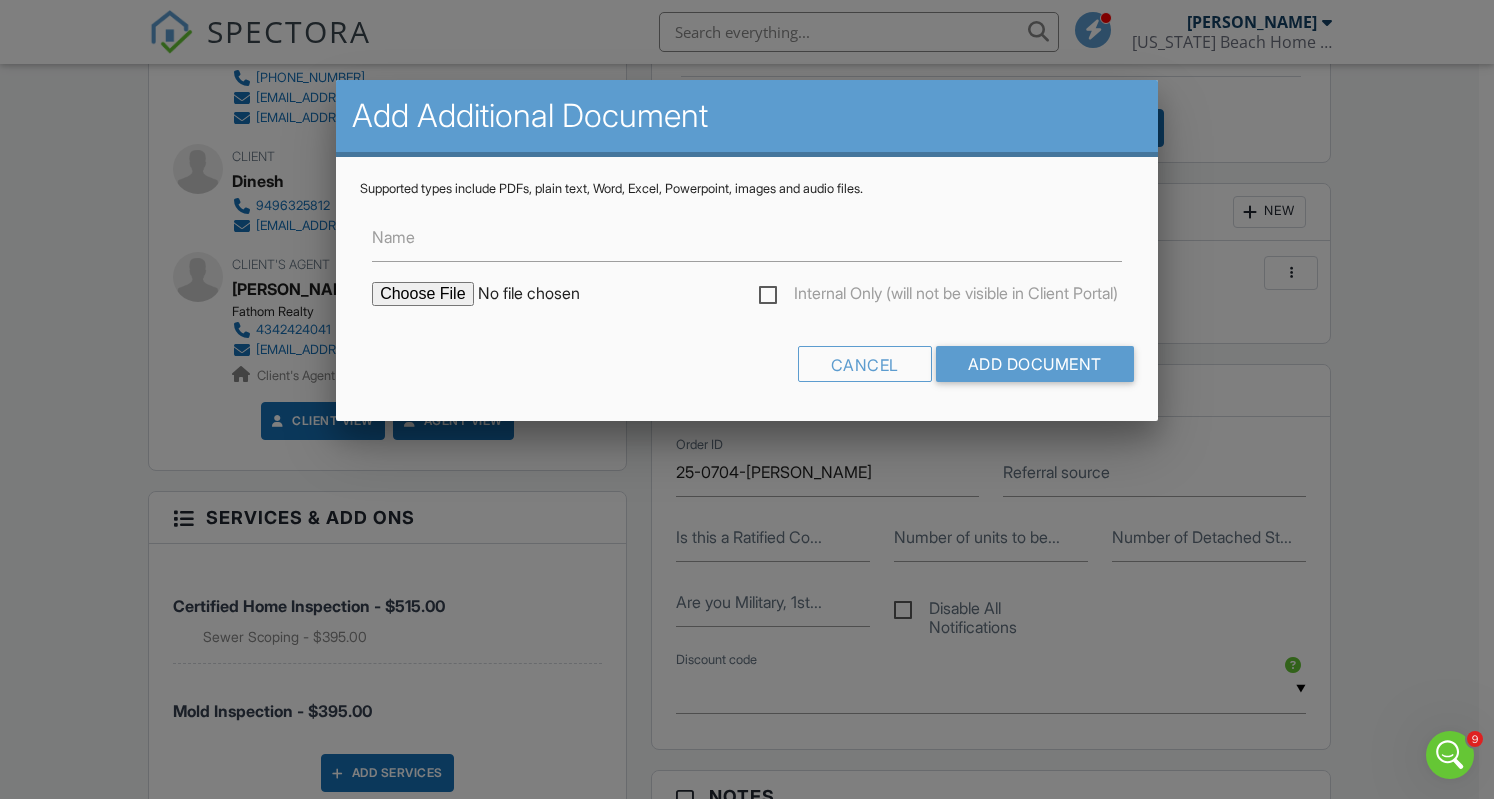 click at bounding box center [542, 294] 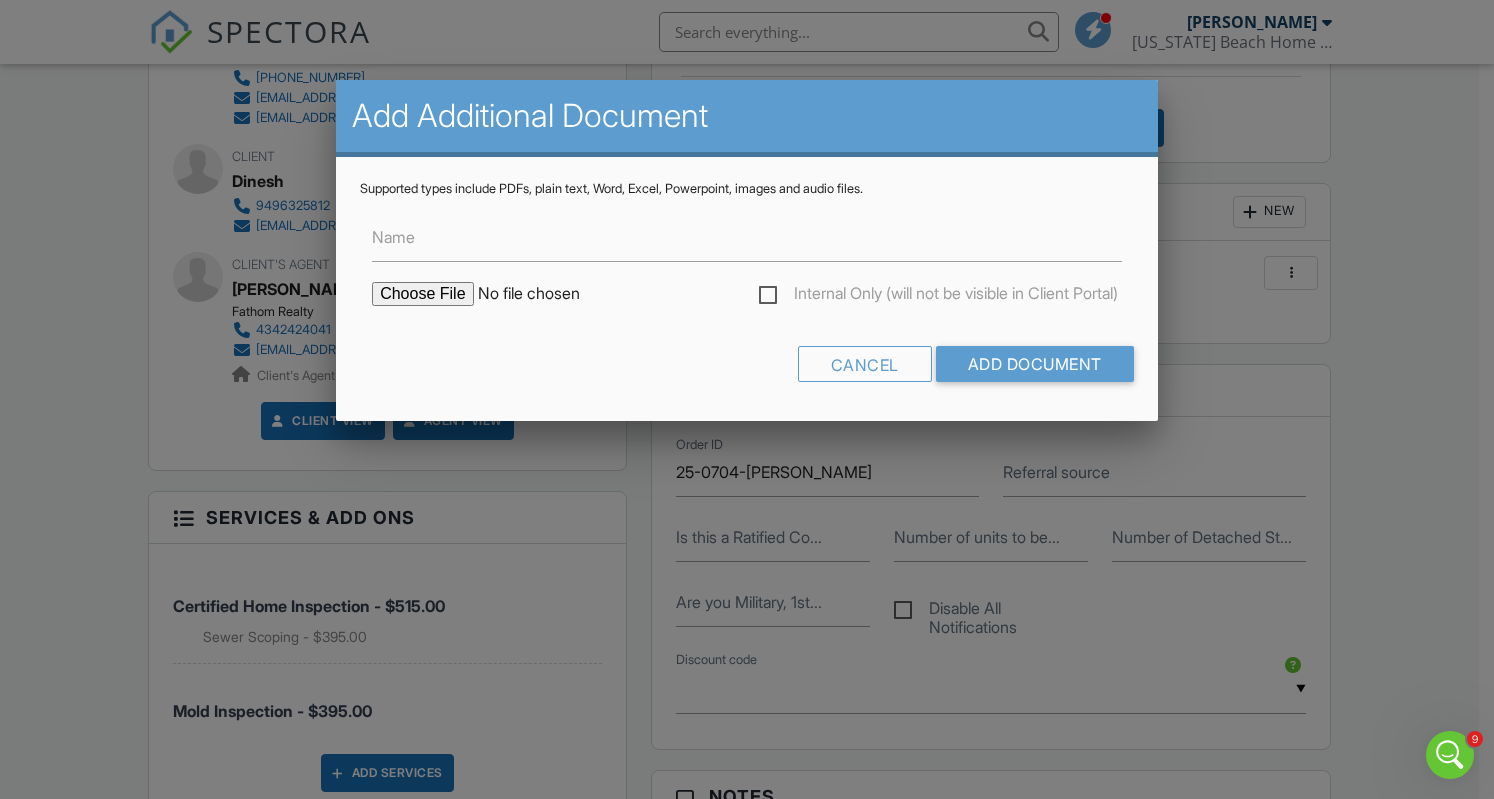 type on "C:\fakepath\924 Laconia Ct - Sewer Scope - RPG.mp4" 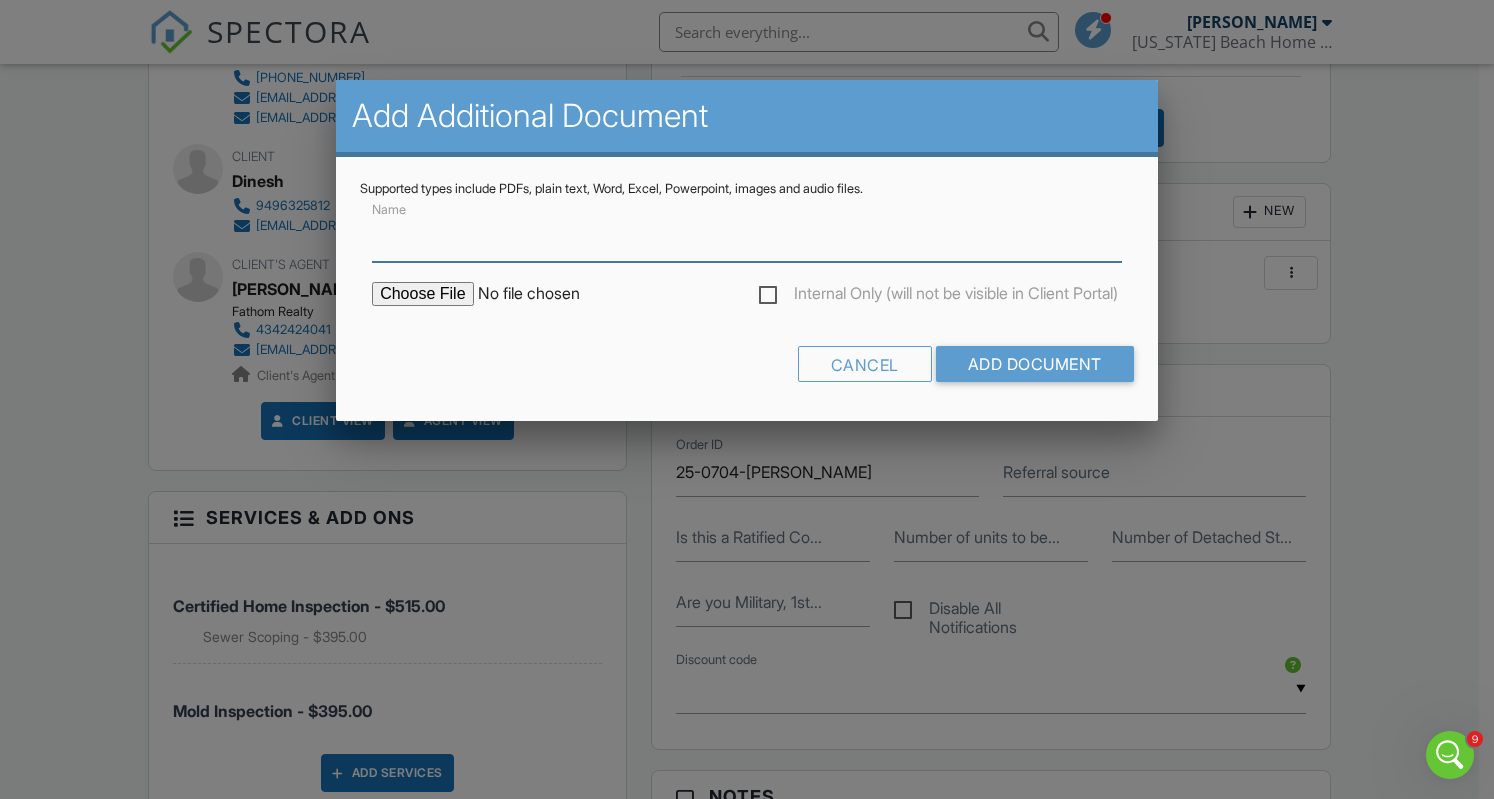 click on "Name" at bounding box center [747, 237] 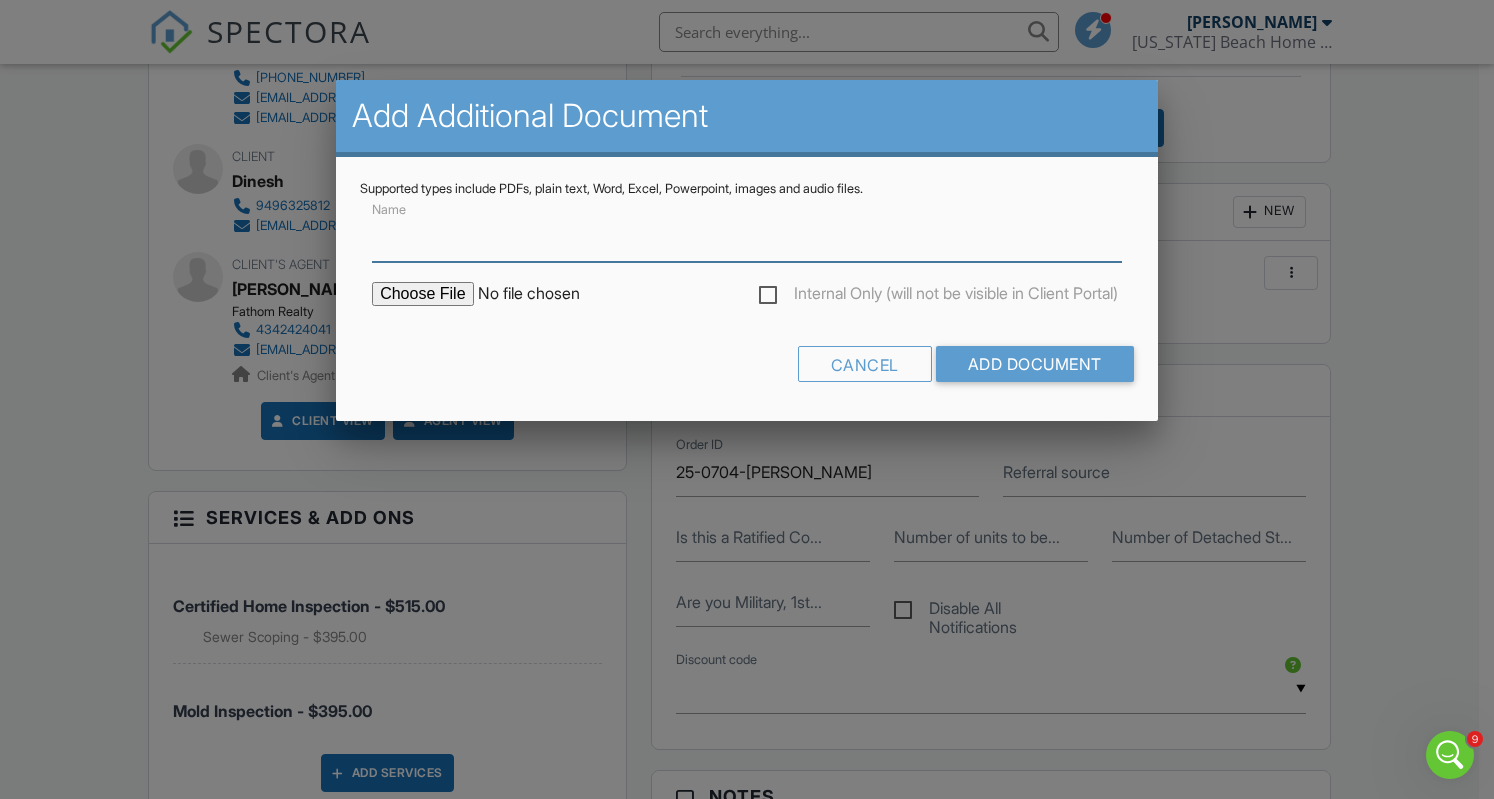 type on "Sewer Scope footage" 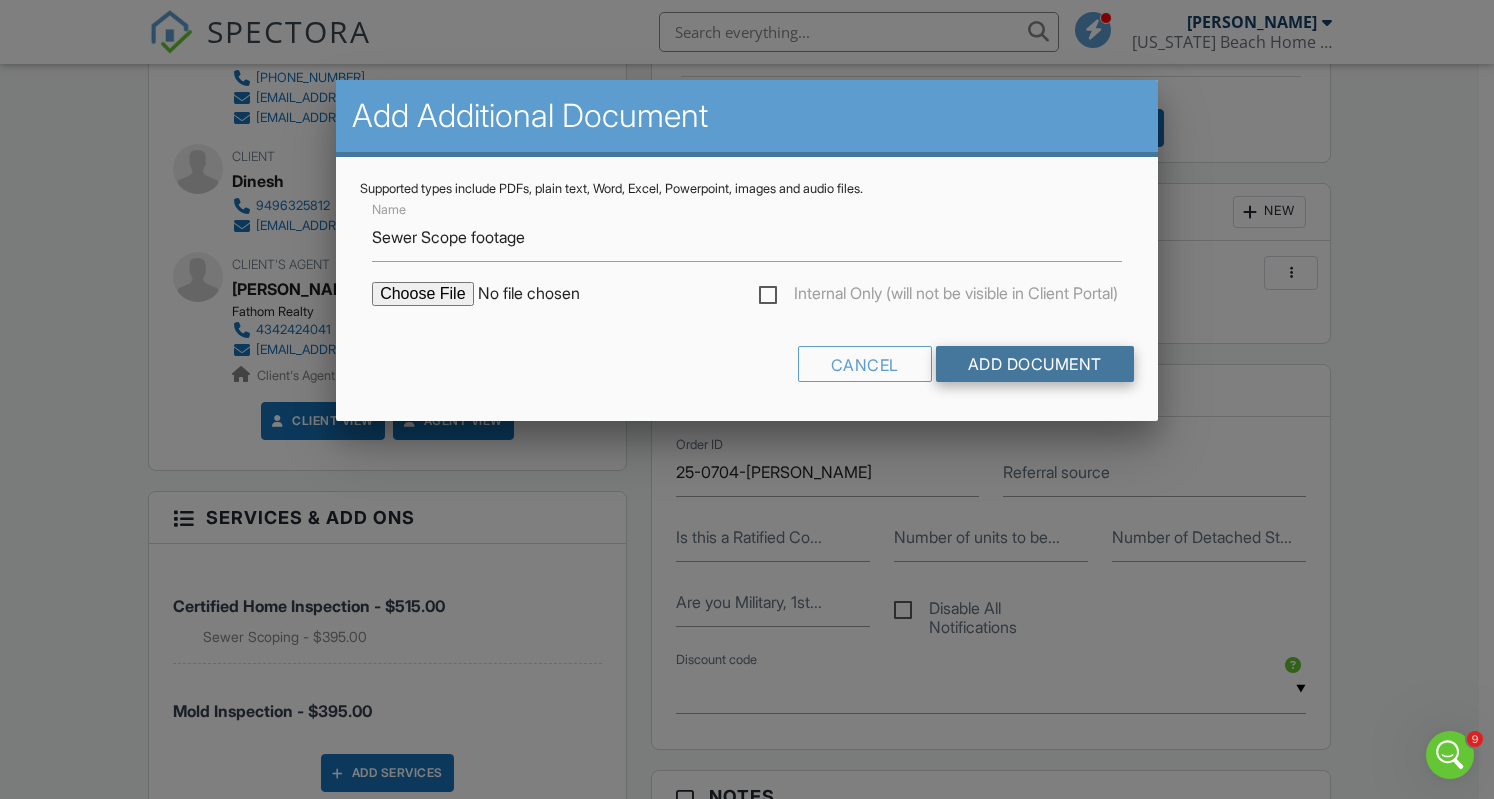 click on "Add Document" at bounding box center [1035, 364] 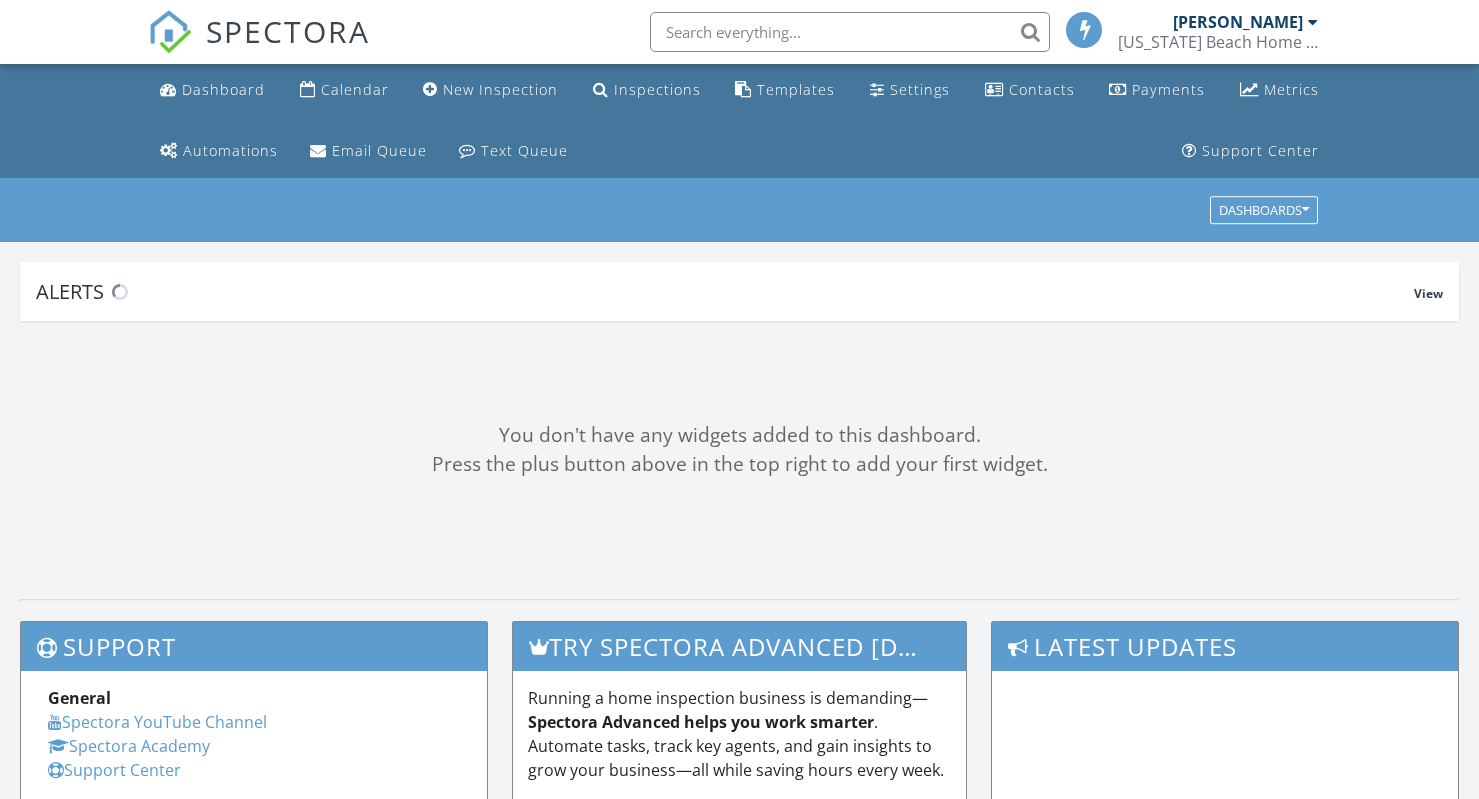 scroll, scrollTop: 0, scrollLeft: 0, axis: both 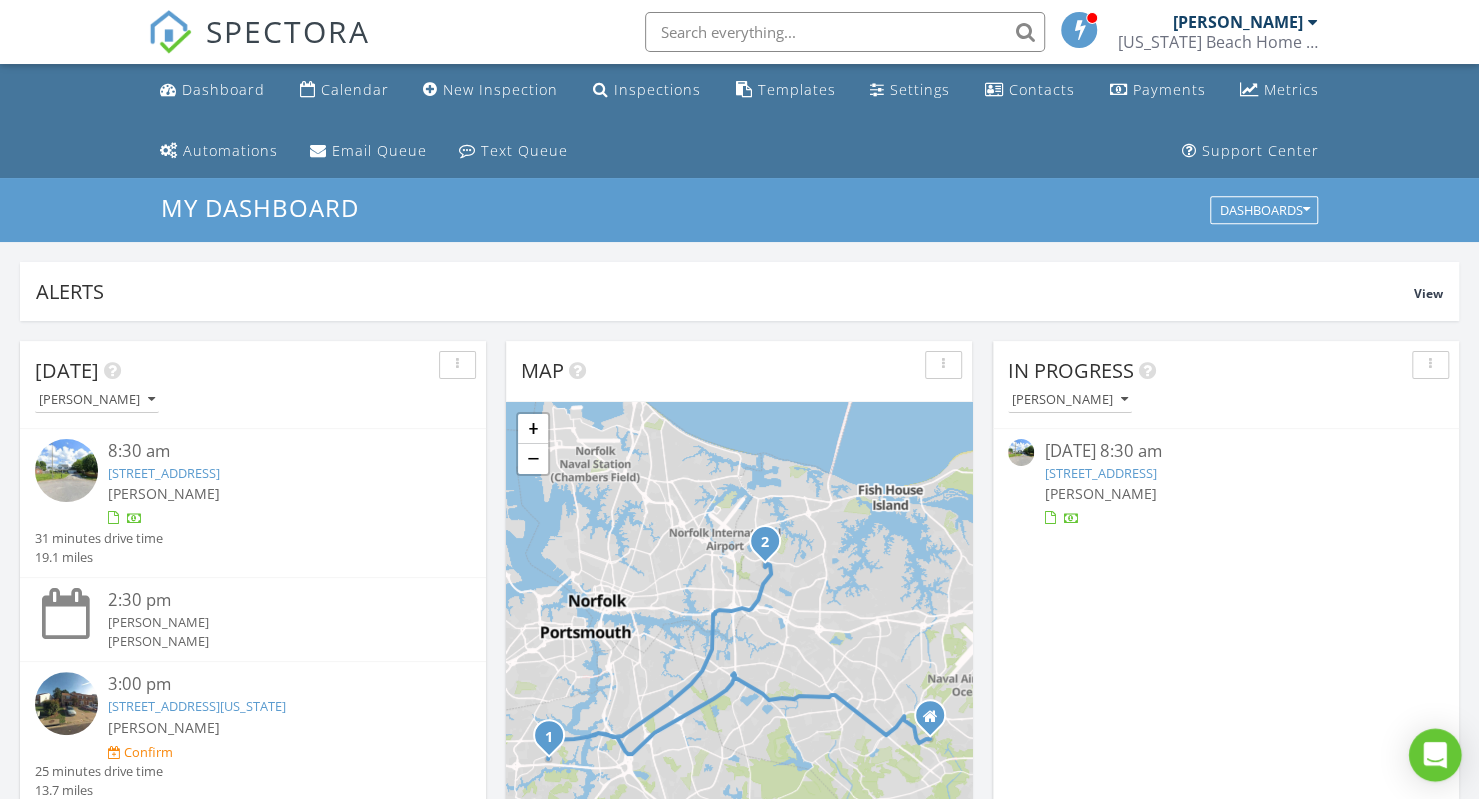click 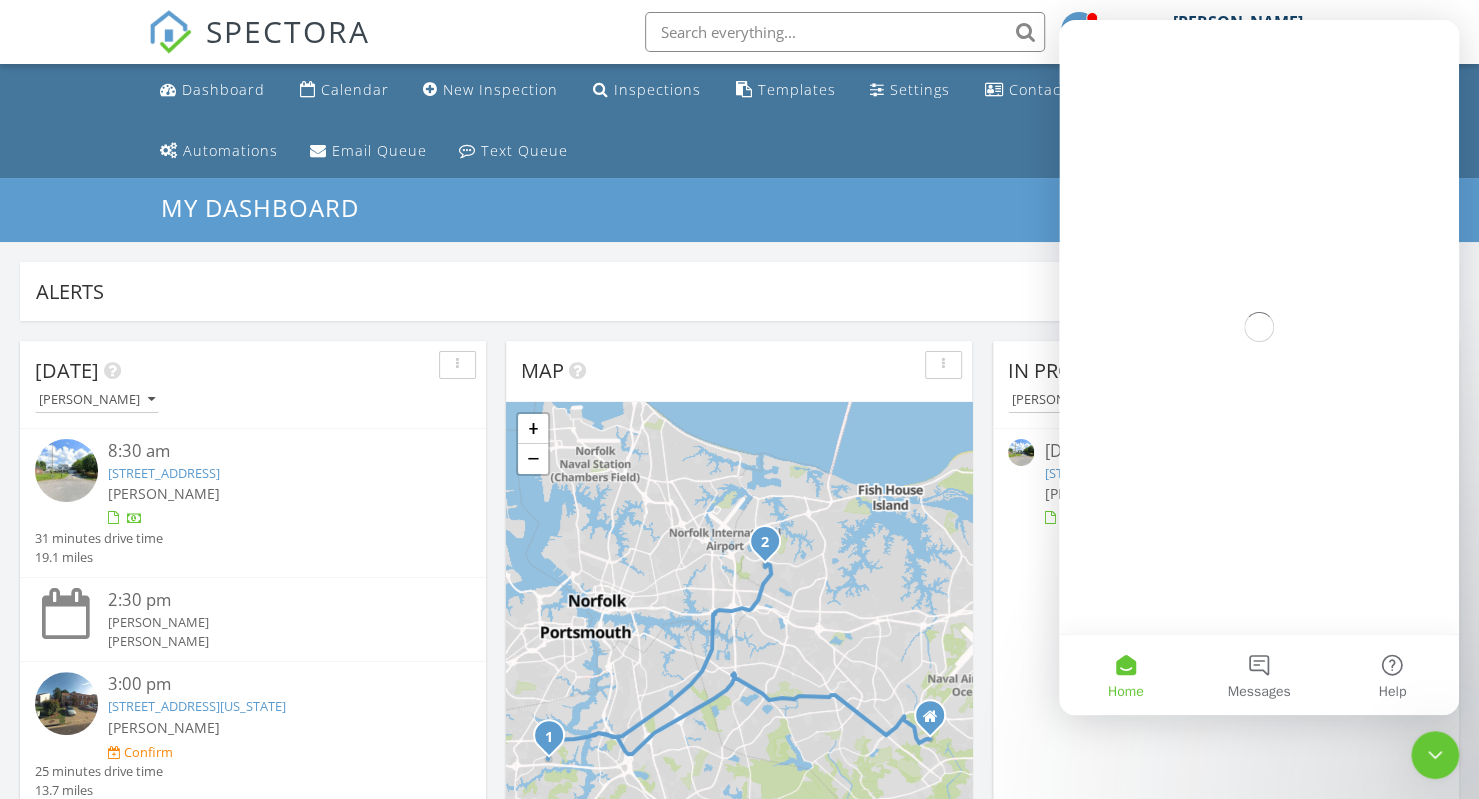 scroll, scrollTop: 0, scrollLeft: 0, axis: both 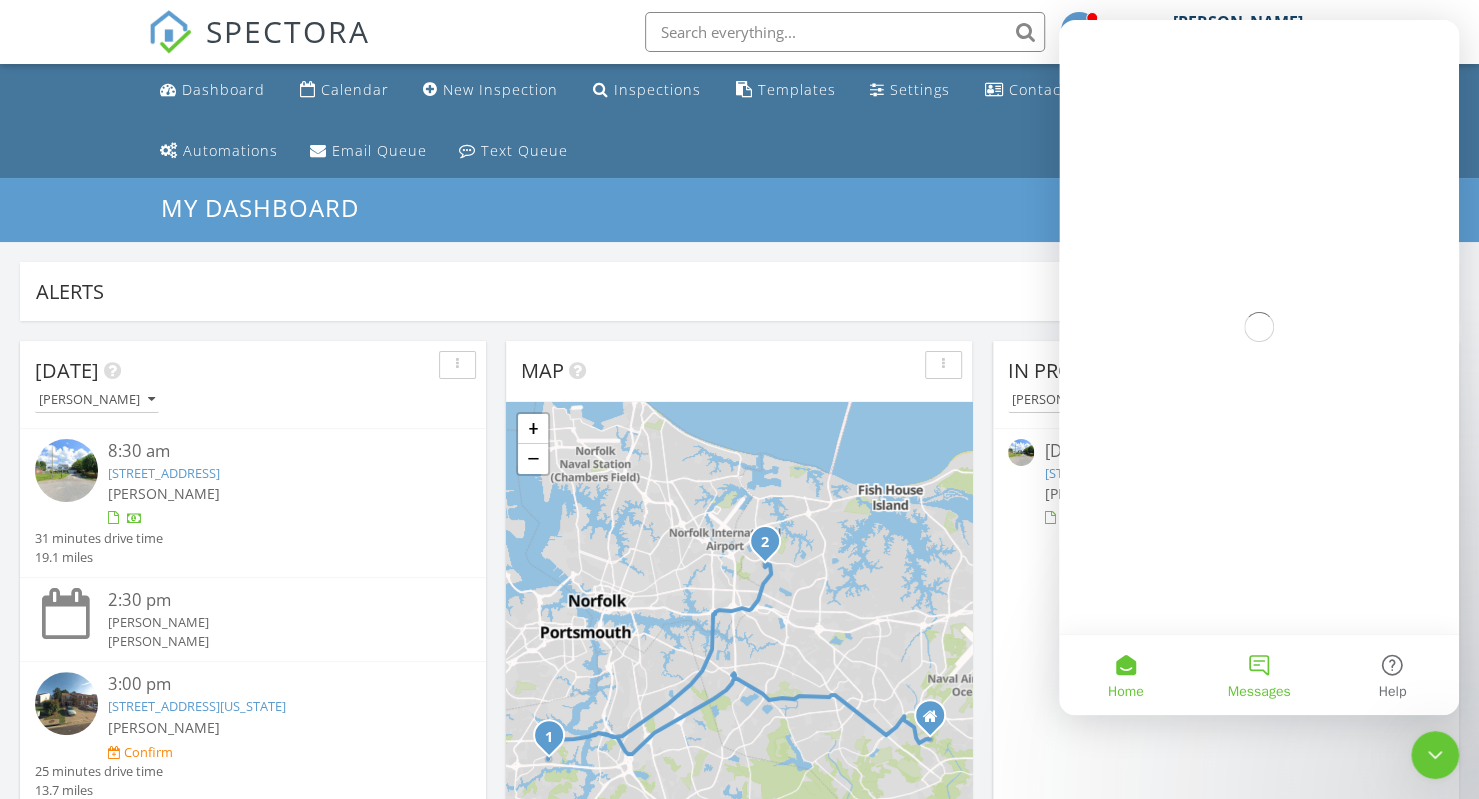click on "Messages" at bounding box center [1258, 675] 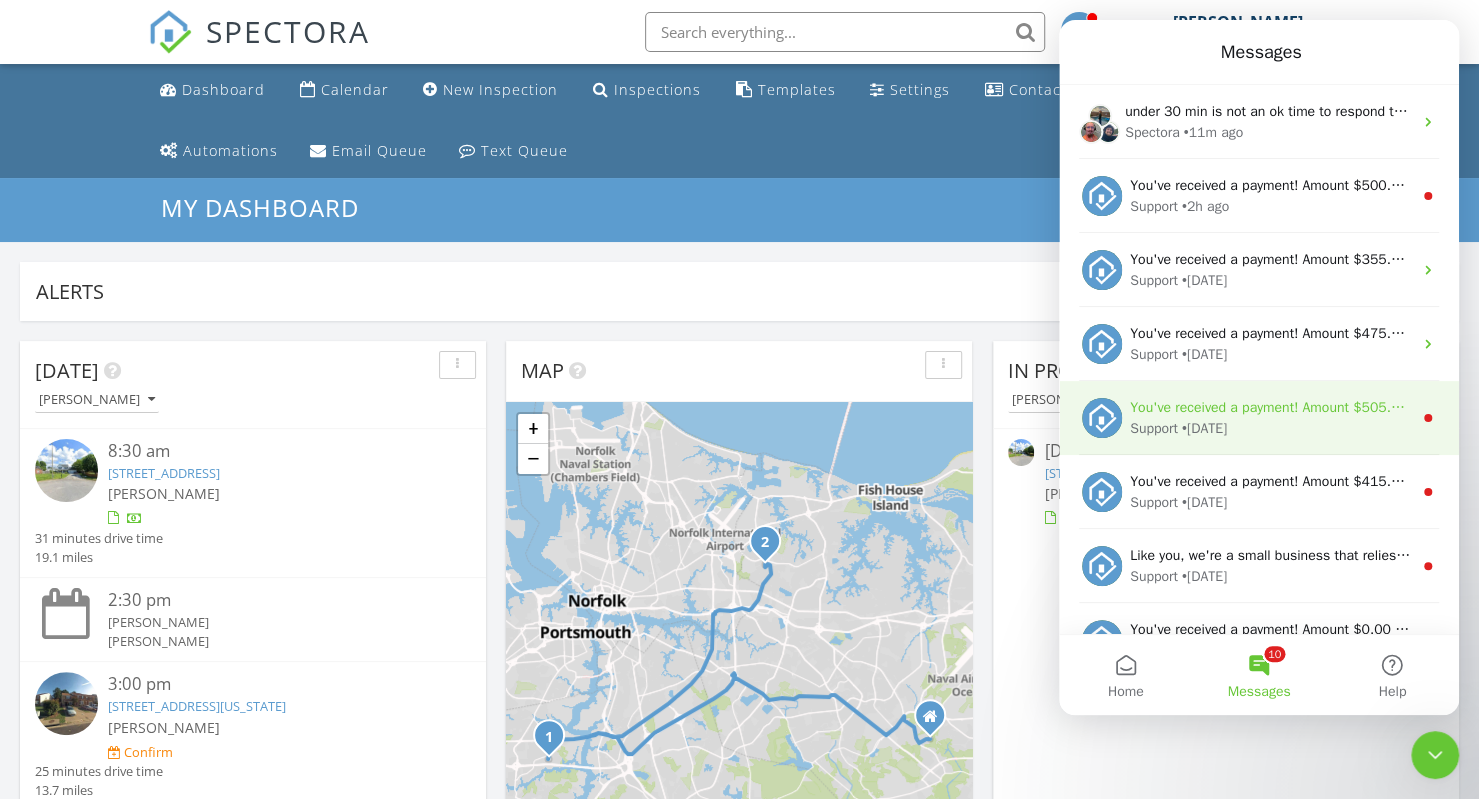 click on "•  [DATE]" at bounding box center [1204, 428] 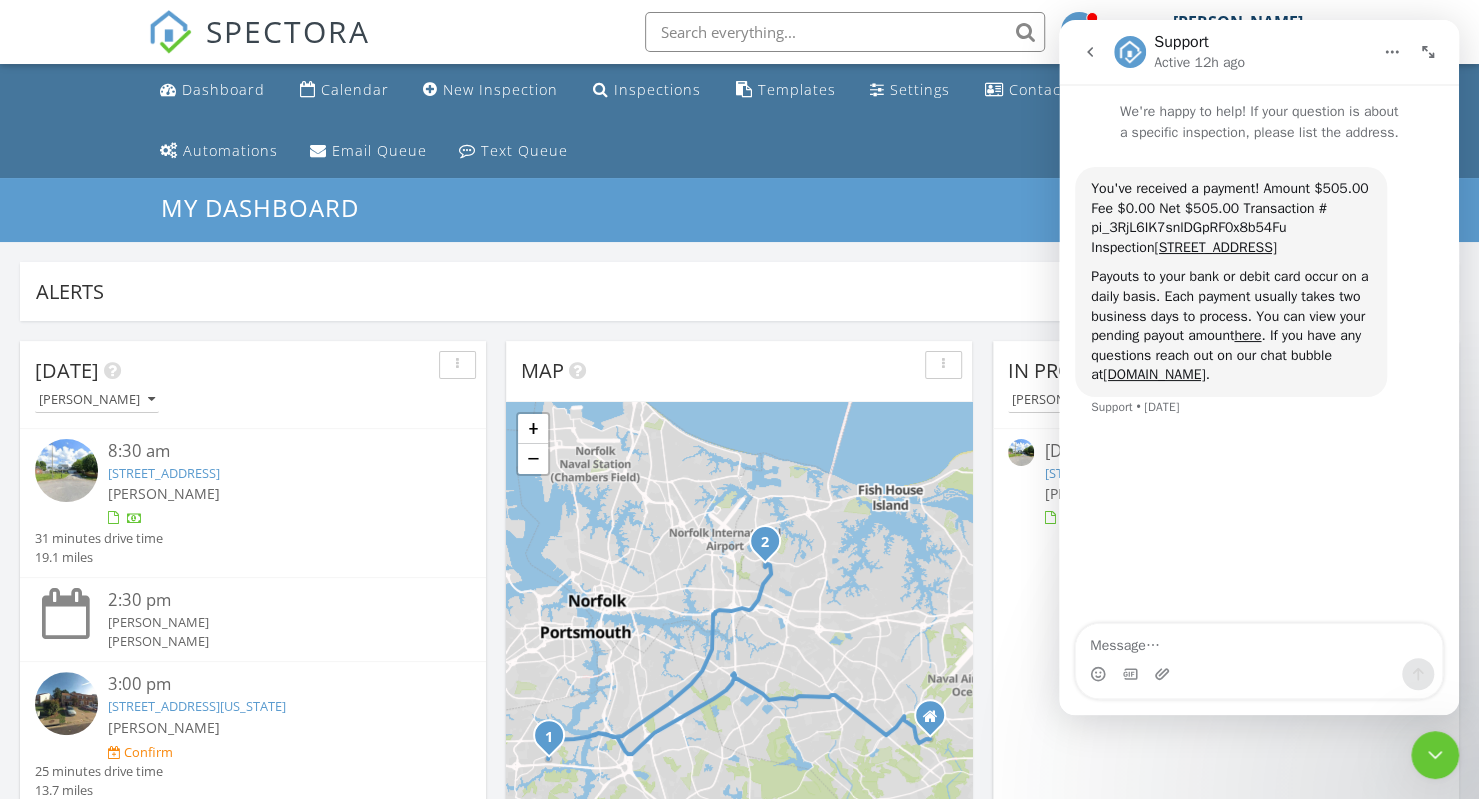 click 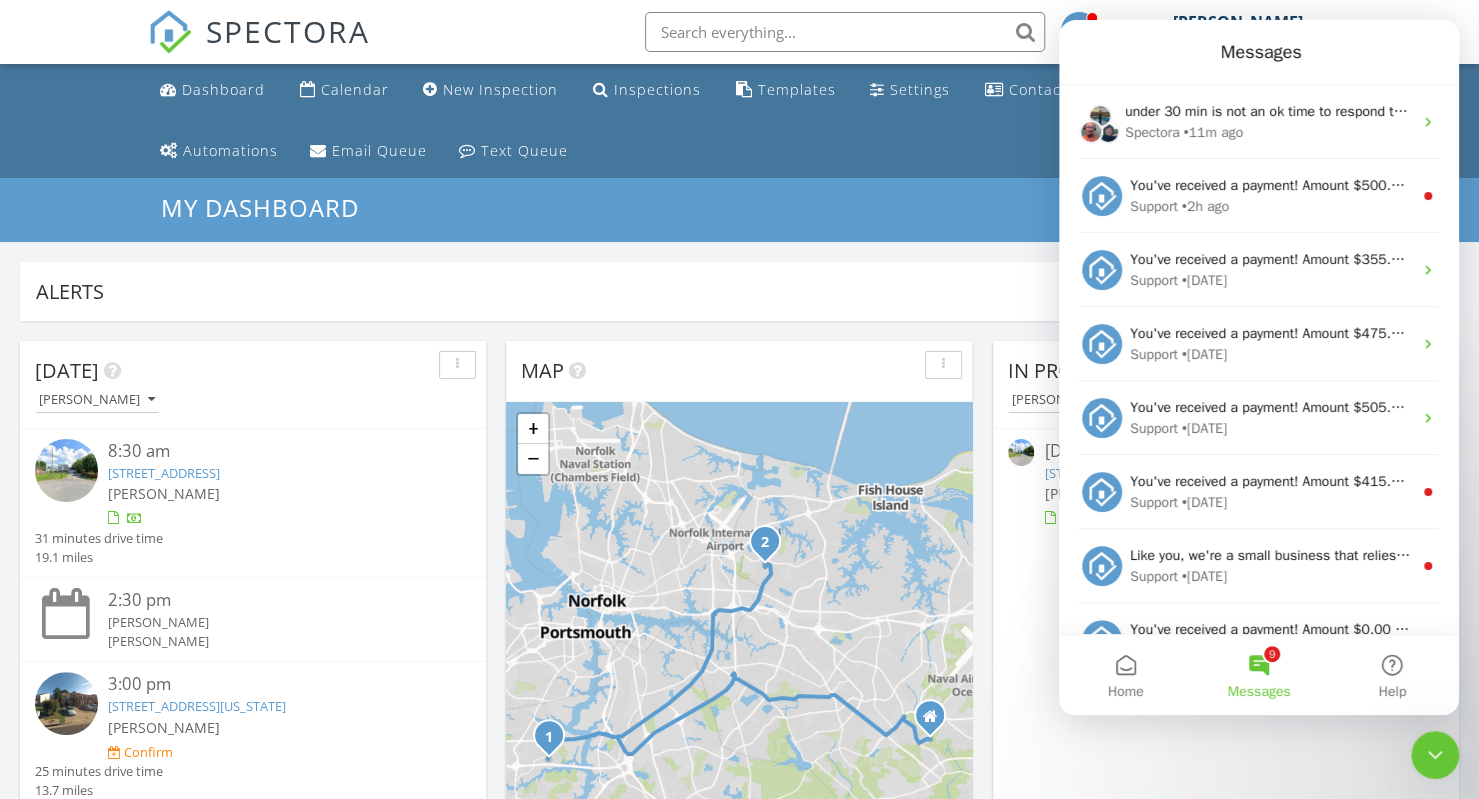 scroll, scrollTop: 2, scrollLeft: 0, axis: vertical 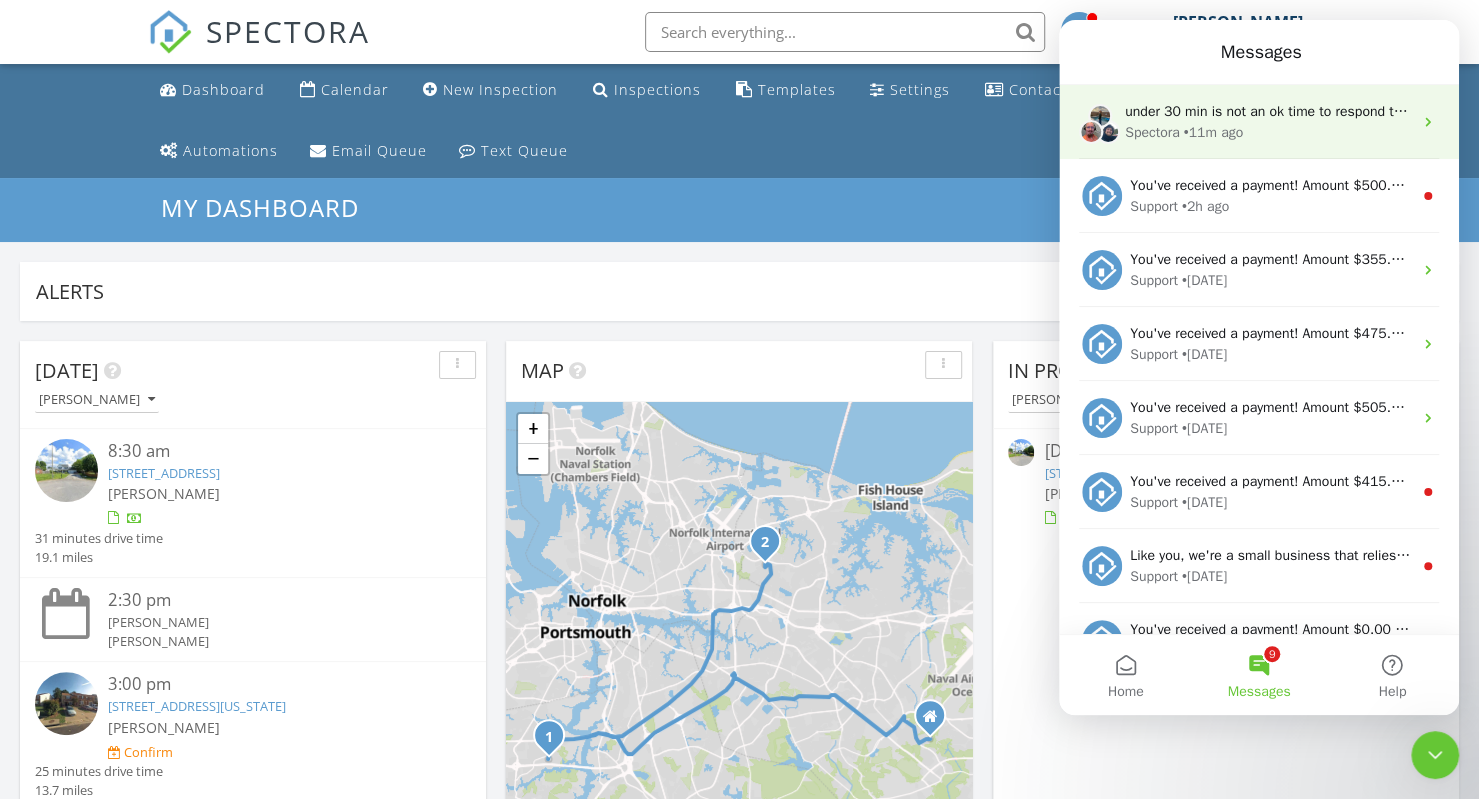 click on "Spectora •  11m ago" at bounding box center [1268, 132] 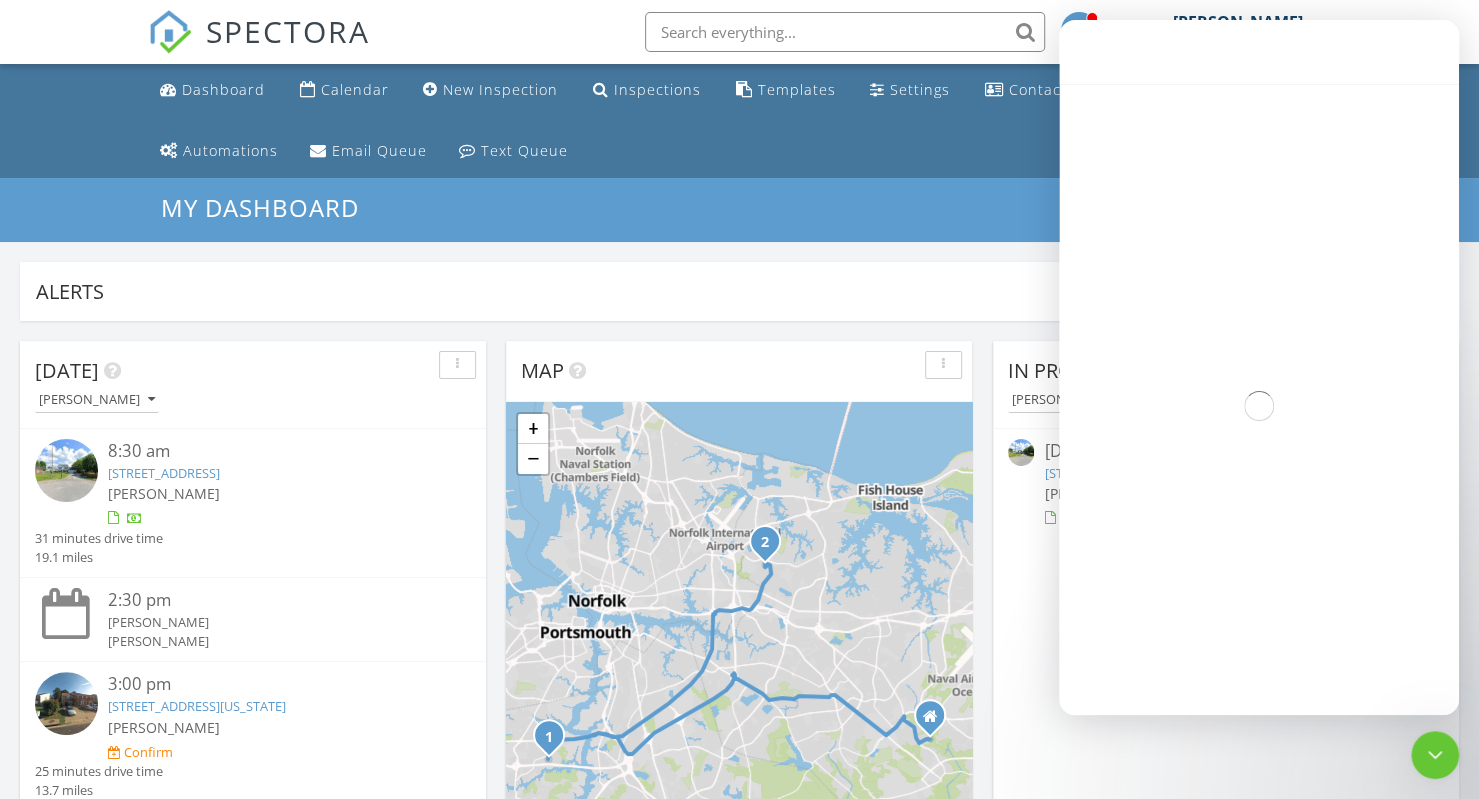 scroll, scrollTop: 3488, scrollLeft: 0, axis: vertical 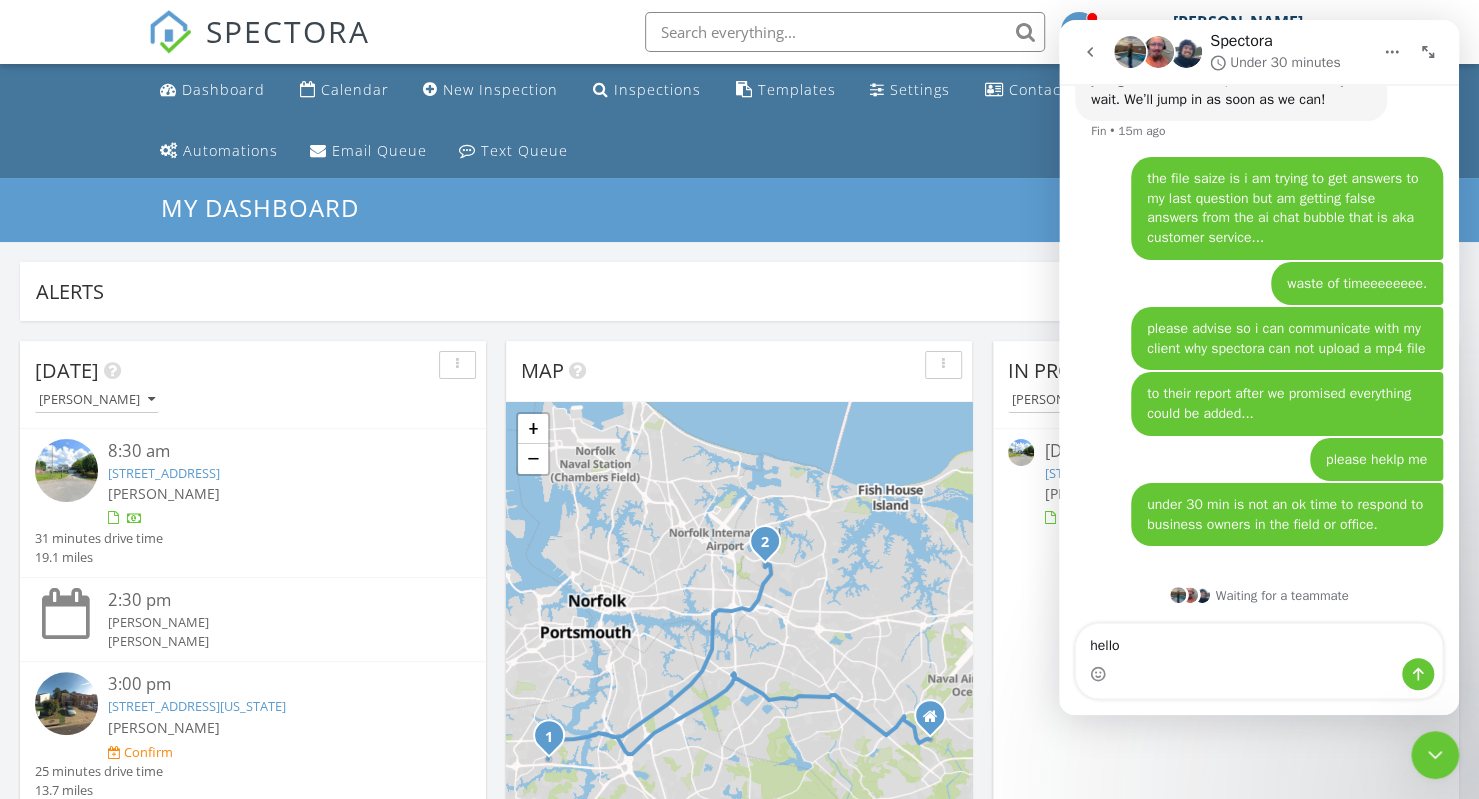 type on "hello?" 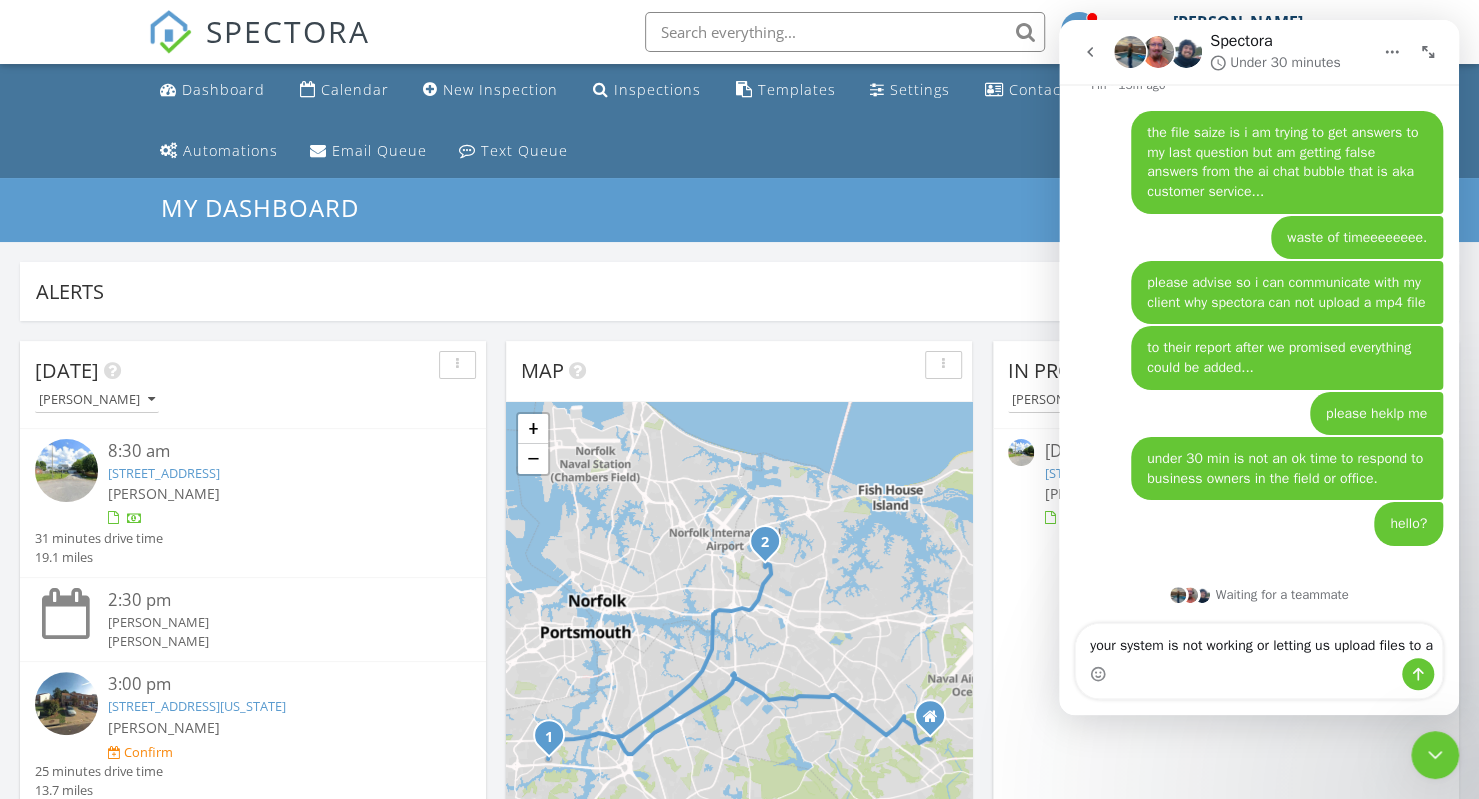 scroll, scrollTop: 3554, scrollLeft: 0, axis: vertical 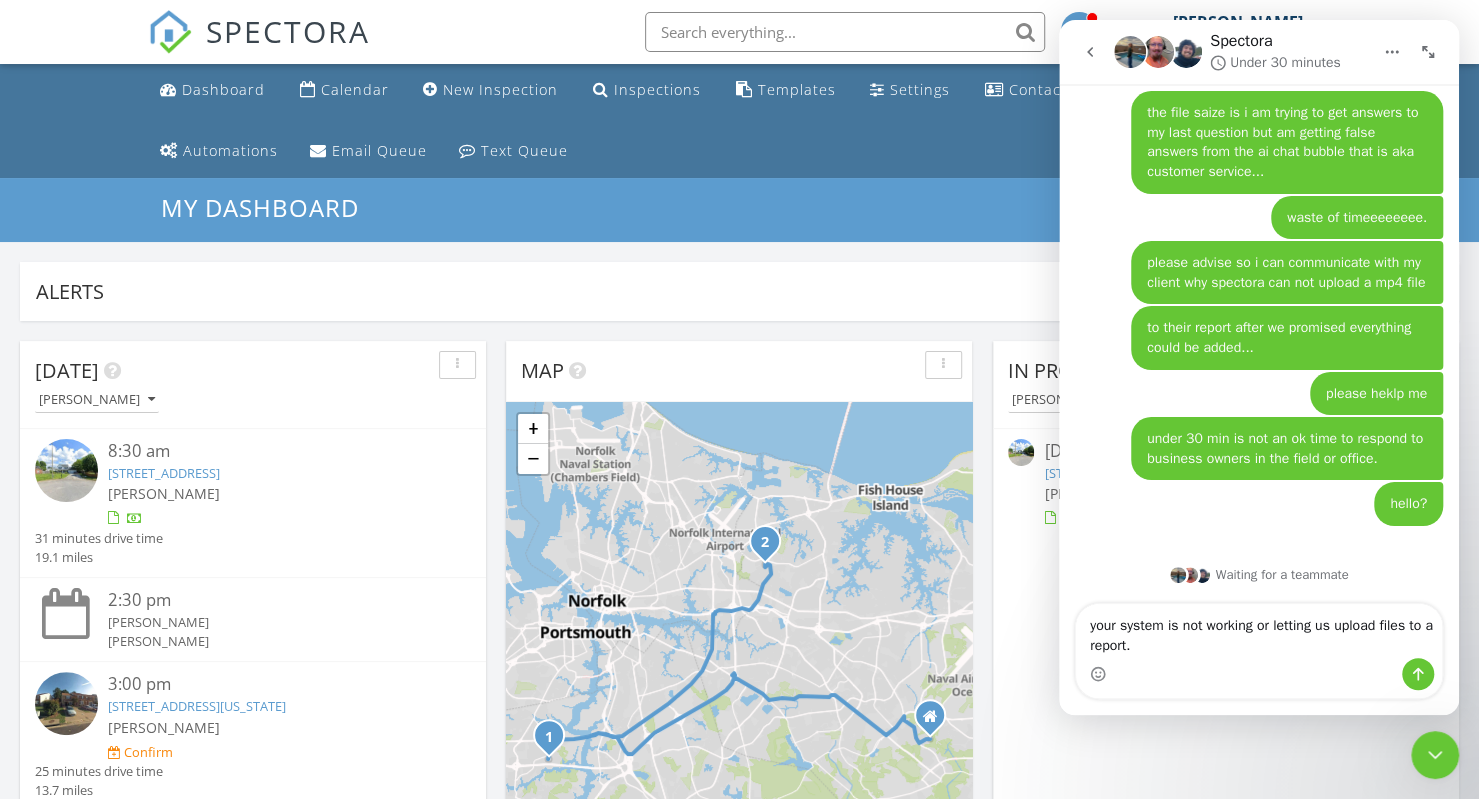 type on "your system is not working or letting us upload files to a report." 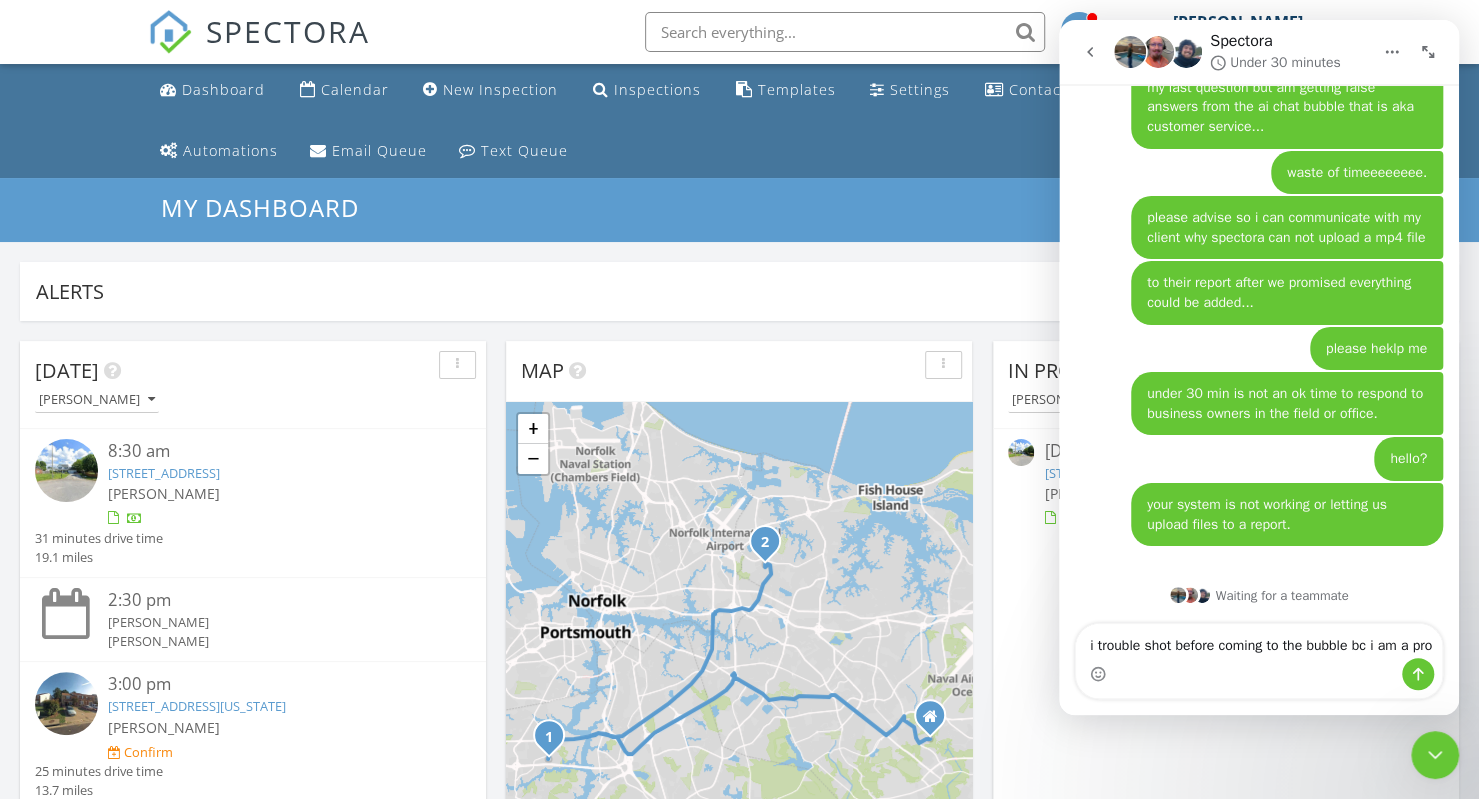 scroll, scrollTop: 3619, scrollLeft: 0, axis: vertical 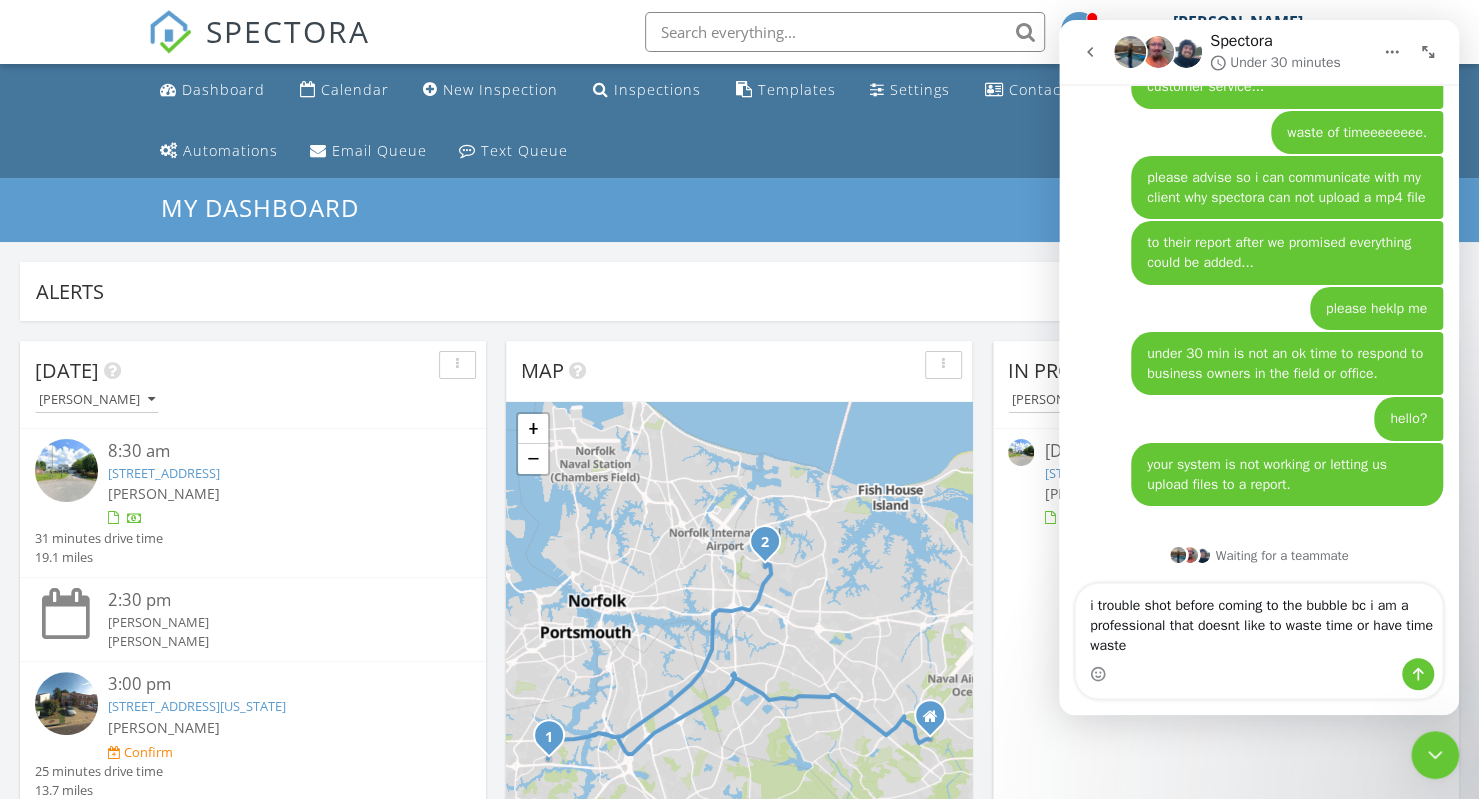 type on "i trouble shot before coming to the bubble bc i am a professional that doesnt like to waste time or have time wasted" 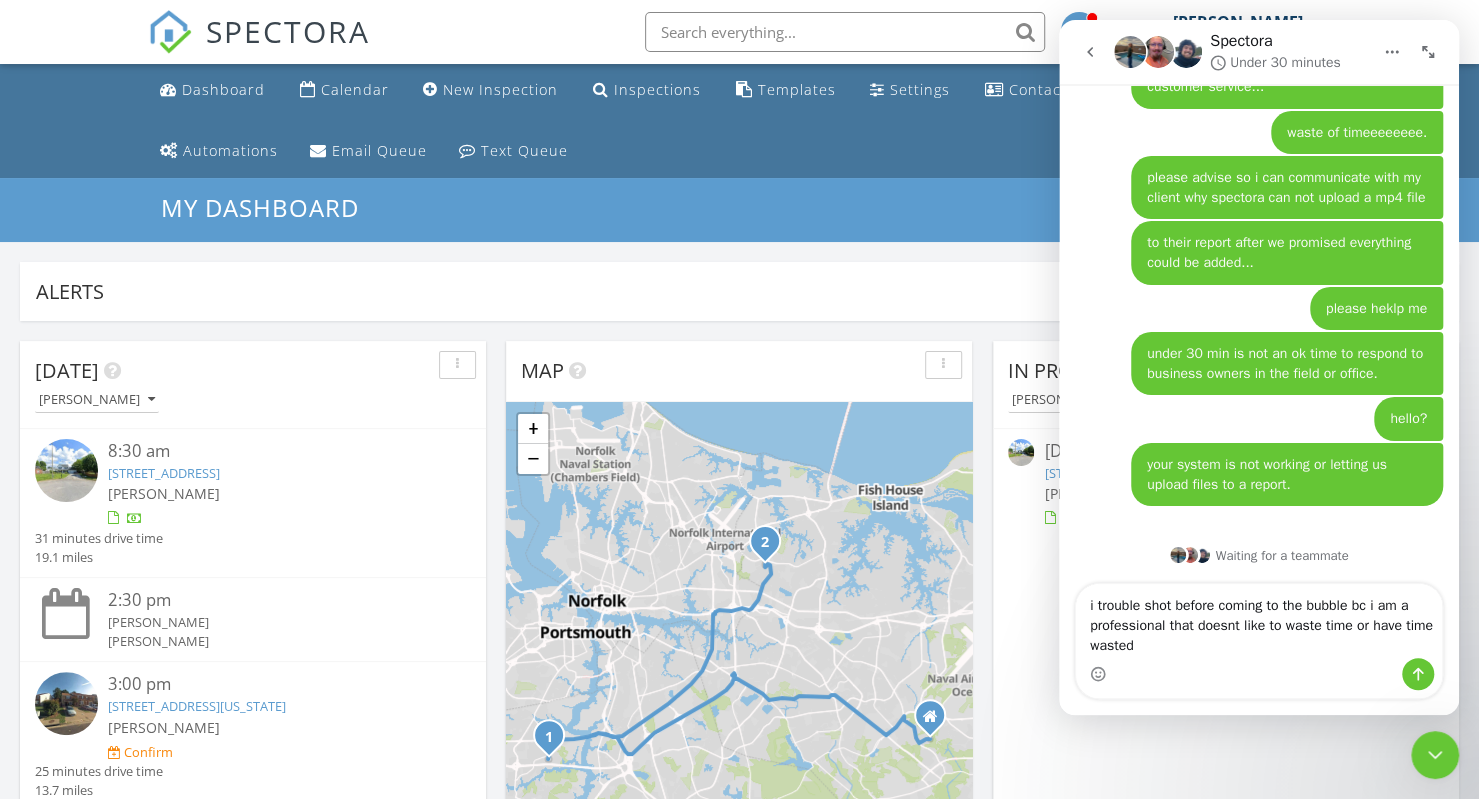 type 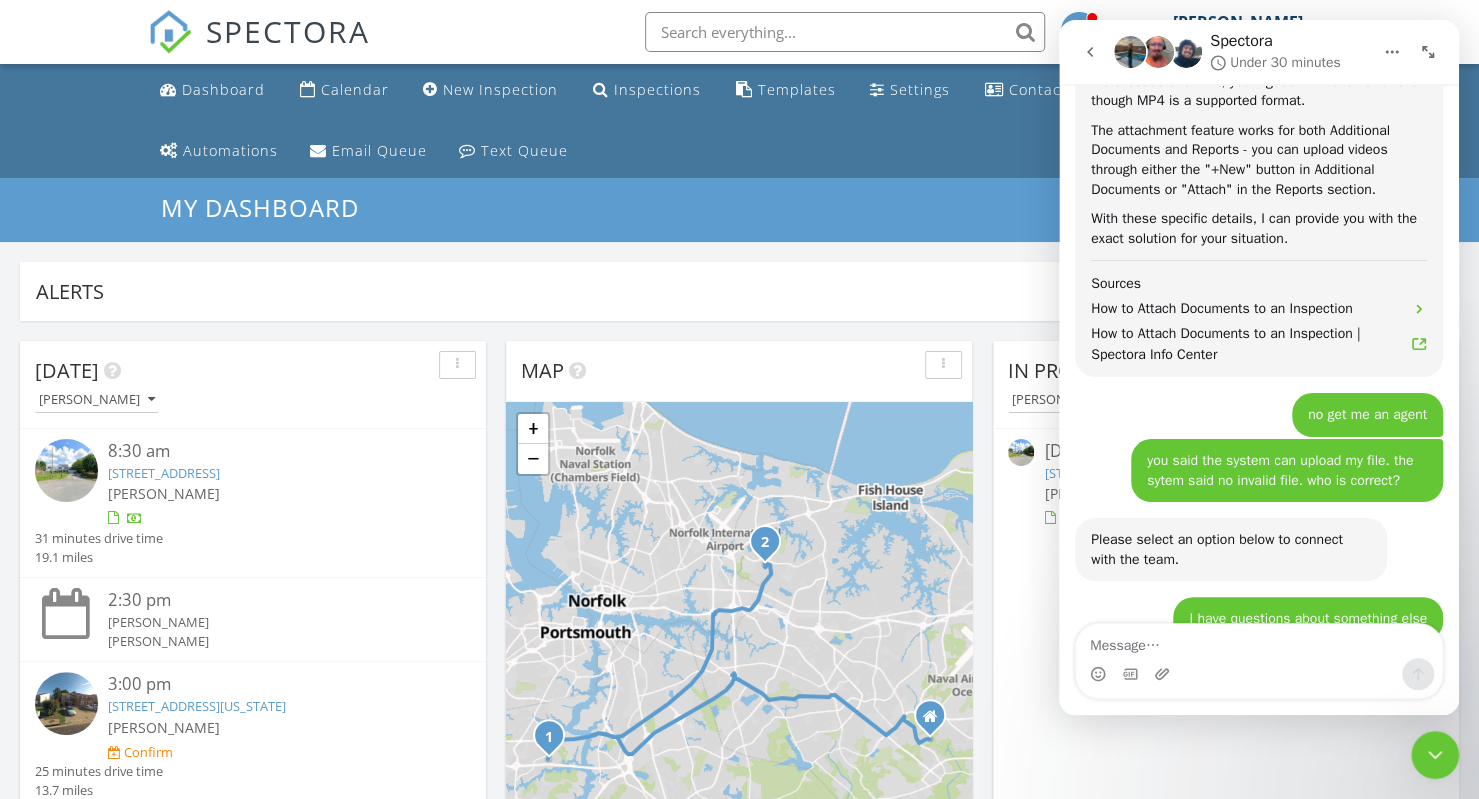 scroll, scrollTop: 2707, scrollLeft: 0, axis: vertical 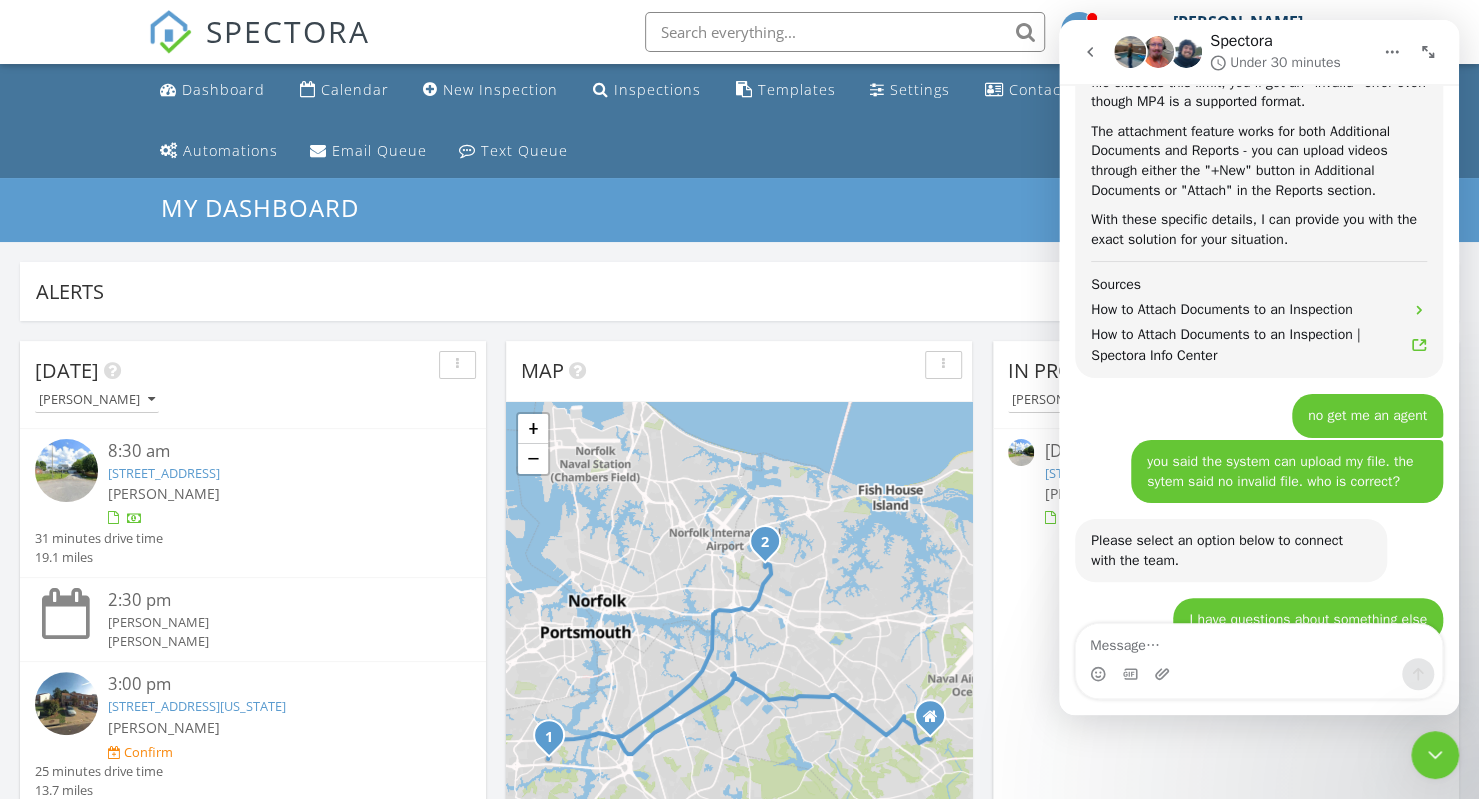 click on "In Progress
Russell Clark
07/14/25 8:30 am   1209 Water Birch Ct, Chesapeake, VA 23323
Russell Clark" at bounding box center (1226, 631) 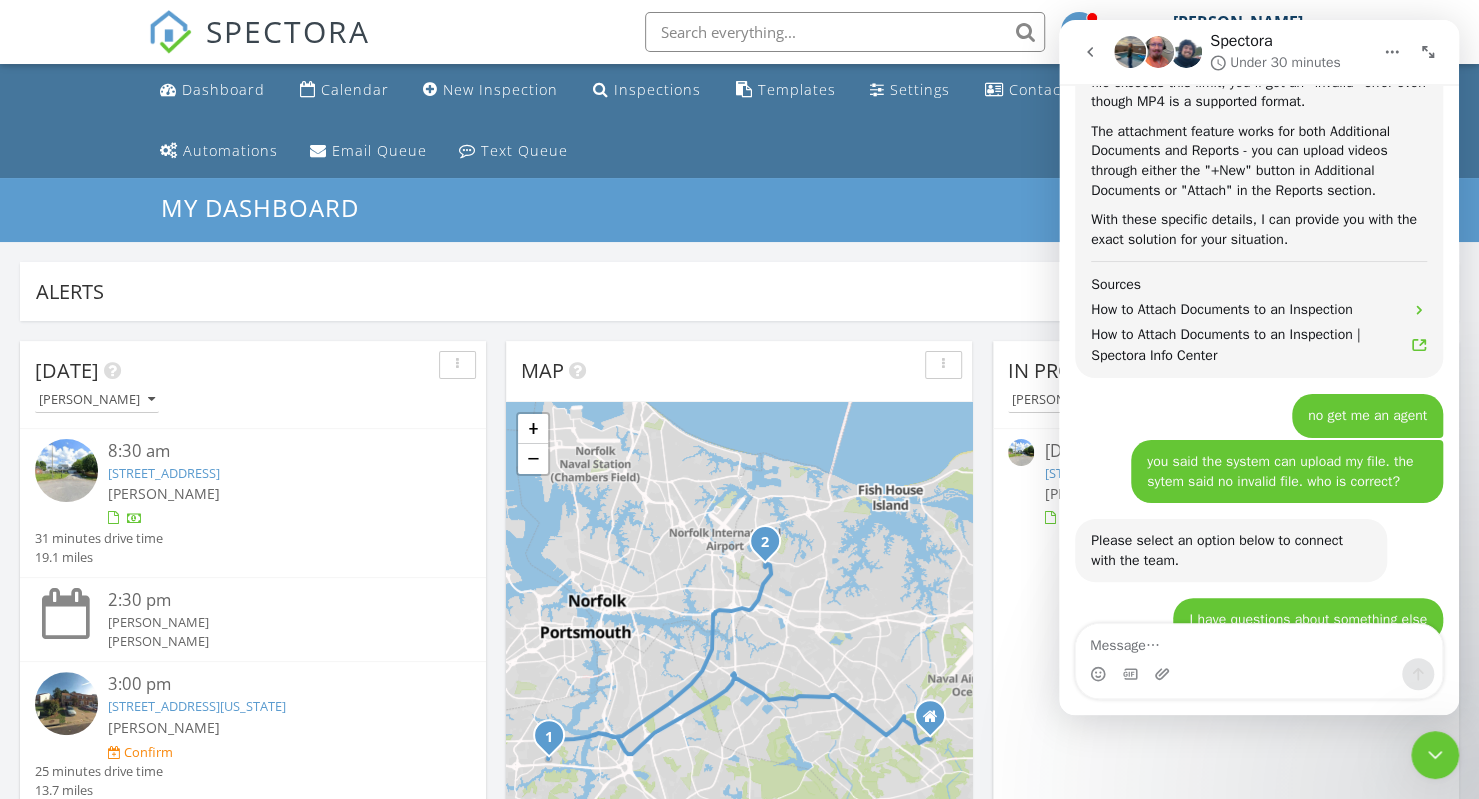 click 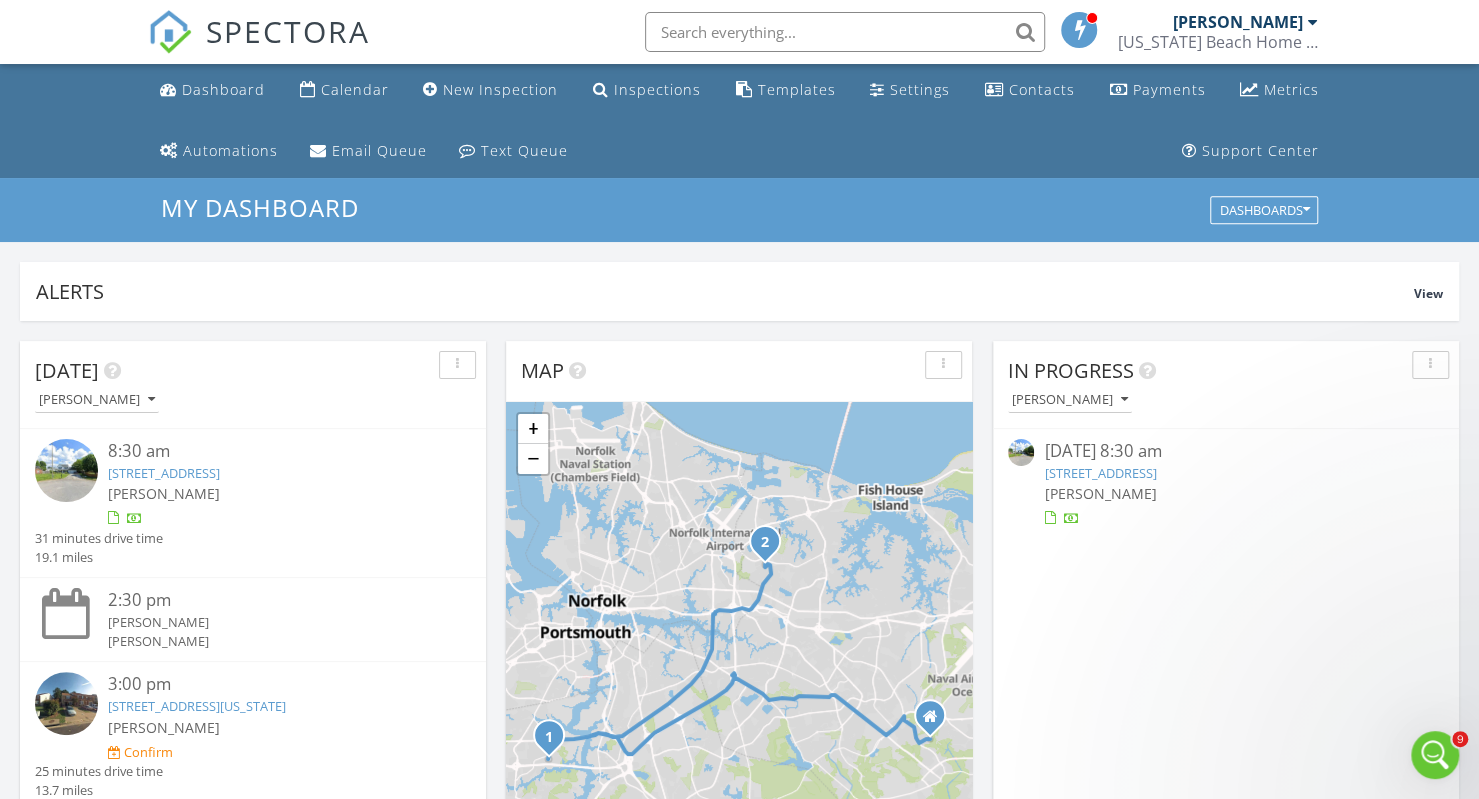 scroll, scrollTop: 0, scrollLeft: 0, axis: both 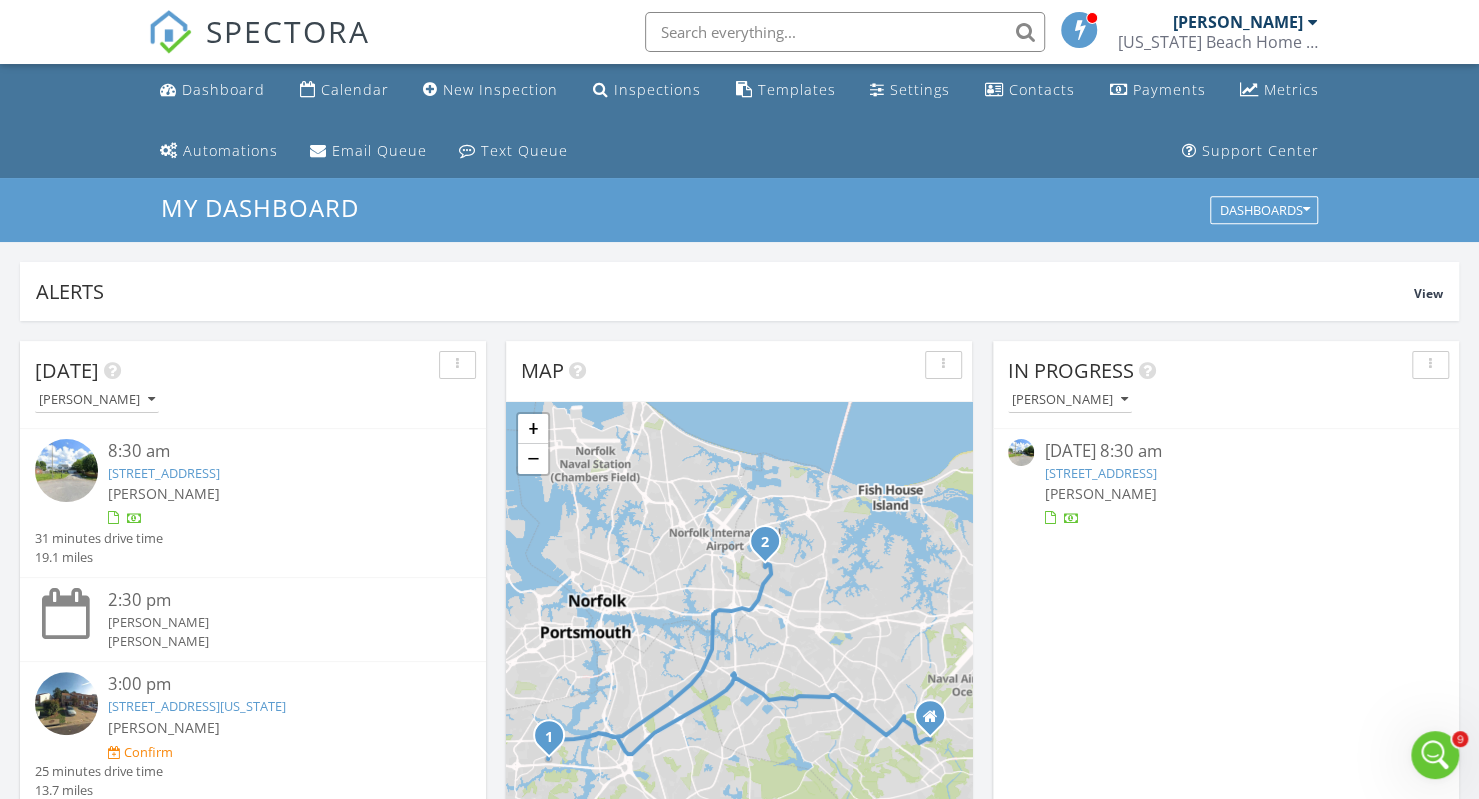 click on "5511 Professor Ct, Virginia Beach, VA 23462" at bounding box center [197, 706] 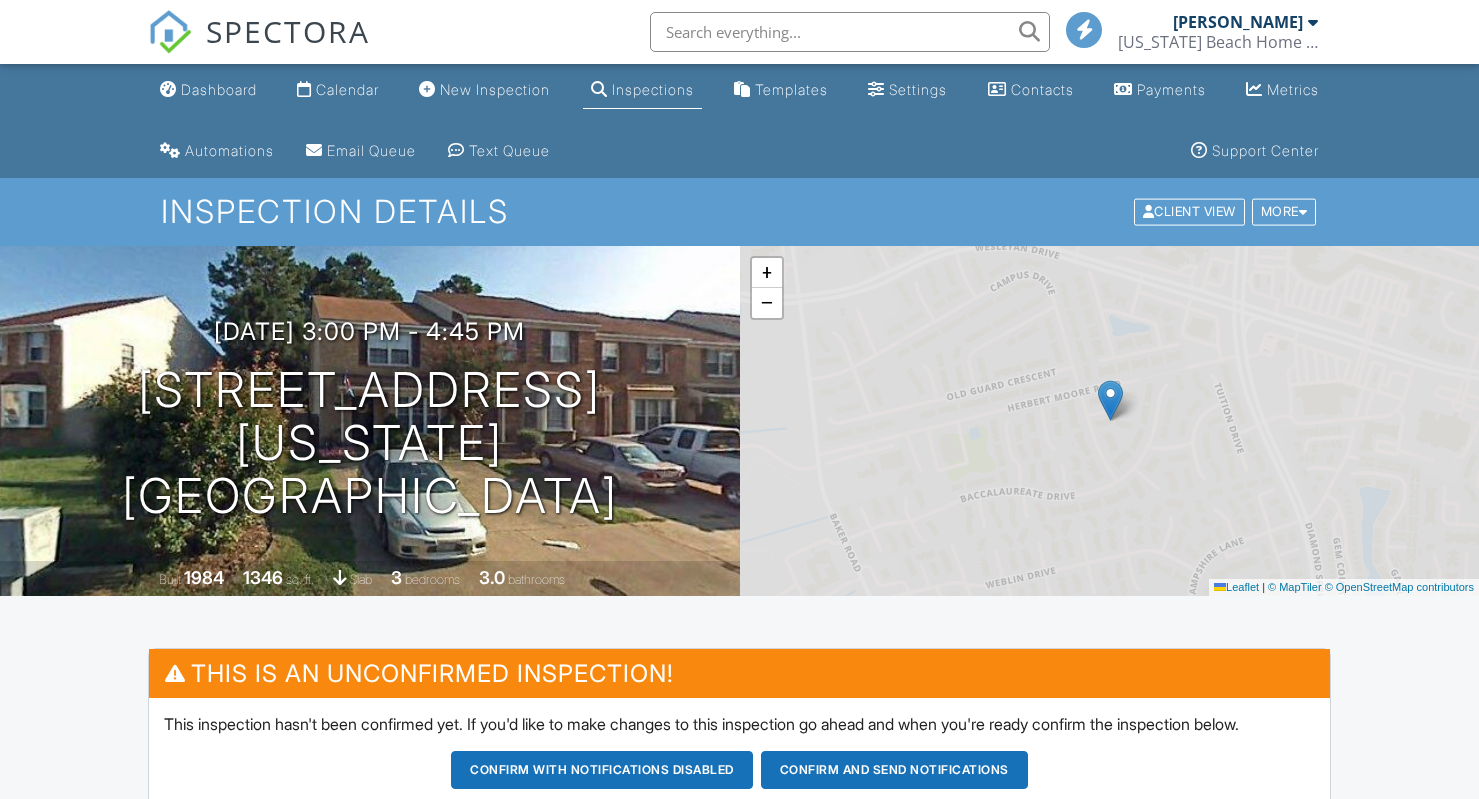scroll, scrollTop: 0, scrollLeft: 0, axis: both 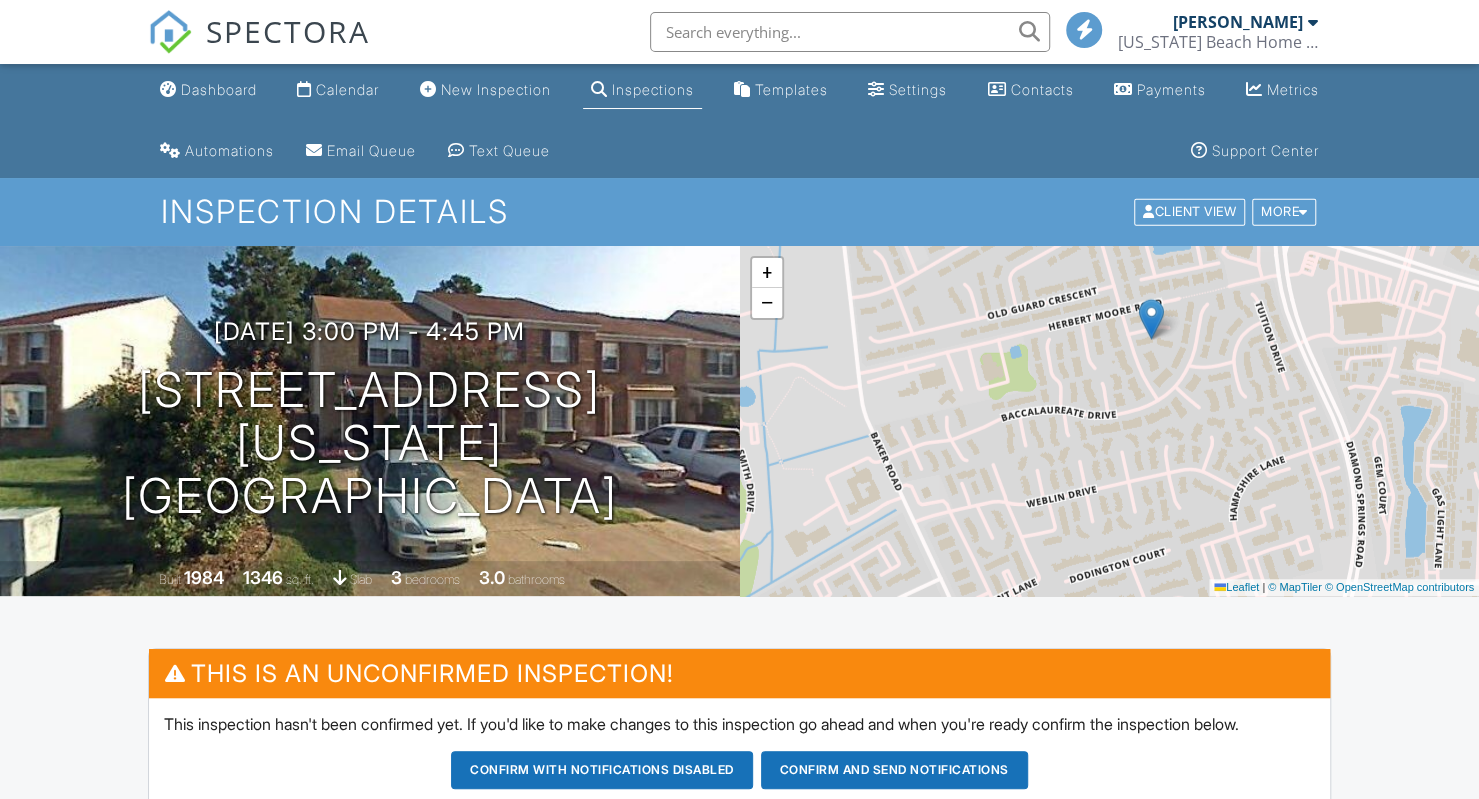 click on "Confirm and send notifications" at bounding box center [602, 770] 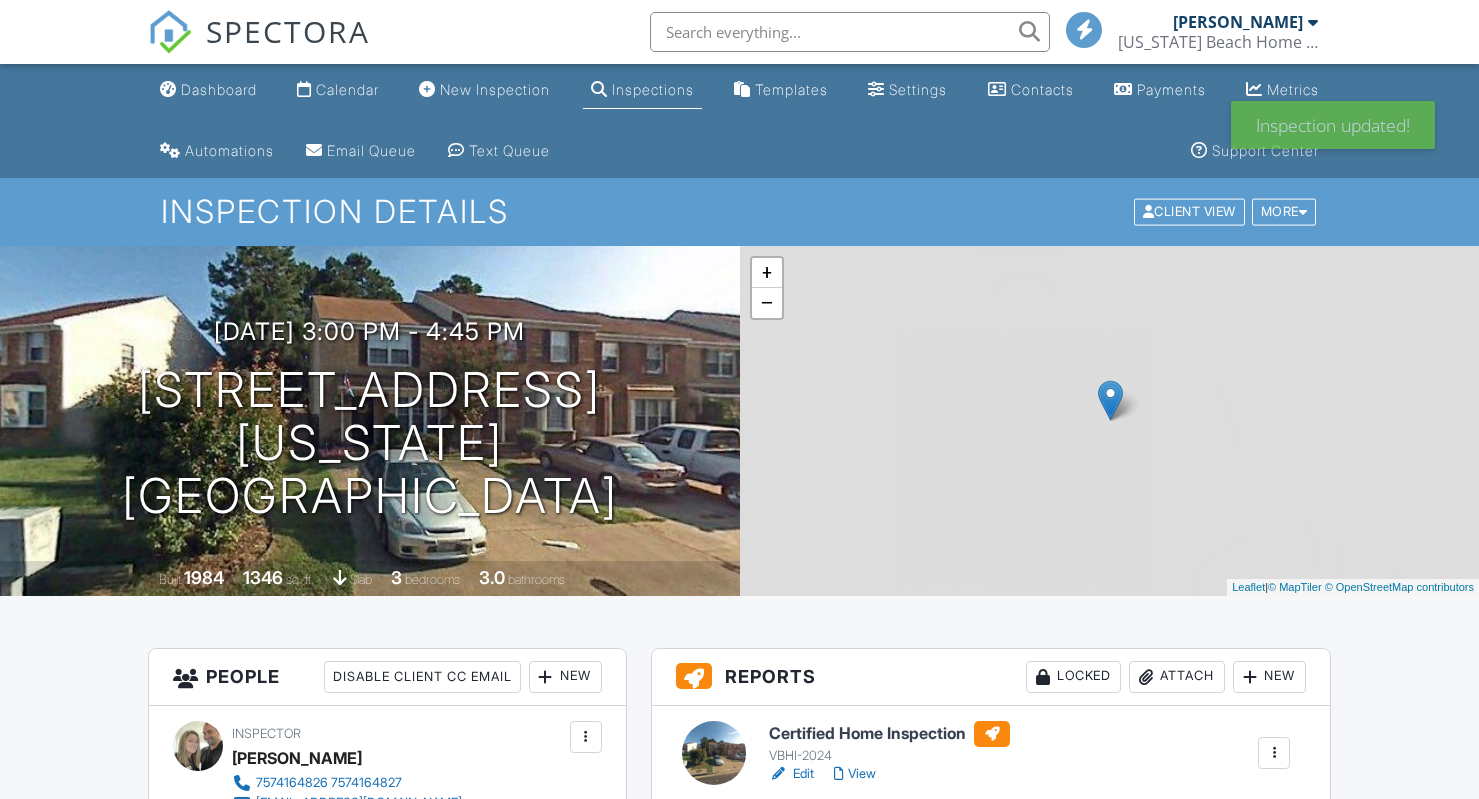 scroll, scrollTop: 0, scrollLeft: 0, axis: both 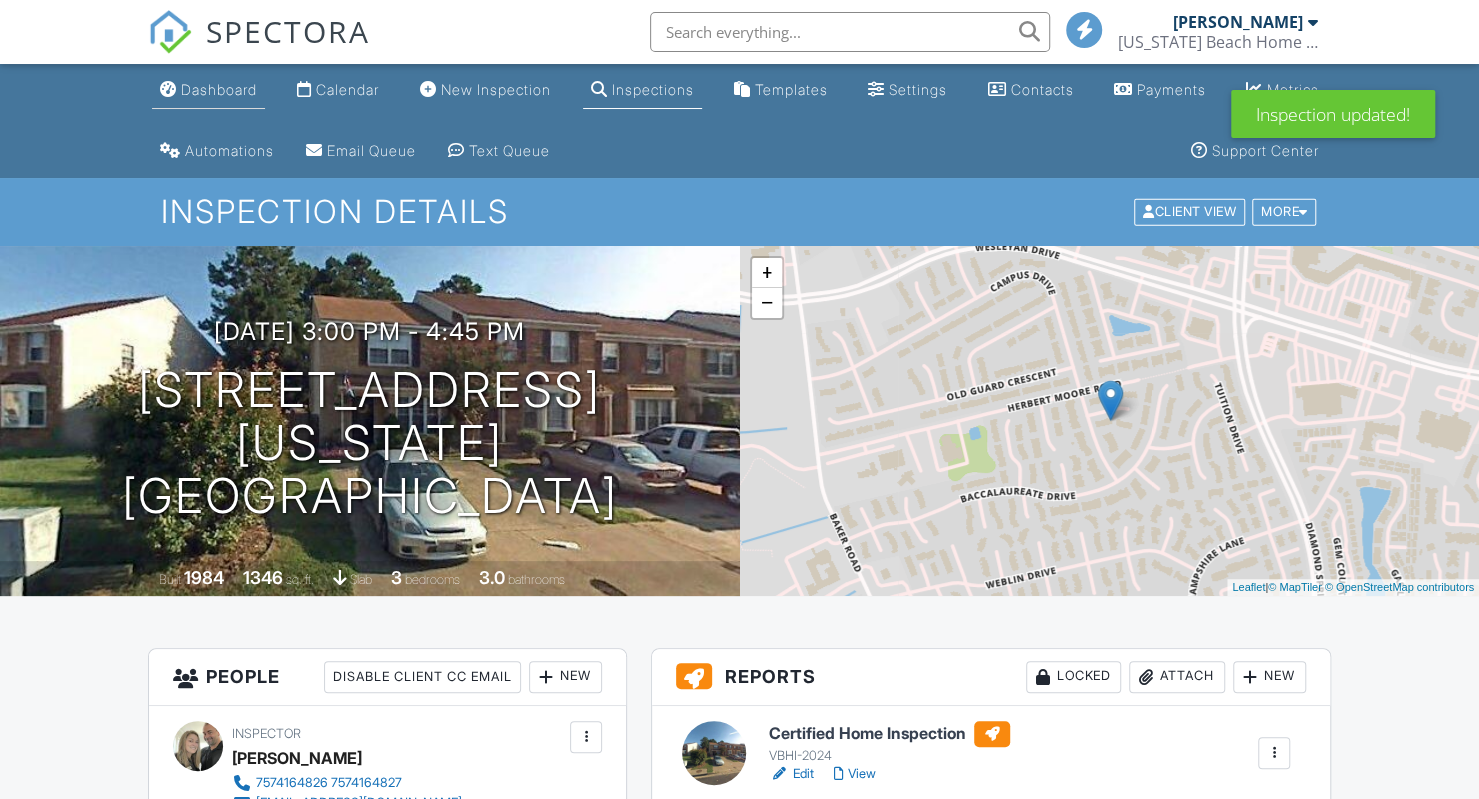click on "Dashboard" at bounding box center (219, 89) 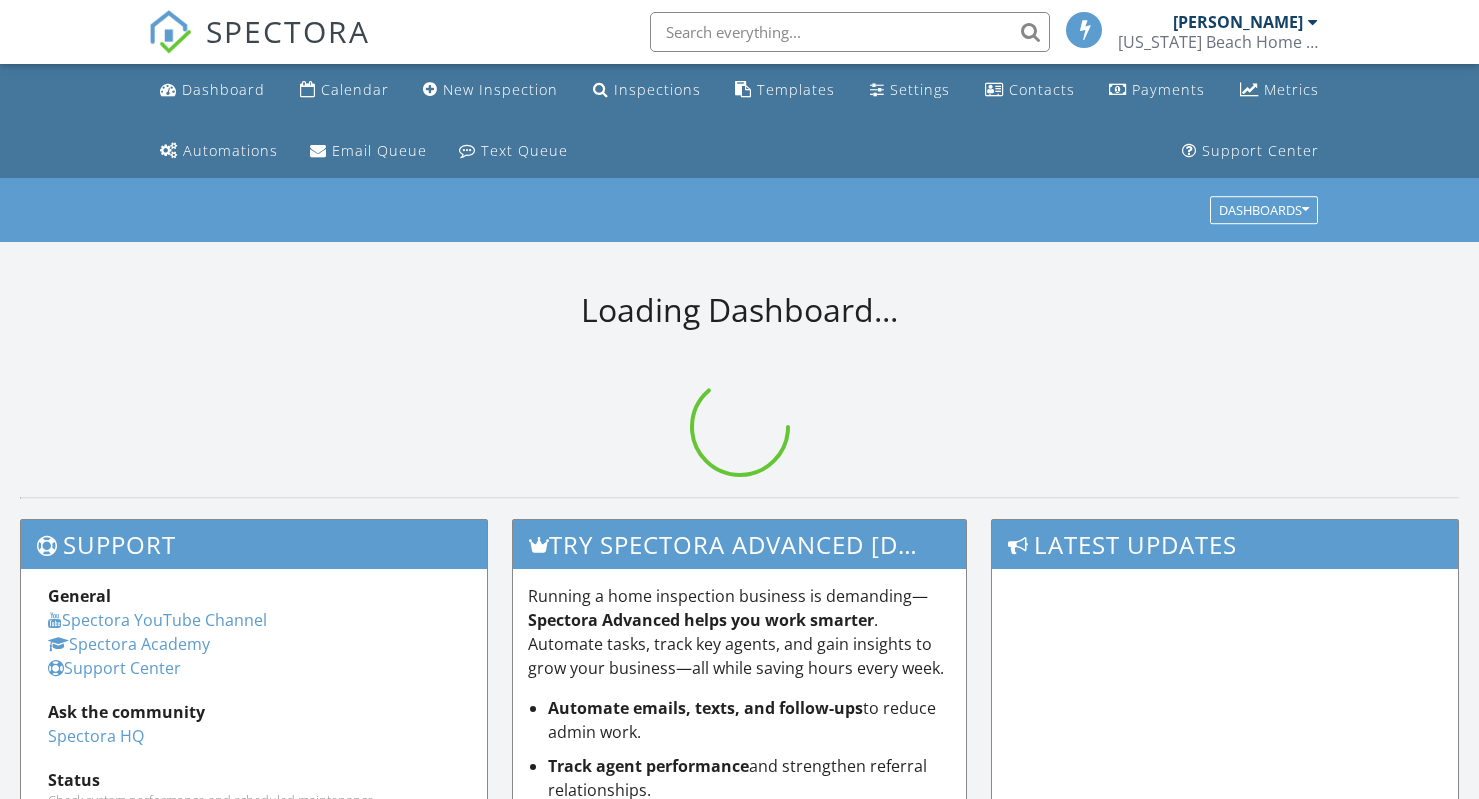 scroll, scrollTop: 0, scrollLeft: 0, axis: both 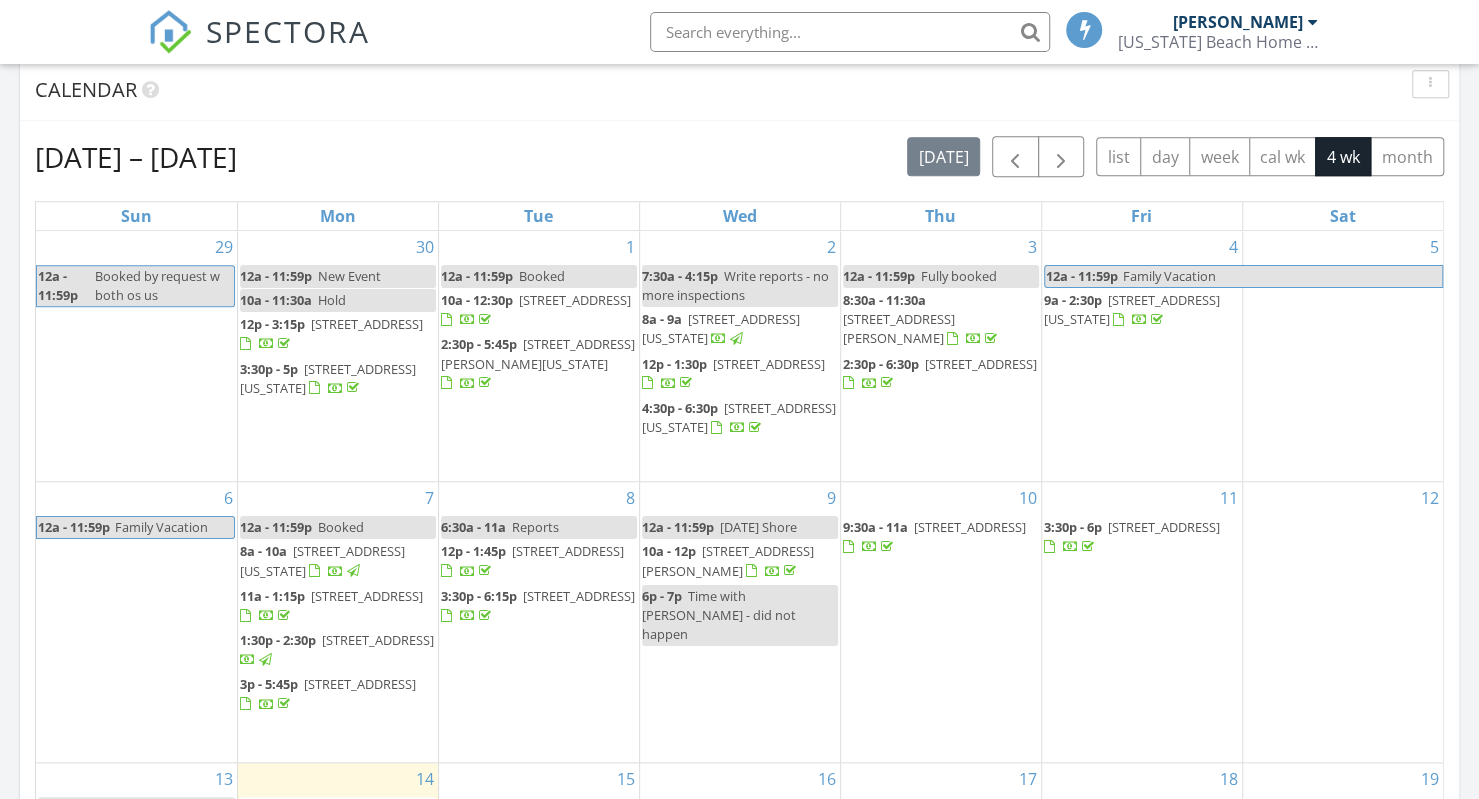 click on "[STREET_ADDRESS][PERSON_NAME]" at bounding box center (177, 1165) 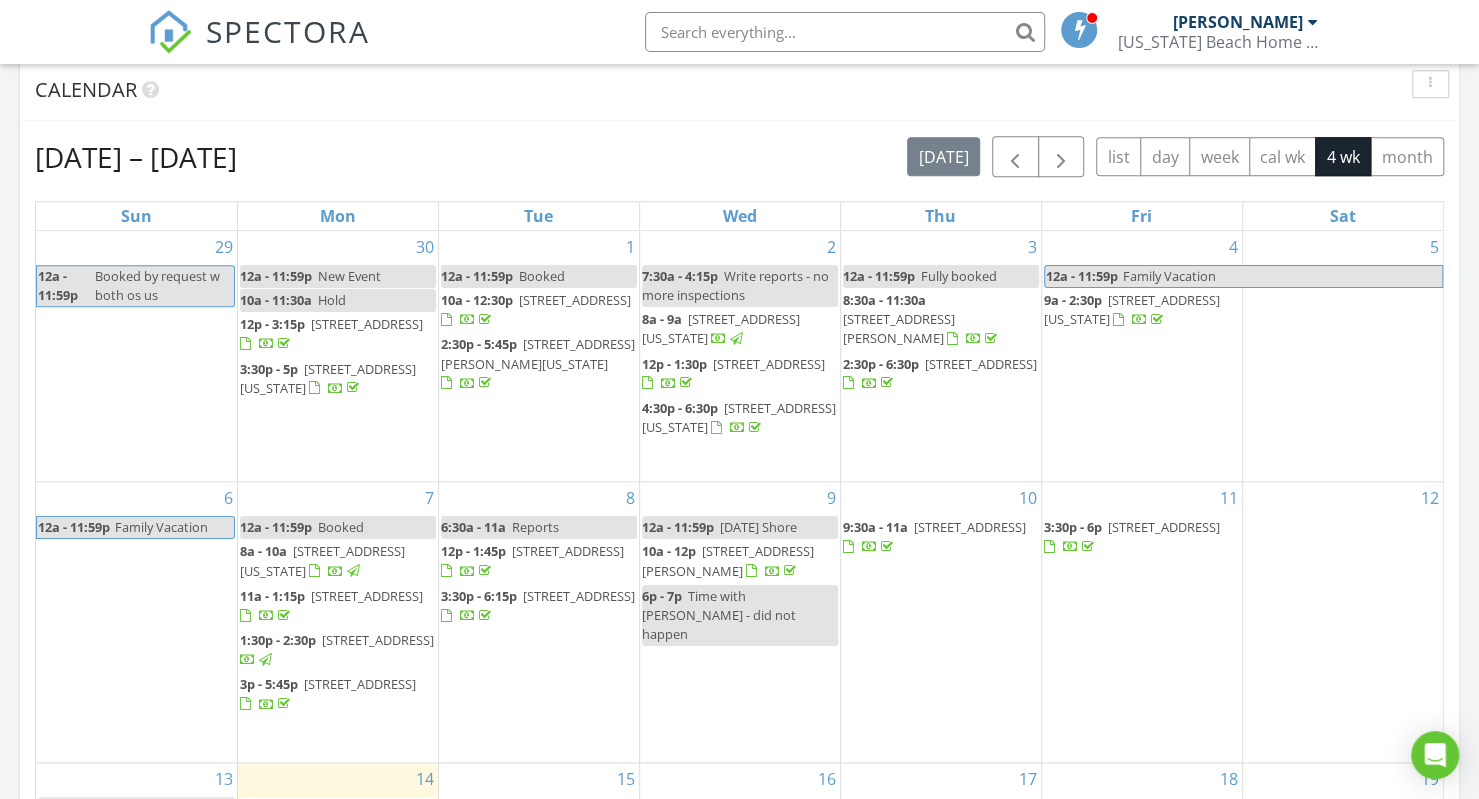 click on "[STREET_ADDRESS][PERSON_NAME]" at bounding box center (177, 1165) 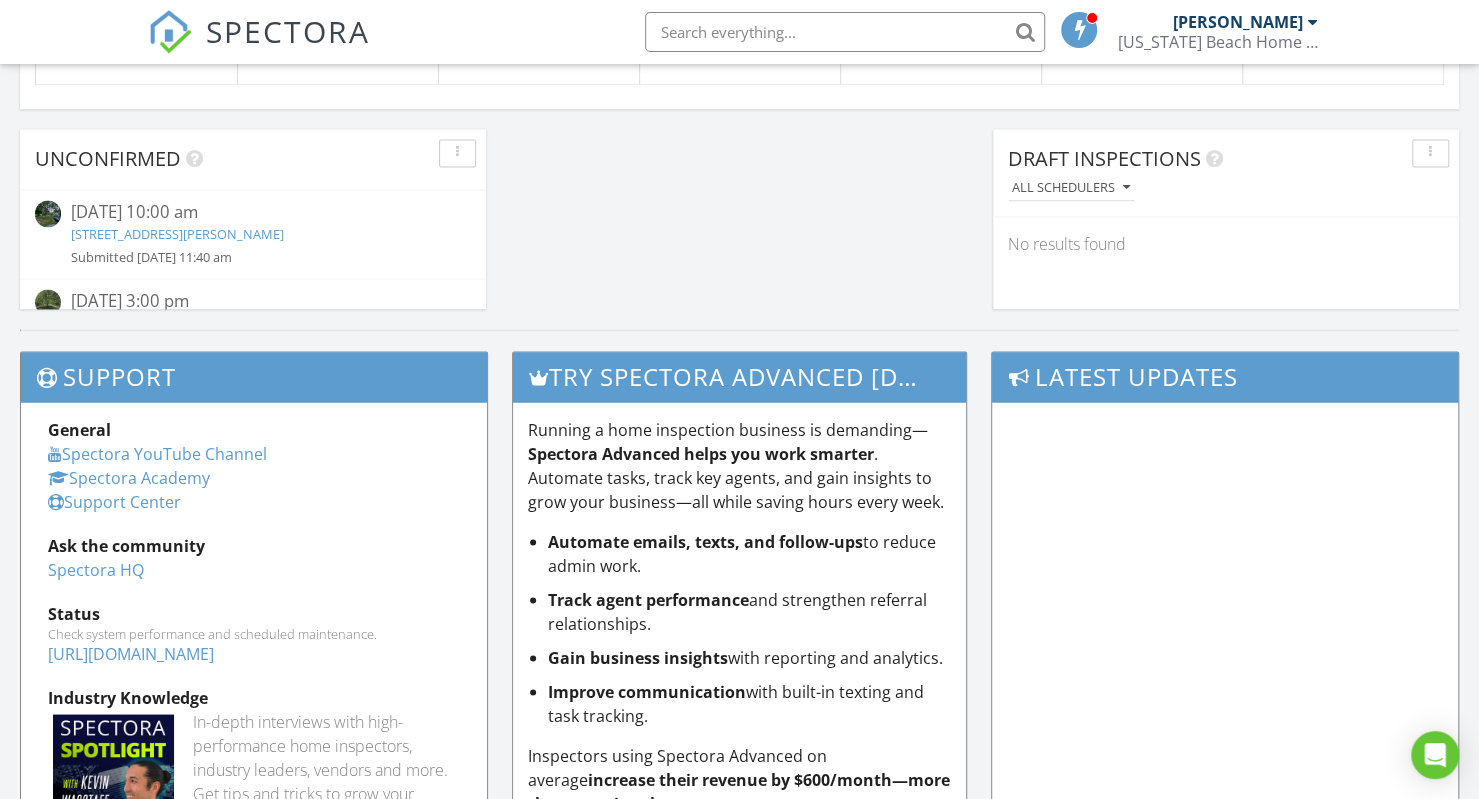 scroll, scrollTop: 1850, scrollLeft: 1509, axis: both 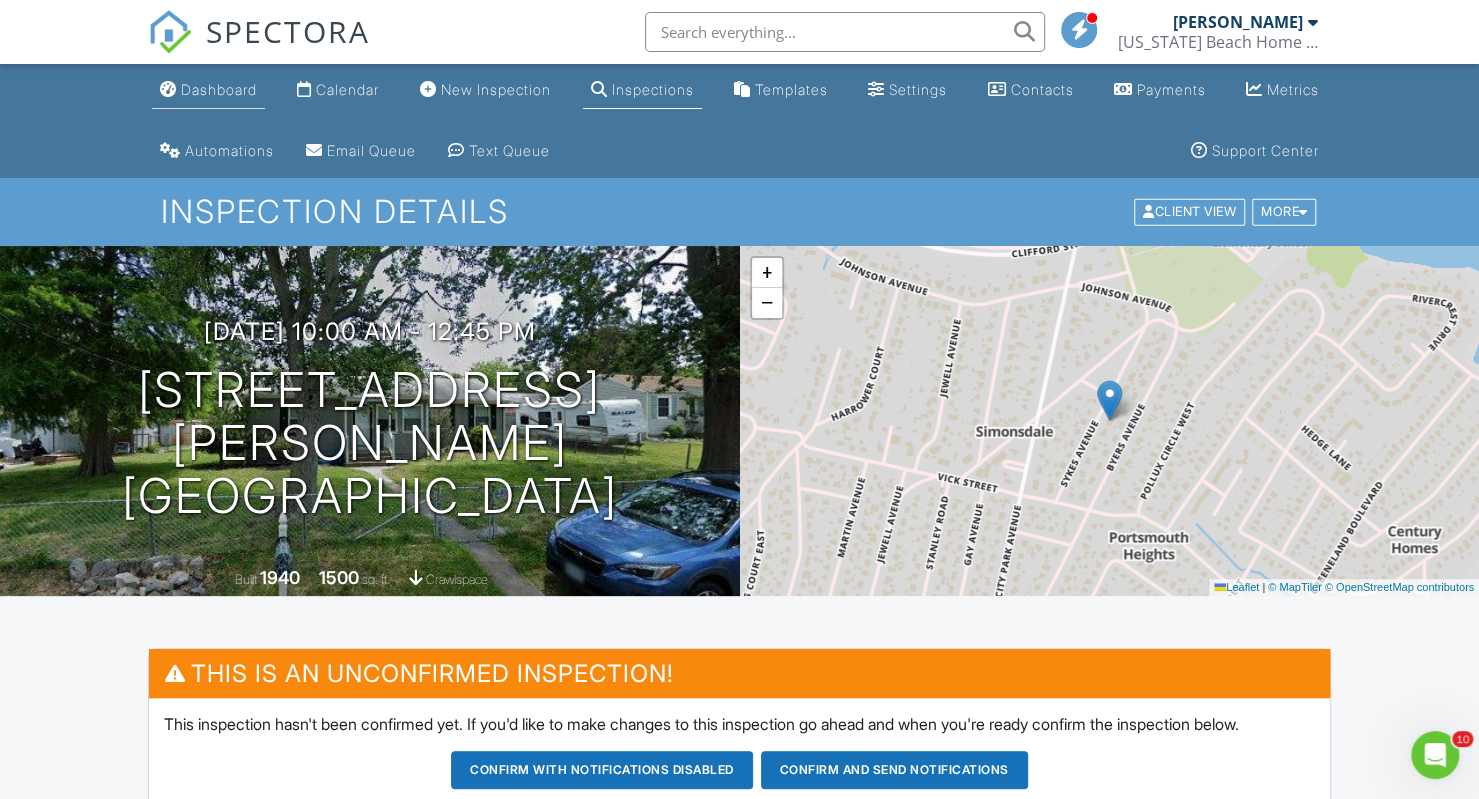 click on "Dashboard" at bounding box center [219, 89] 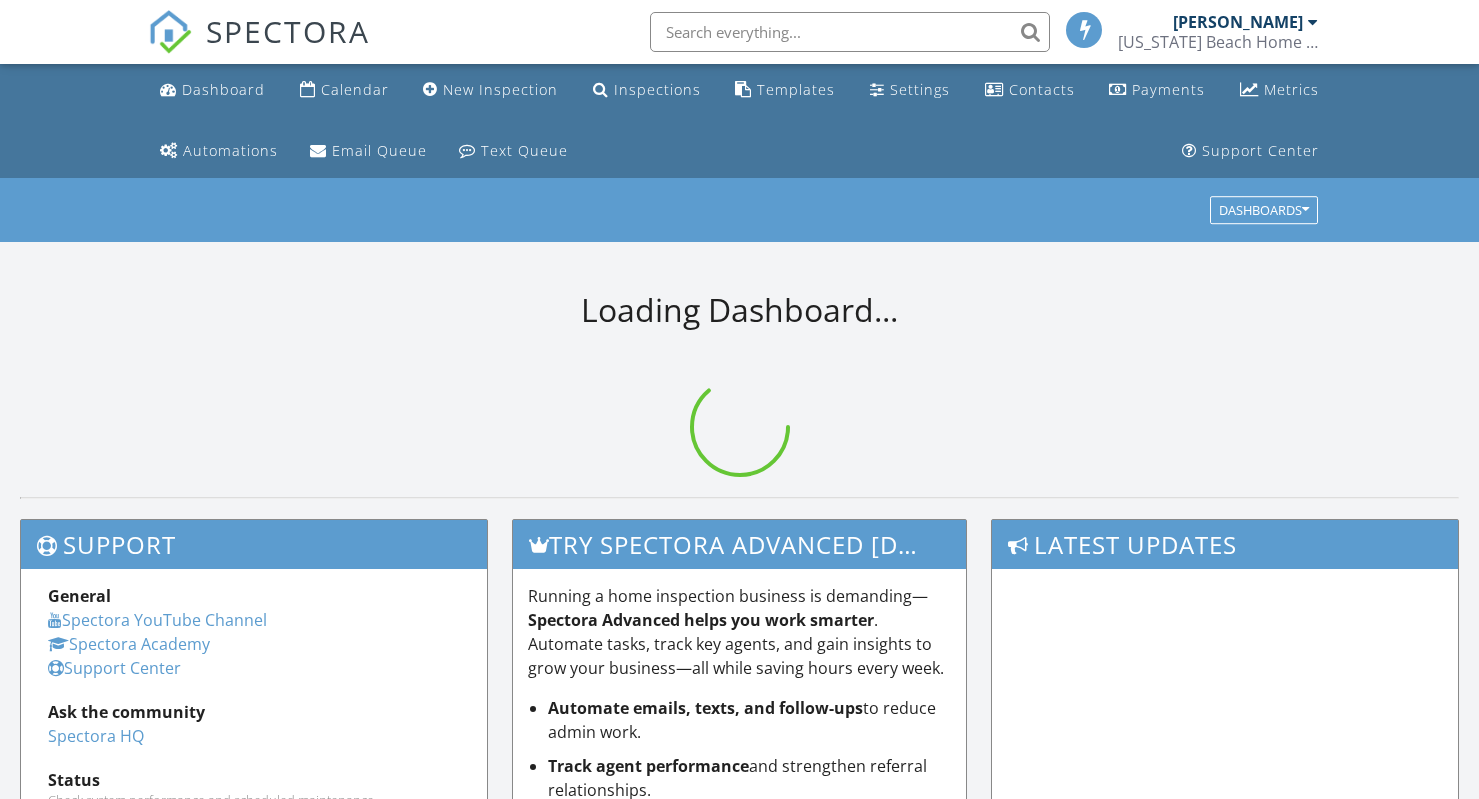 scroll, scrollTop: 0, scrollLeft: 0, axis: both 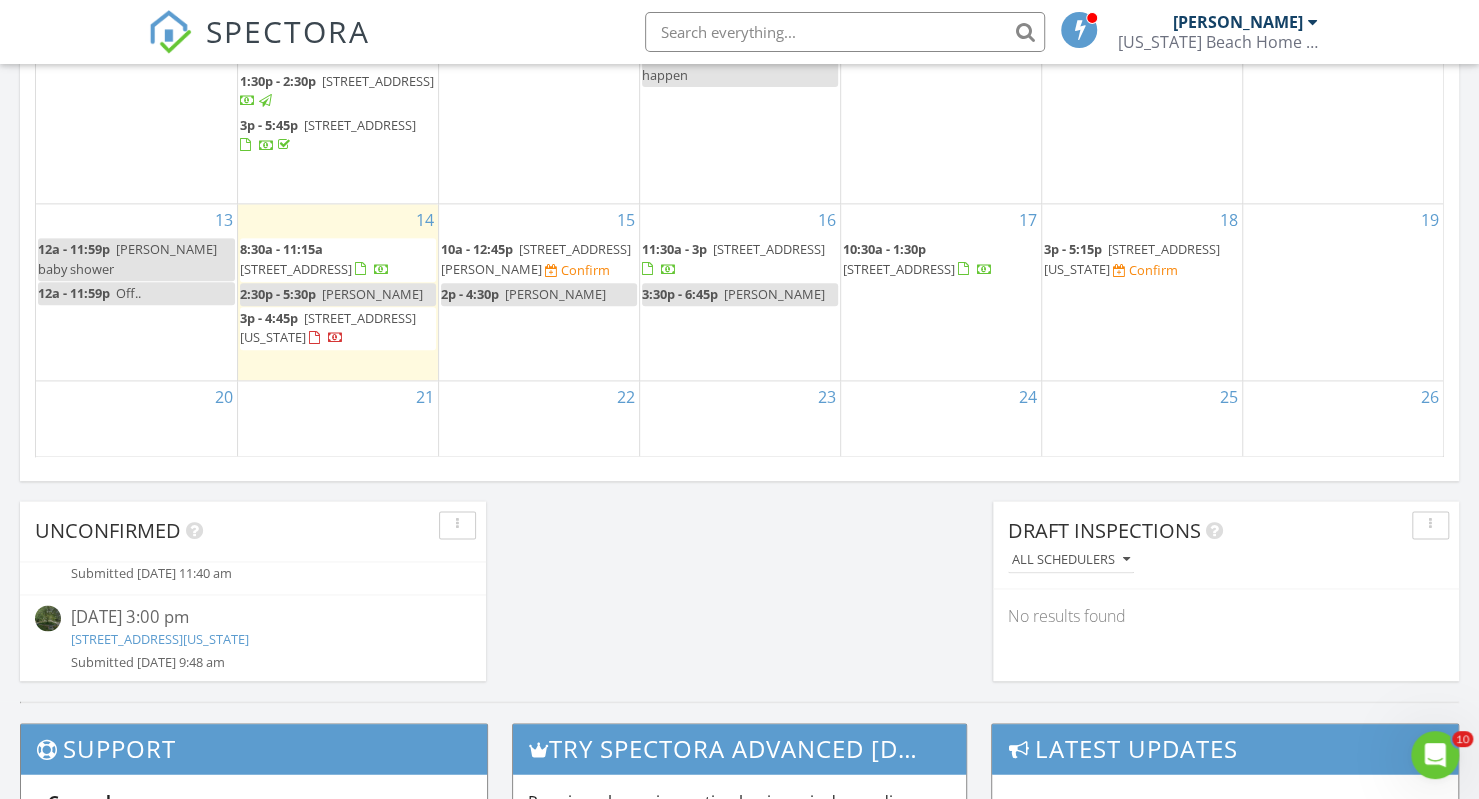 click on "[STREET_ADDRESS][US_STATE]" at bounding box center (160, 639) 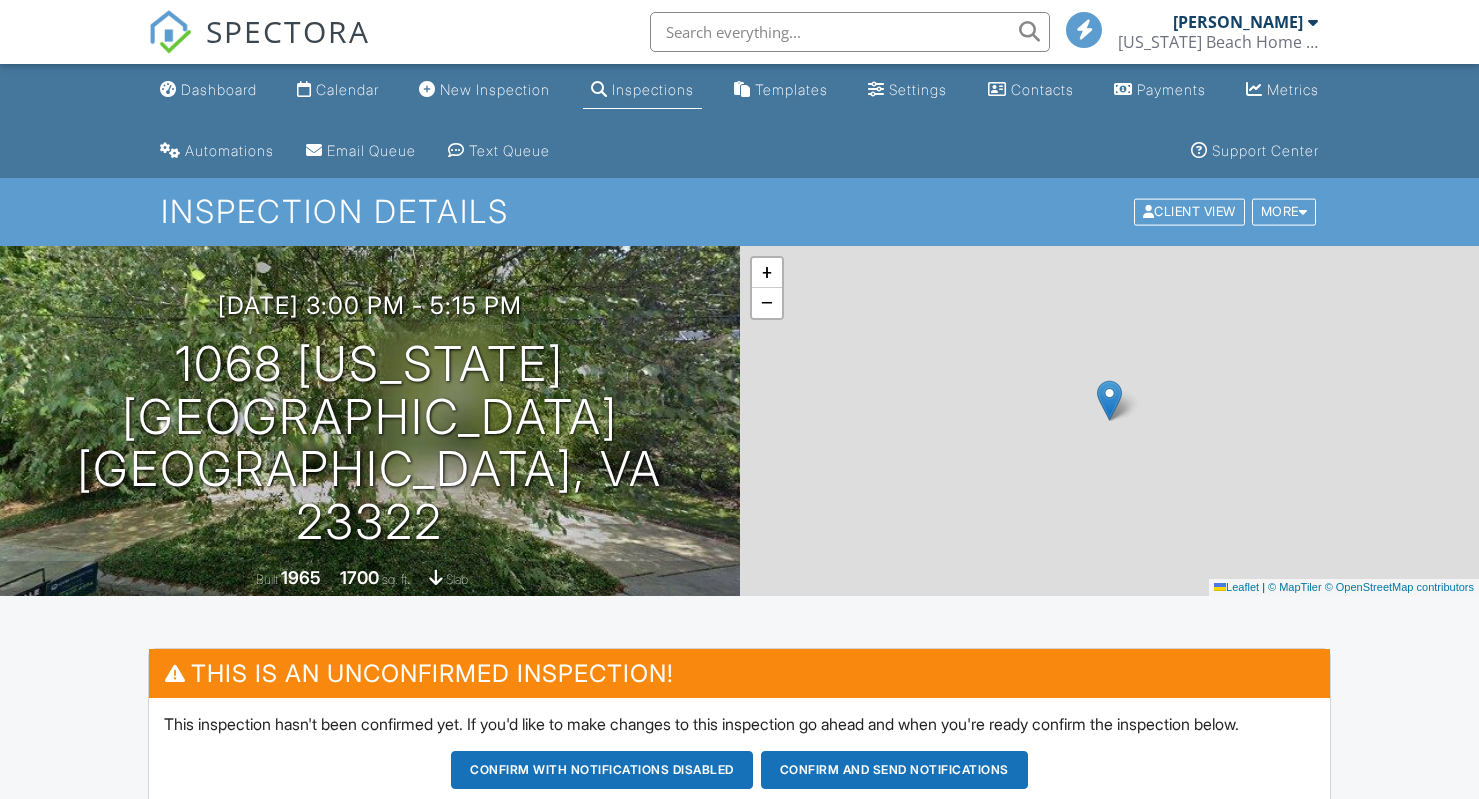 scroll, scrollTop: 0, scrollLeft: 0, axis: both 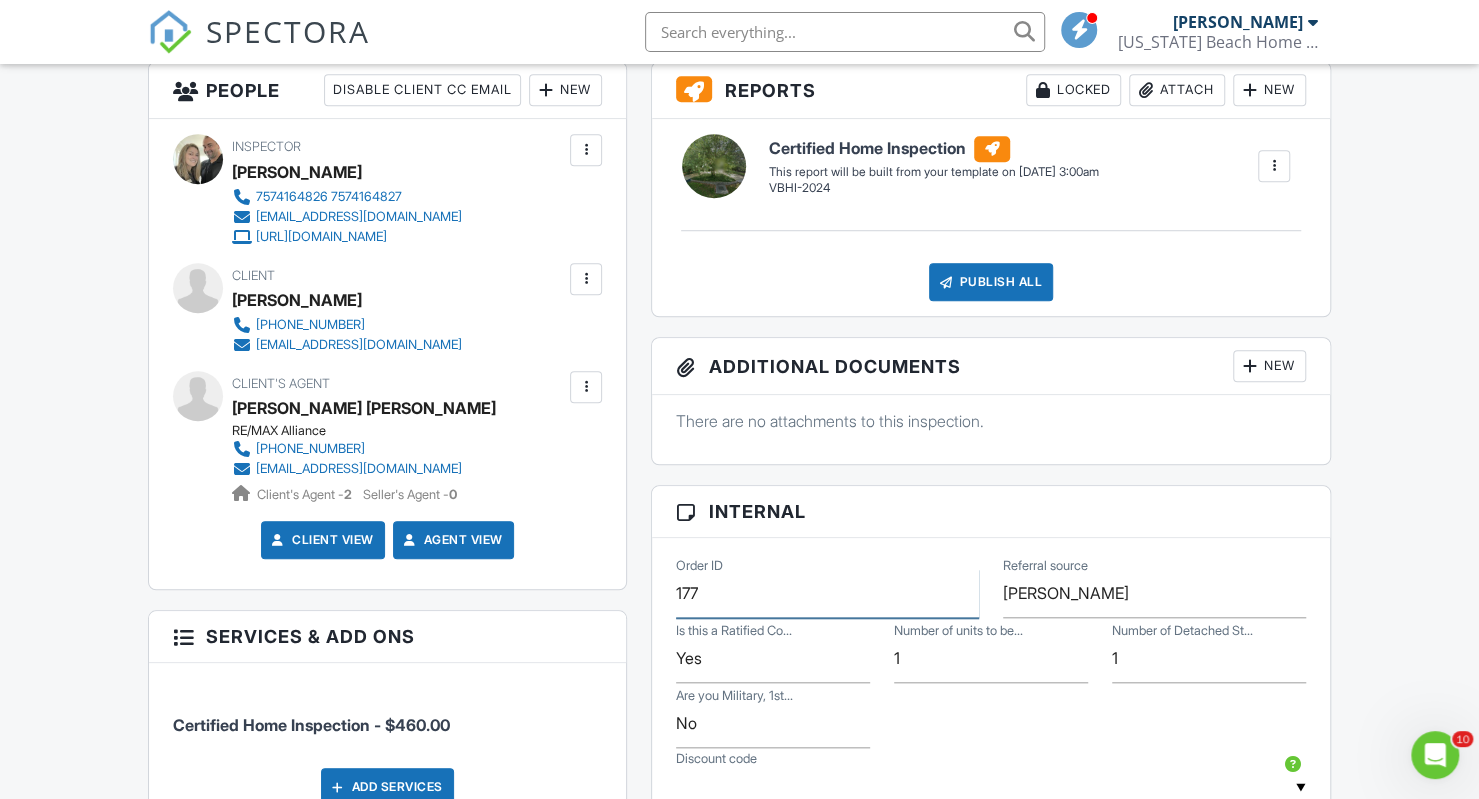 drag, startPoint x: 745, startPoint y: 596, endPoint x: 429, endPoint y: 593, distance: 316.01425 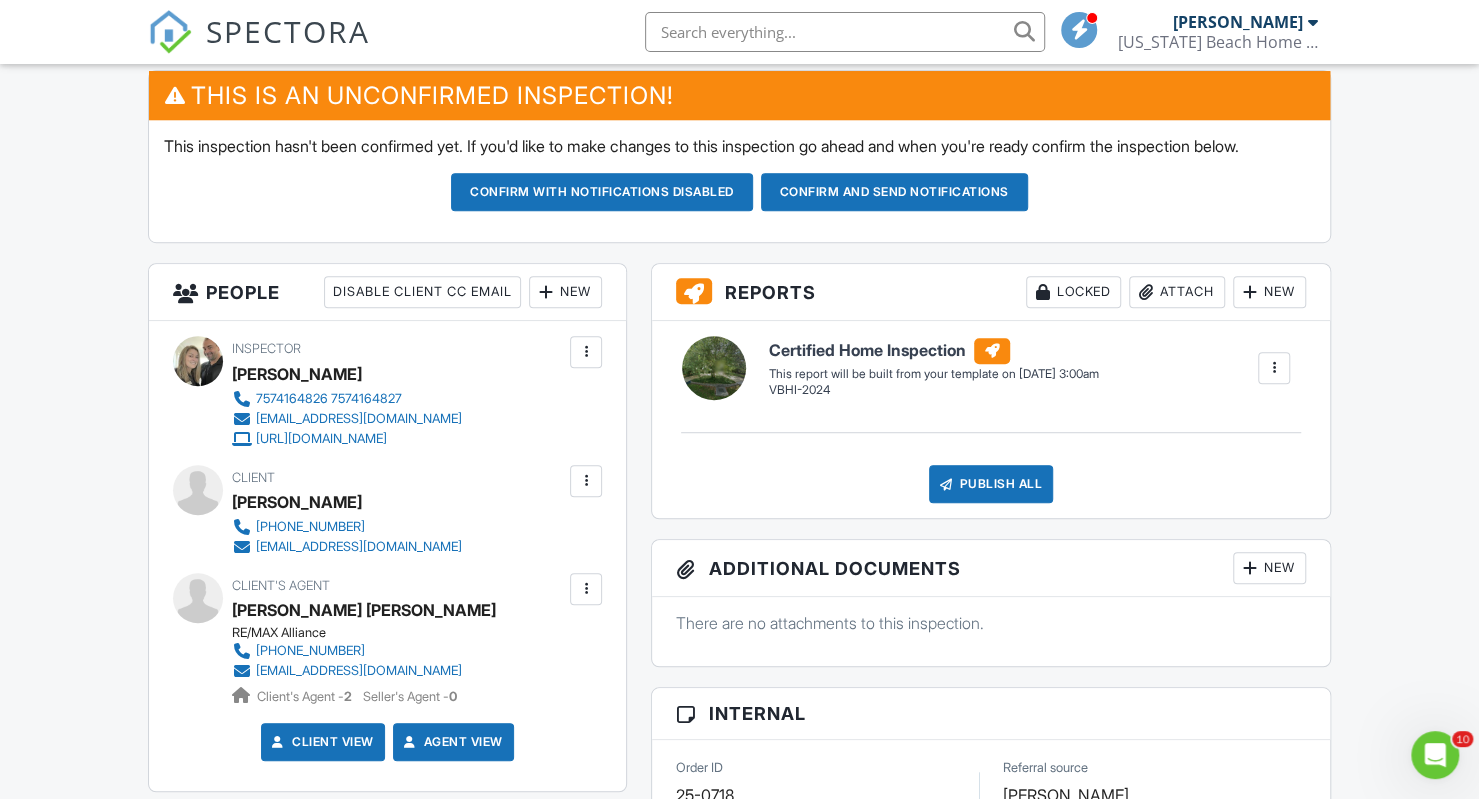 scroll, scrollTop: 712, scrollLeft: 0, axis: vertical 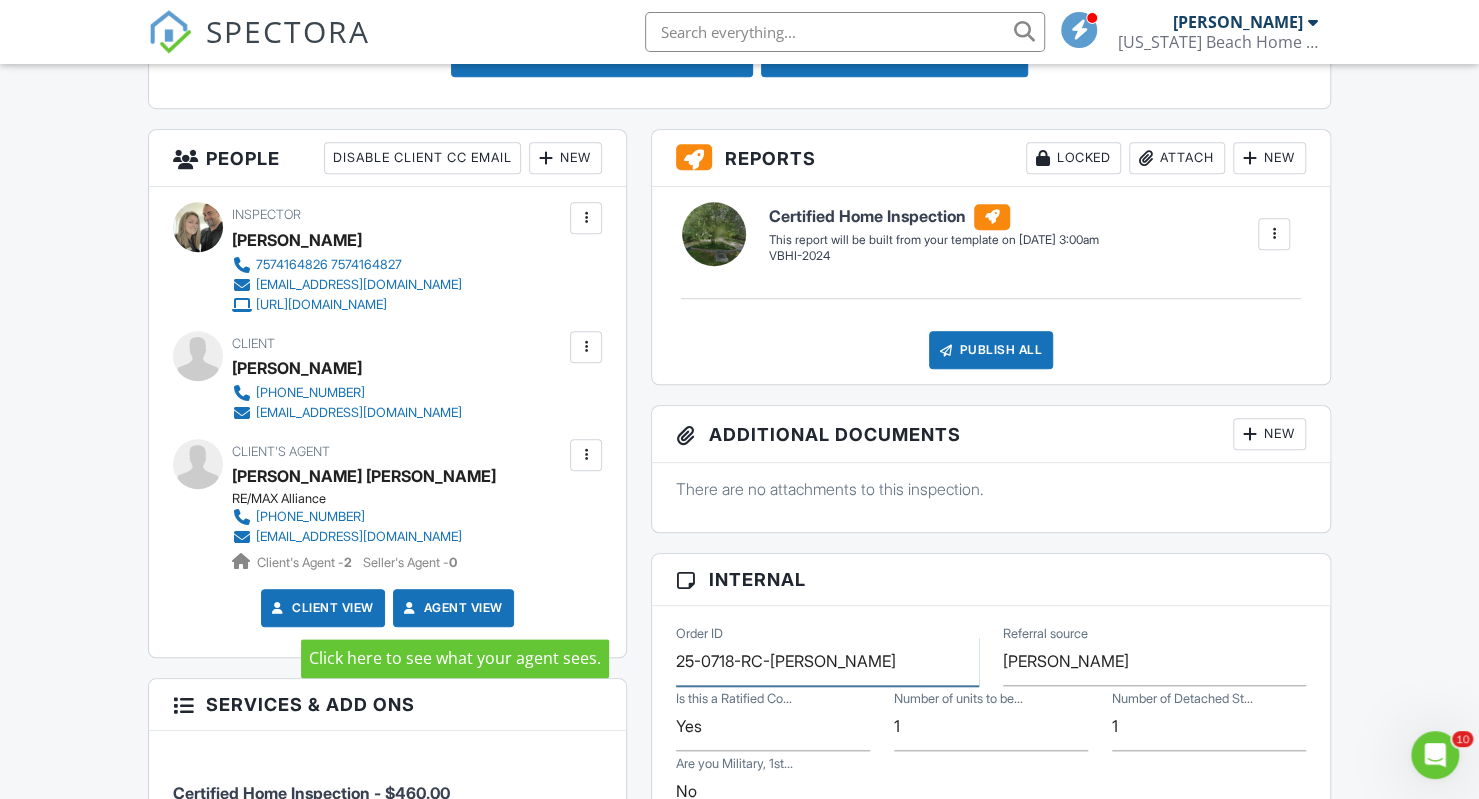 type on "25-0718-RC-[PERSON_NAME]" 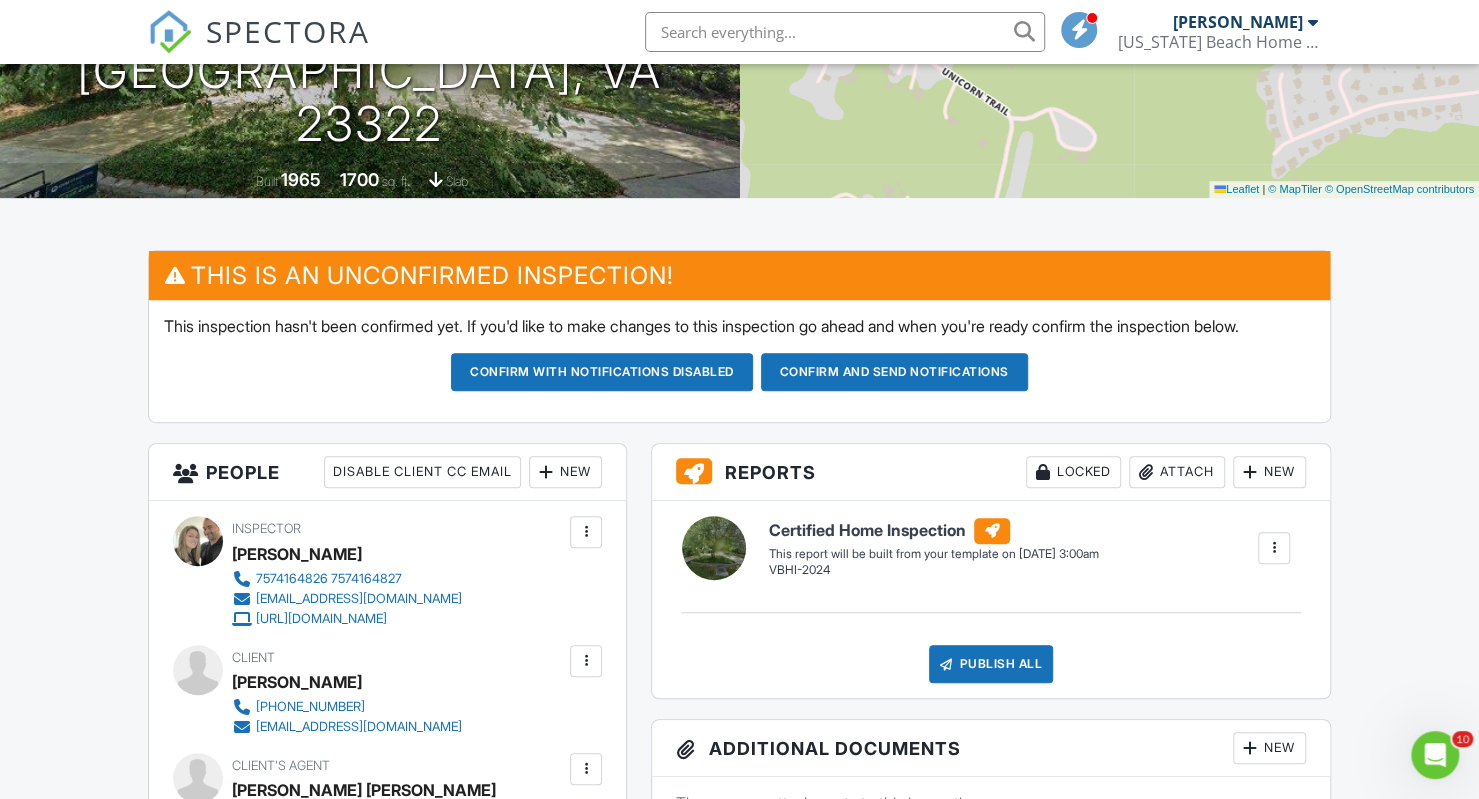 scroll, scrollTop: 399, scrollLeft: 0, axis: vertical 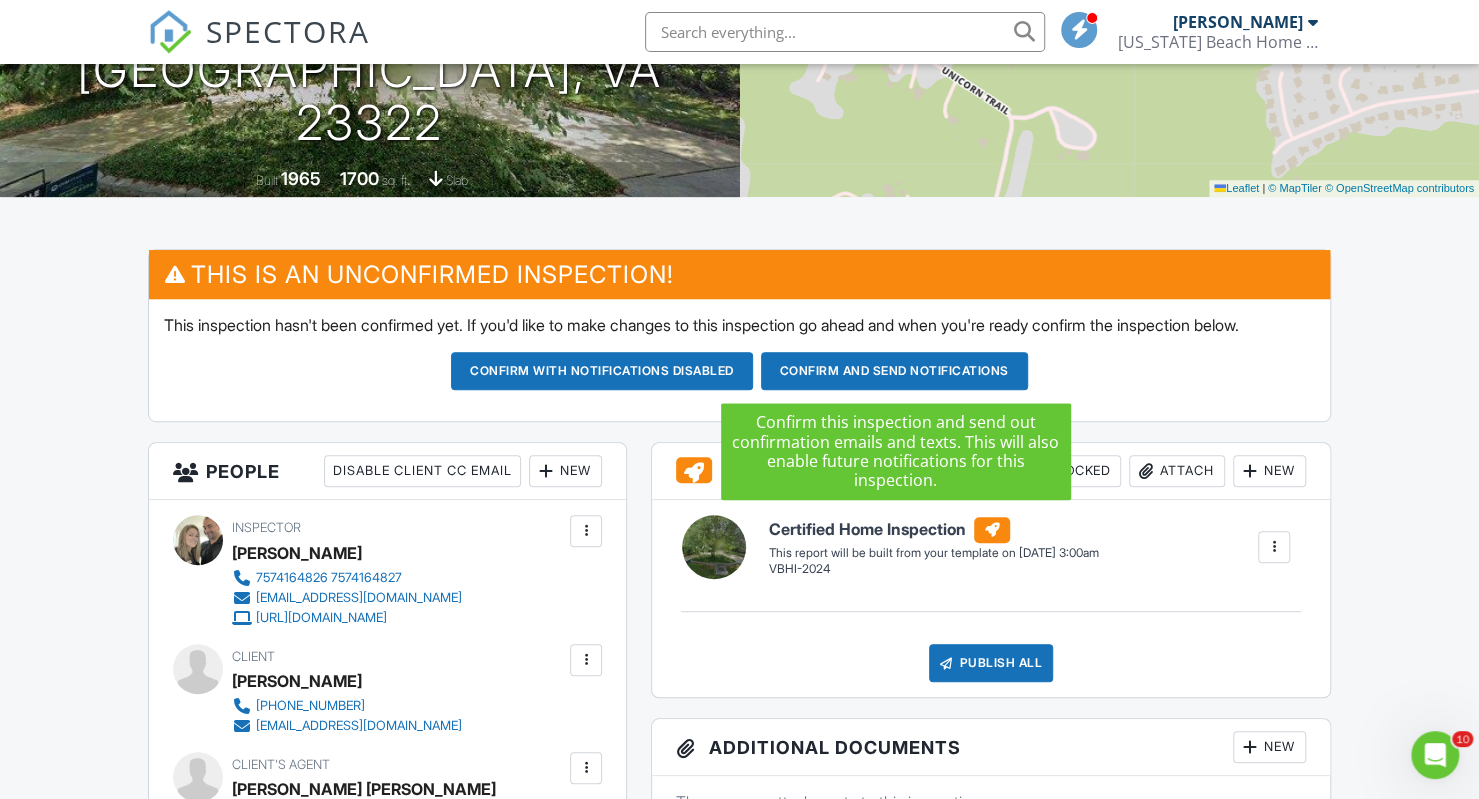 click on "Confirm and send notifications" at bounding box center (602, 371) 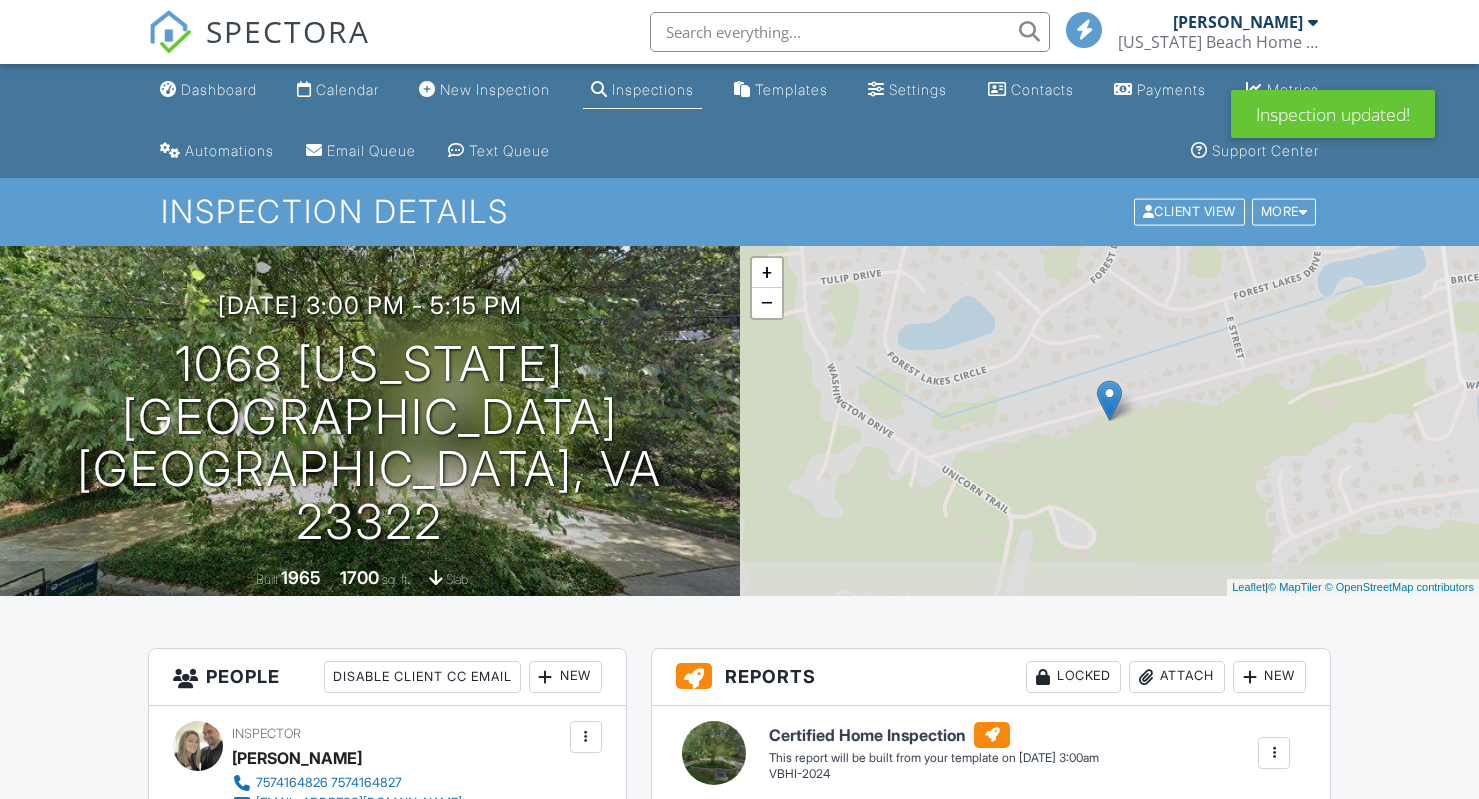 scroll, scrollTop: 0, scrollLeft: 0, axis: both 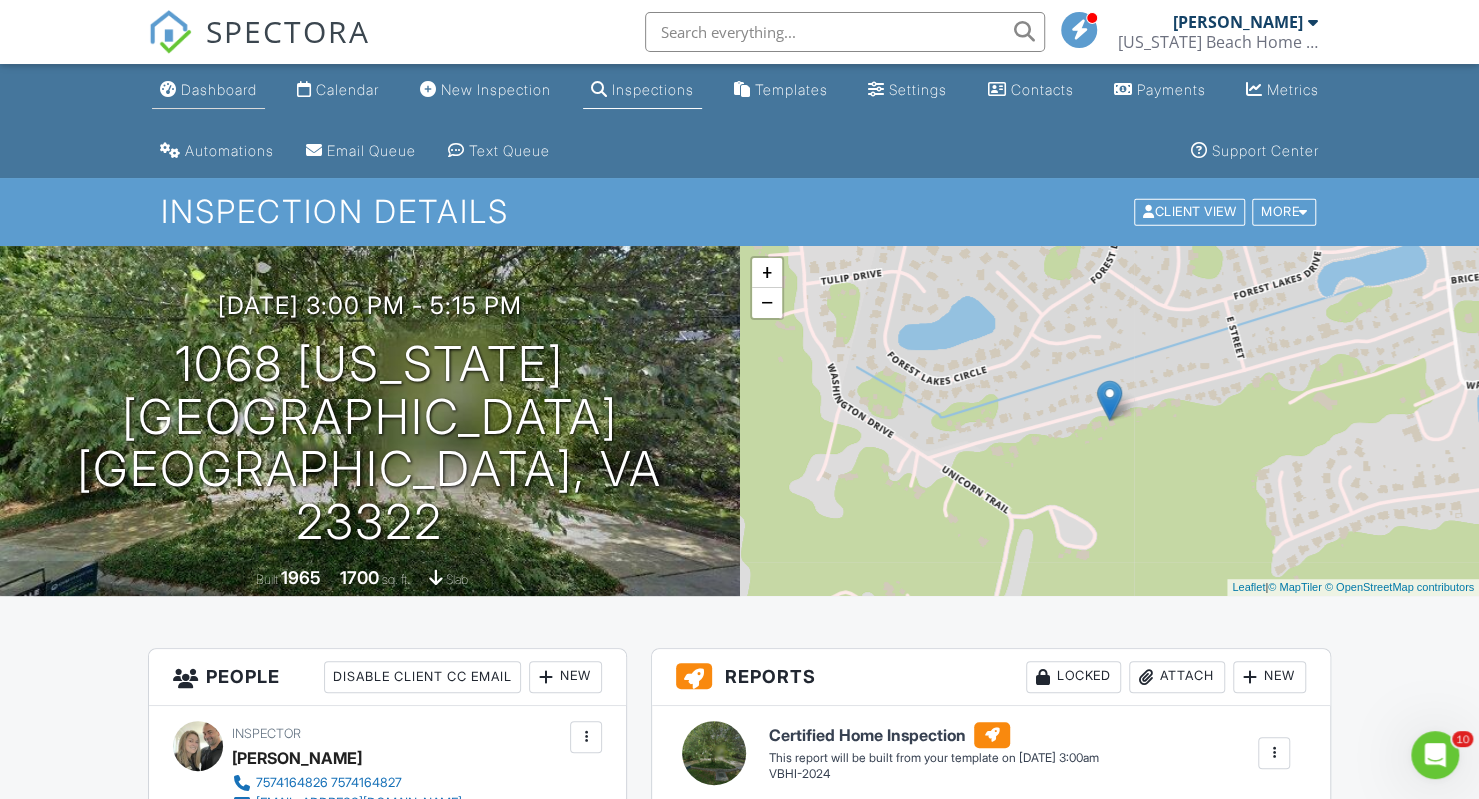 click on "Dashboard" at bounding box center (208, 90) 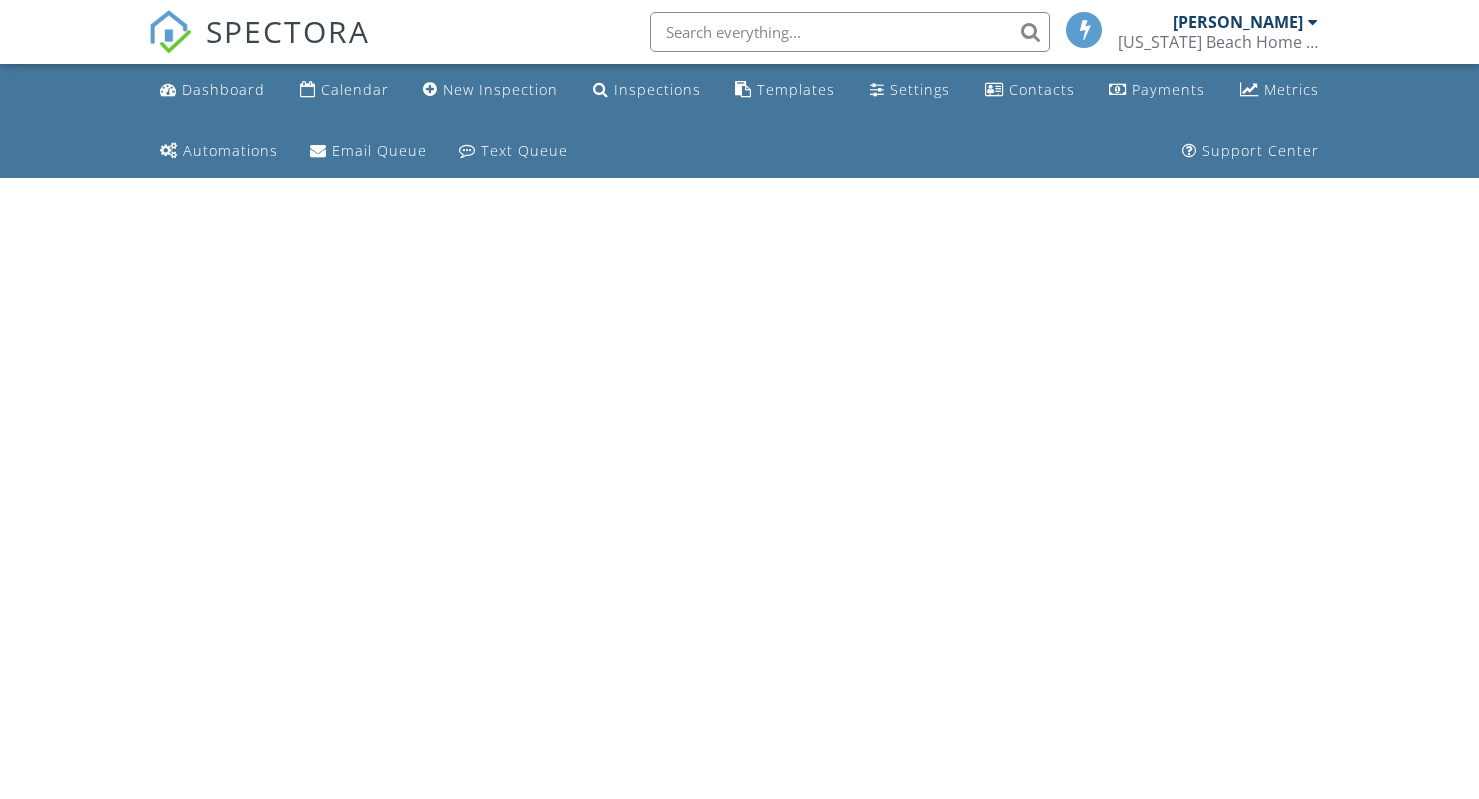 scroll, scrollTop: 0, scrollLeft: 0, axis: both 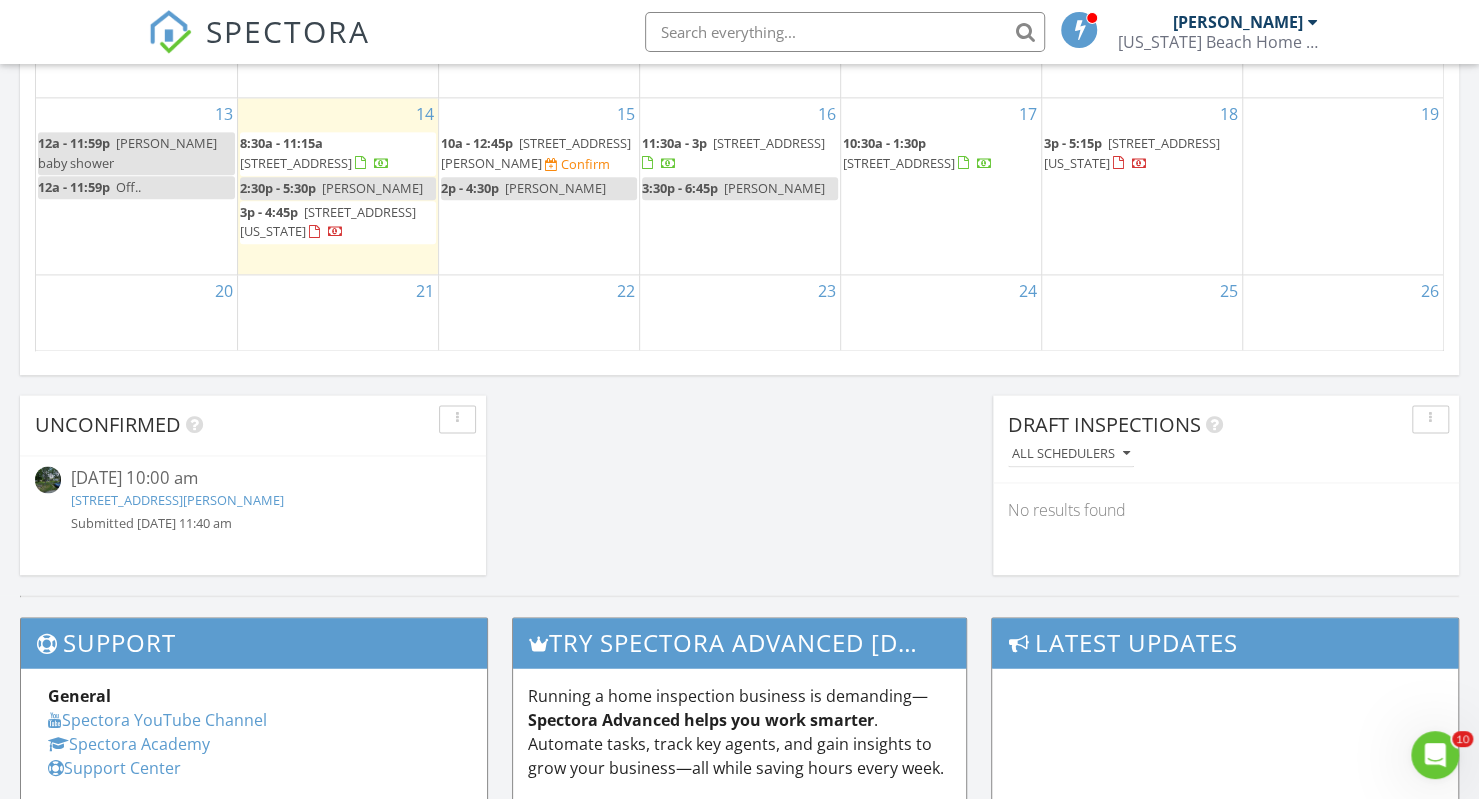 click on "07/15/25 10:00 am   110 Sykes Ave, Portsmouth, VA 23701
Submitted 07/10/25 11:40 am" at bounding box center [252, 499] 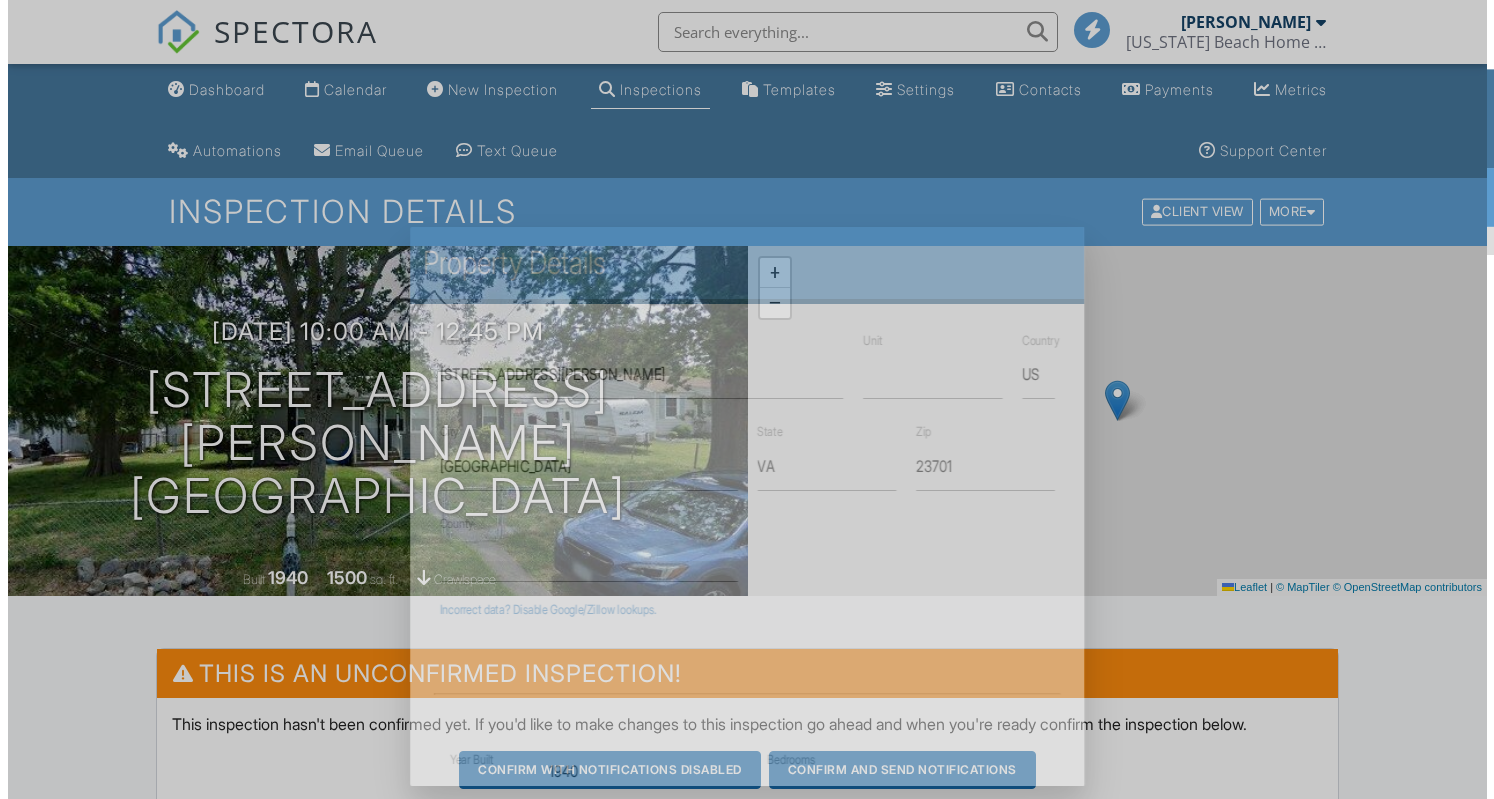 scroll, scrollTop: 0, scrollLeft: 0, axis: both 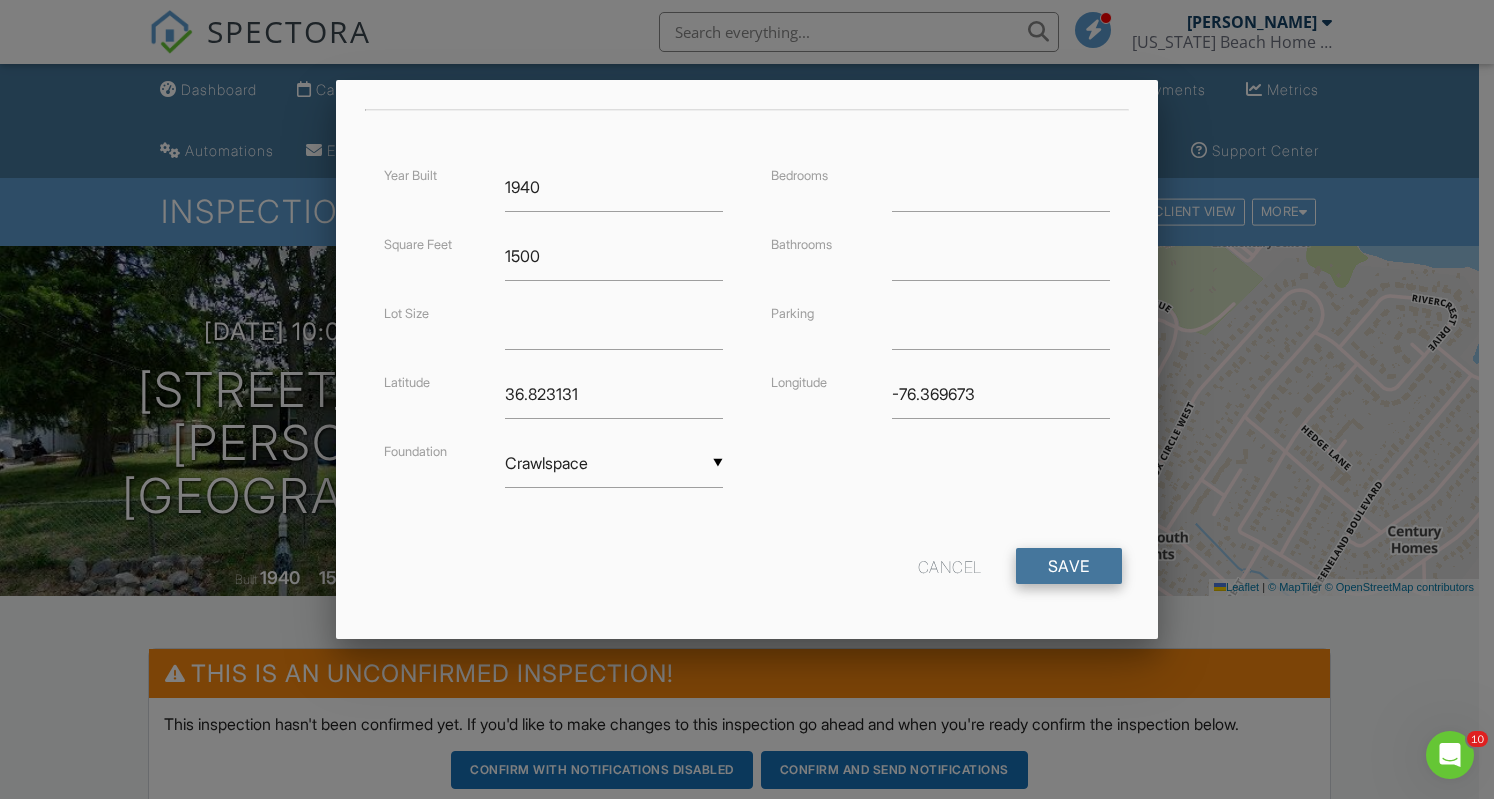 click on "Save" at bounding box center [1069, 566] 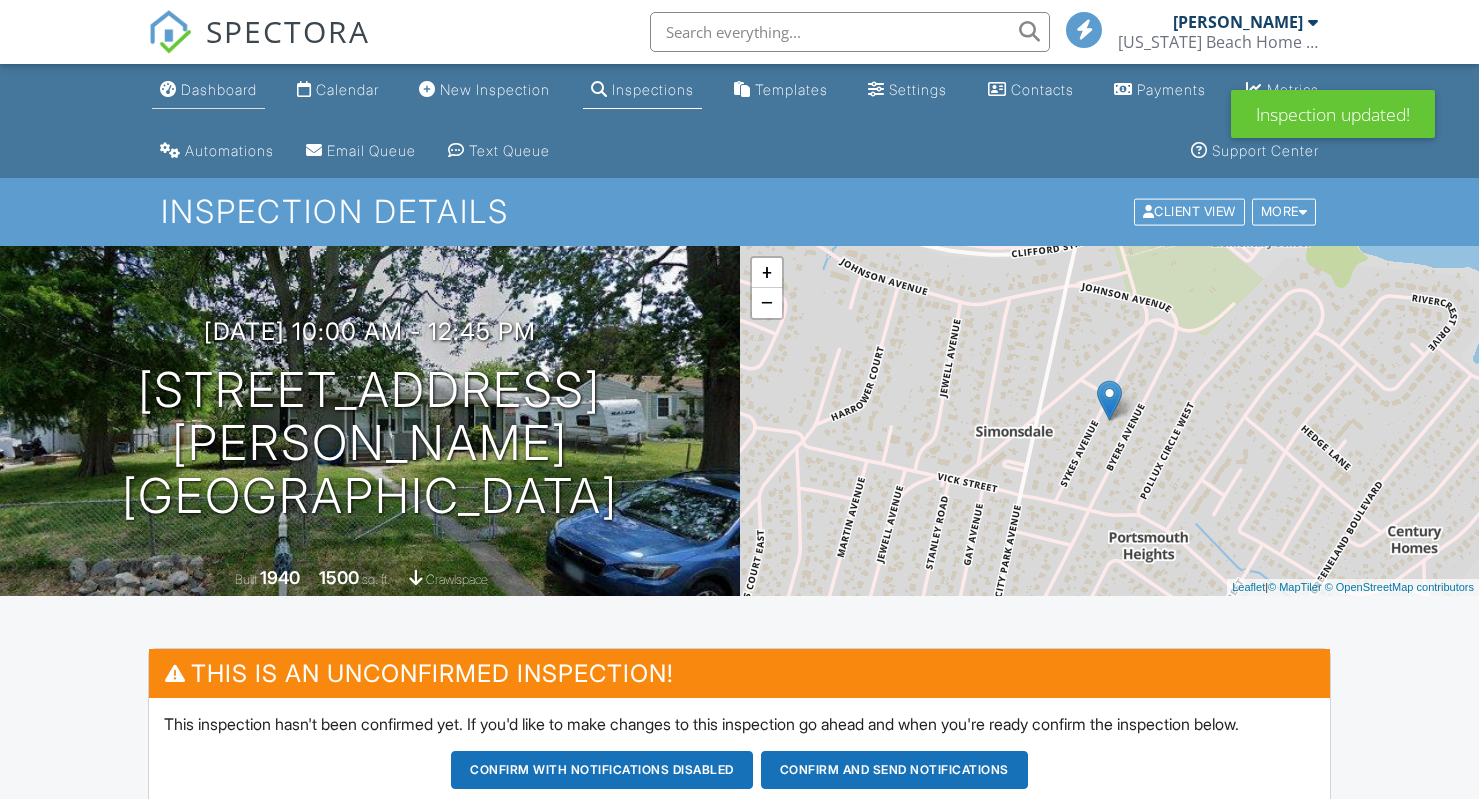 click on "Dashboard" at bounding box center (219, 89) 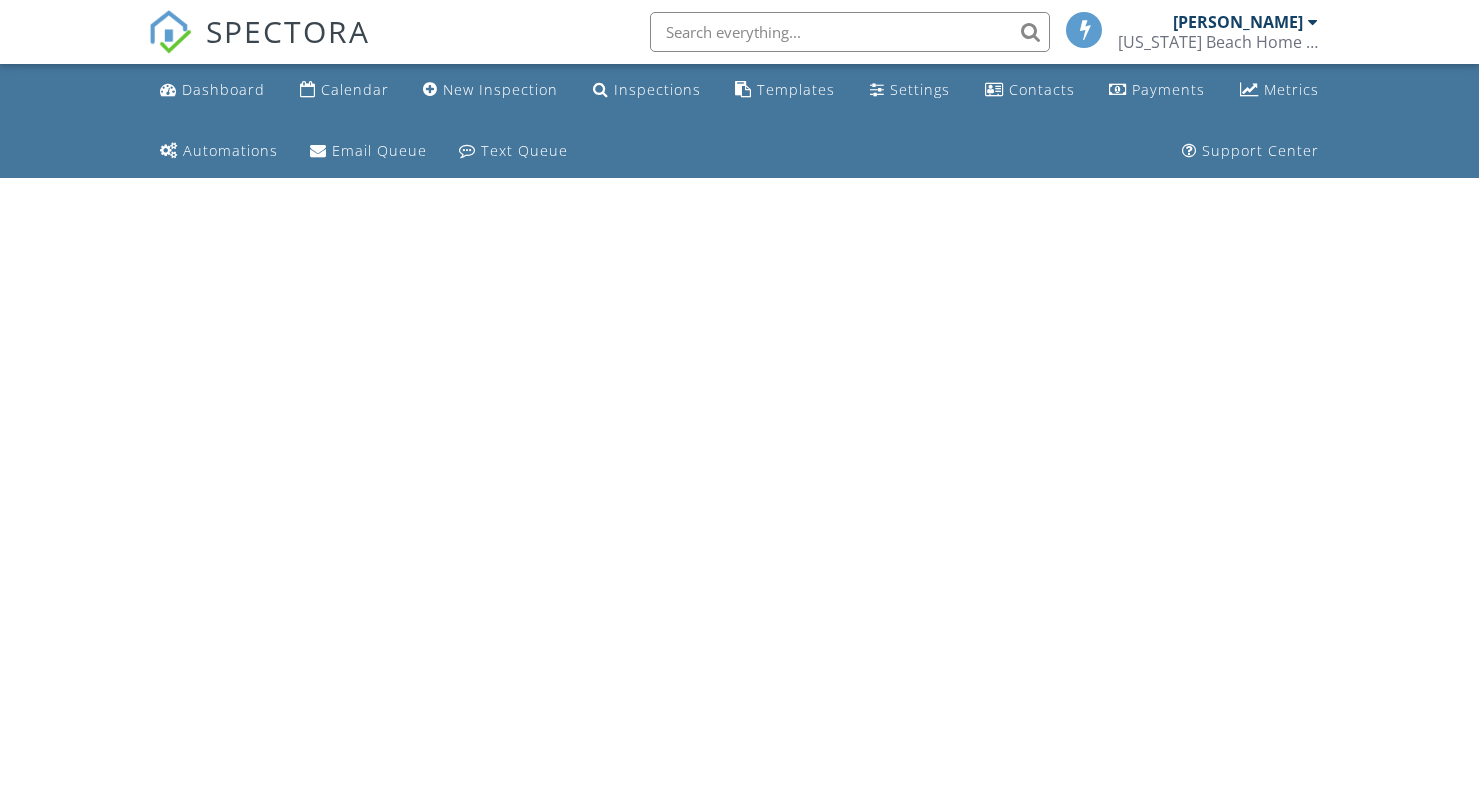 scroll, scrollTop: 0, scrollLeft: 0, axis: both 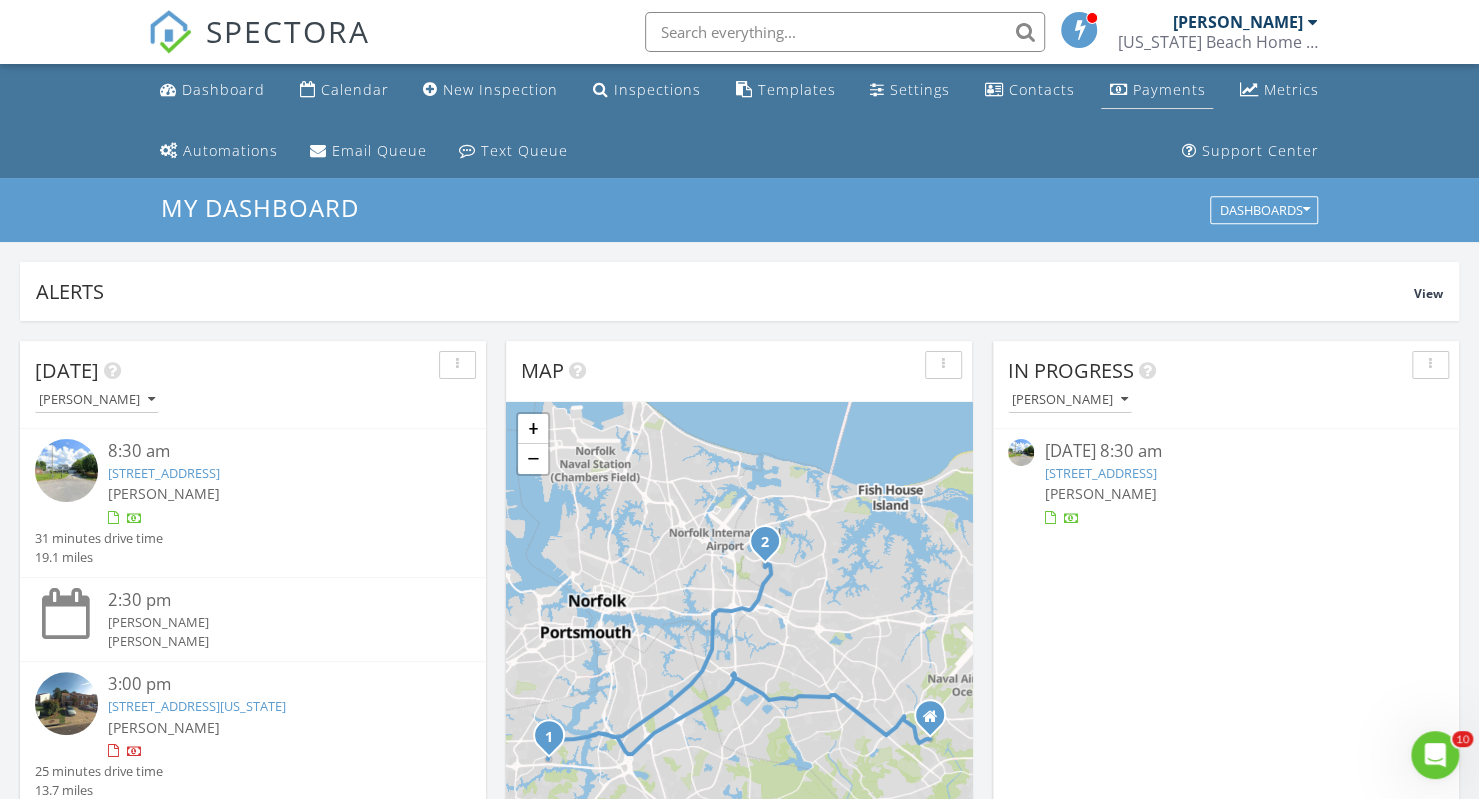 click on "Payments" at bounding box center [1168, 89] 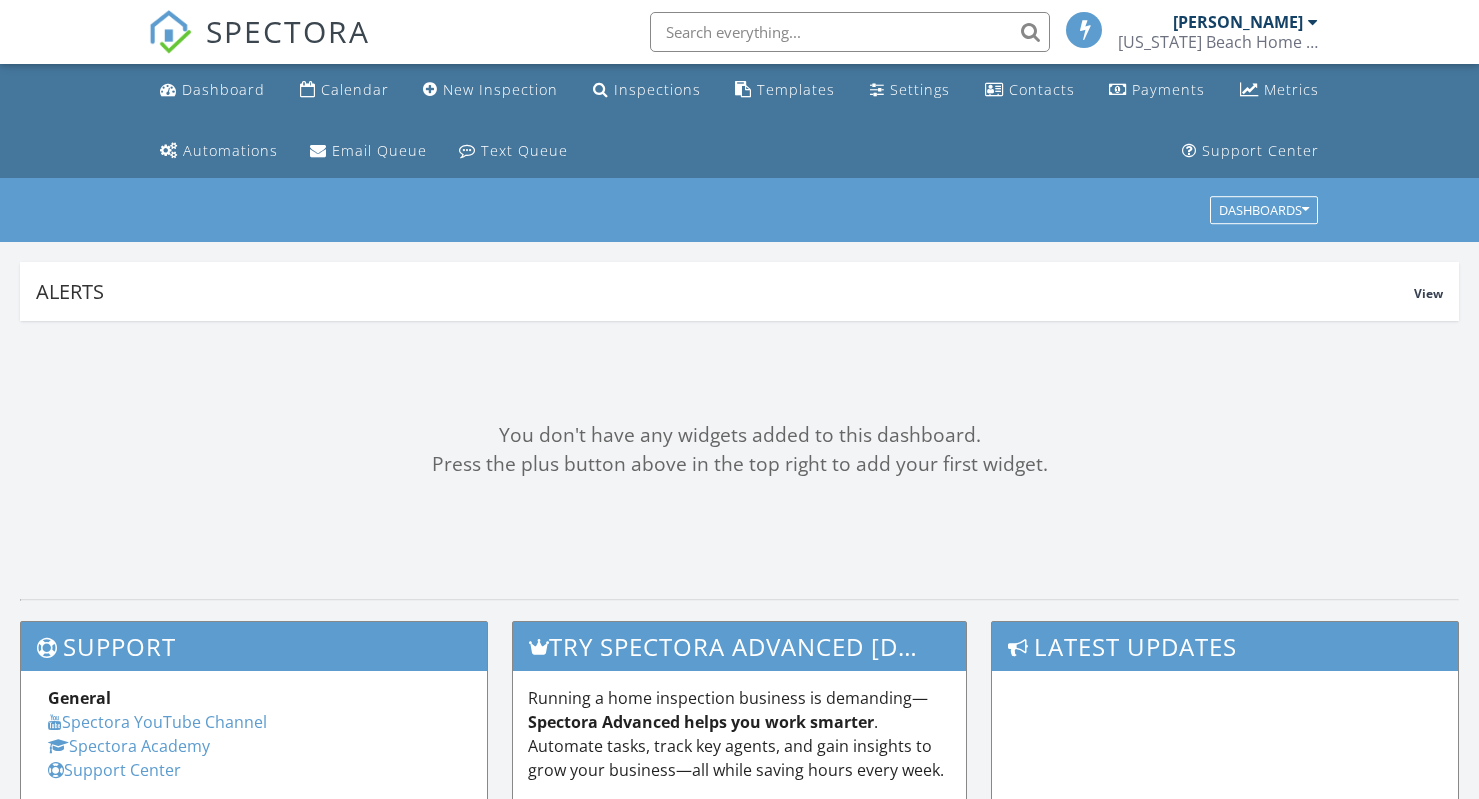 scroll, scrollTop: 0, scrollLeft: 0, axis: both 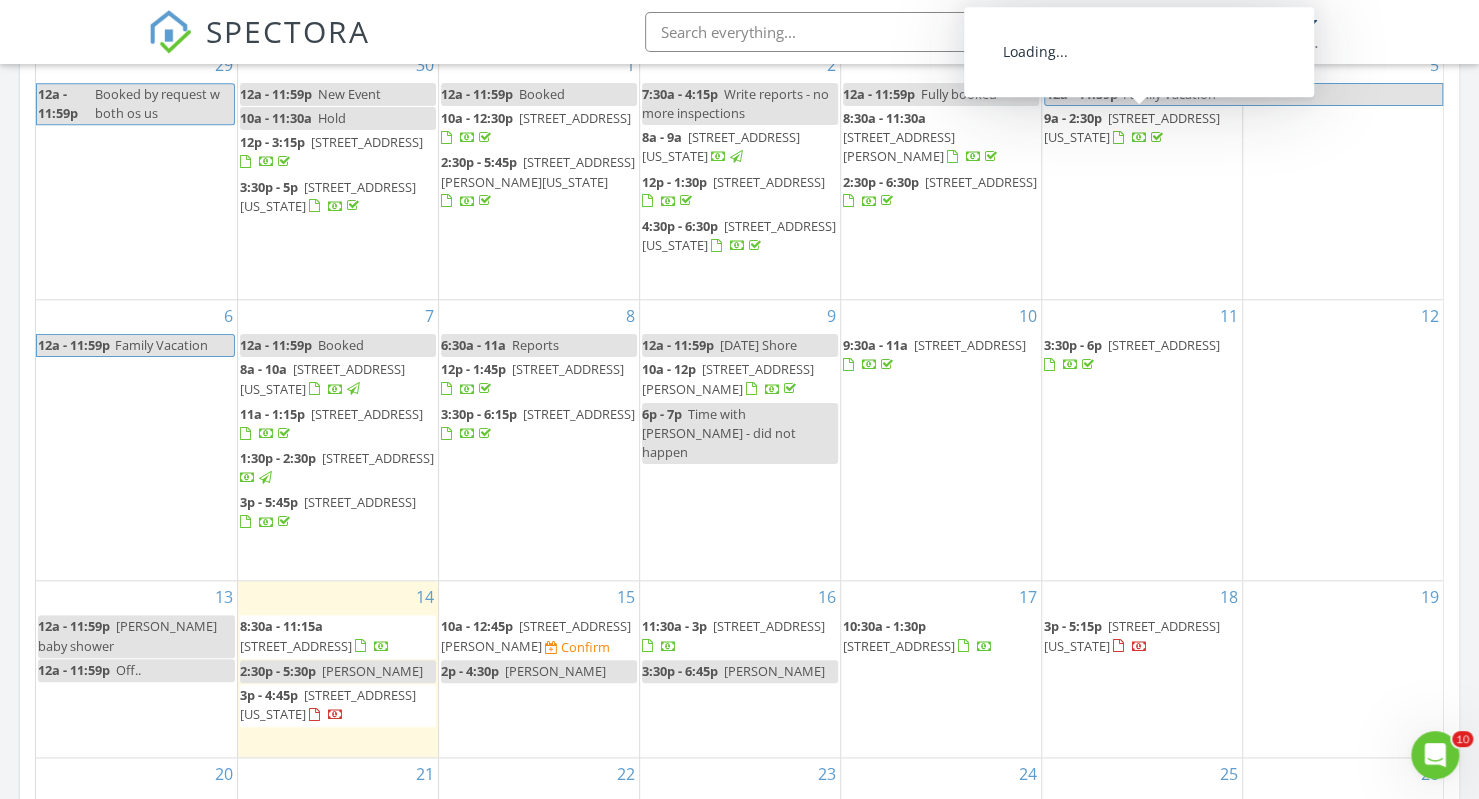 click on "[STREET_ADDRESS][US_STATE]" at bounding box center (1132, 127) 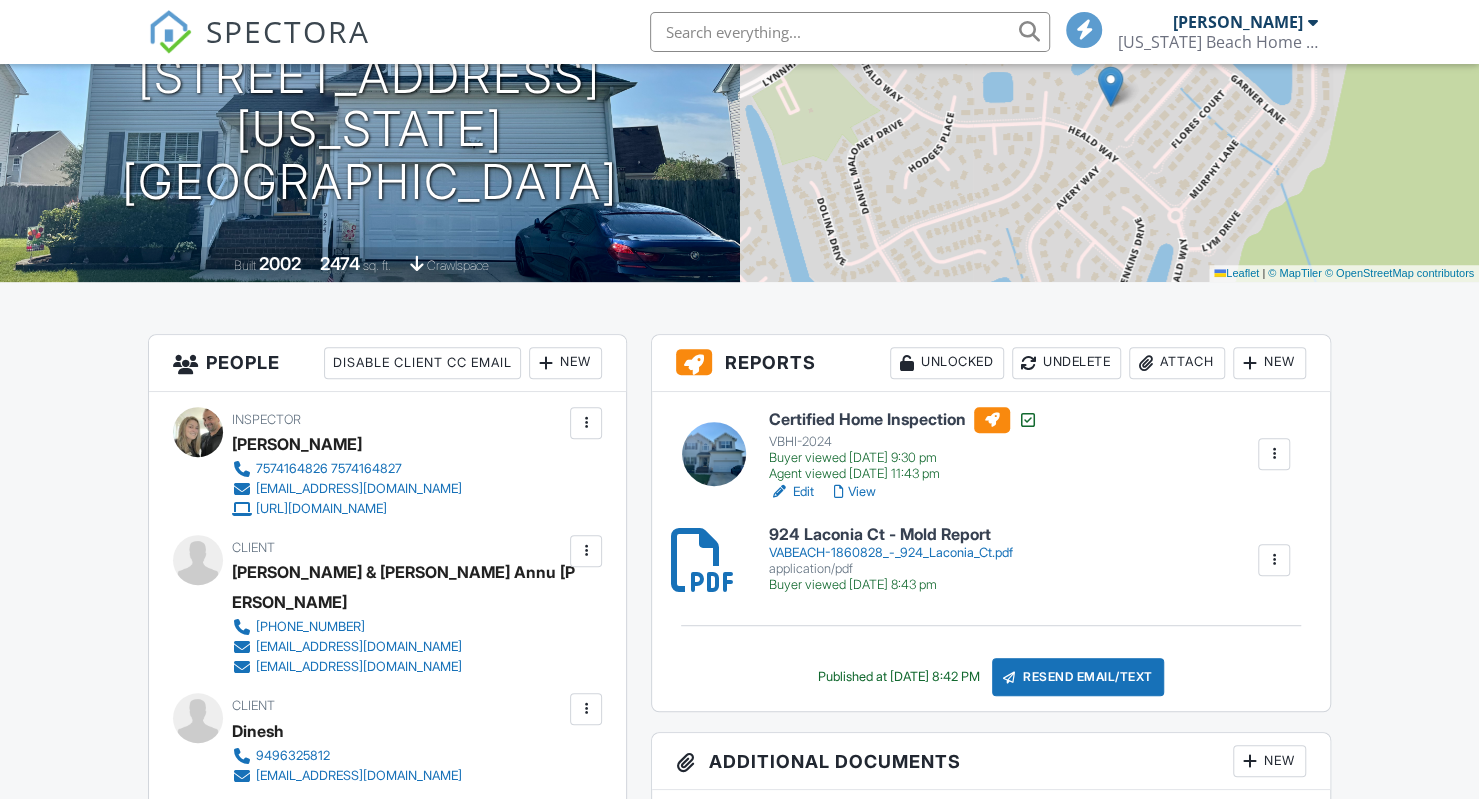 scroll, scrollTop: 526, scrollLeft: 0, axis: vertical 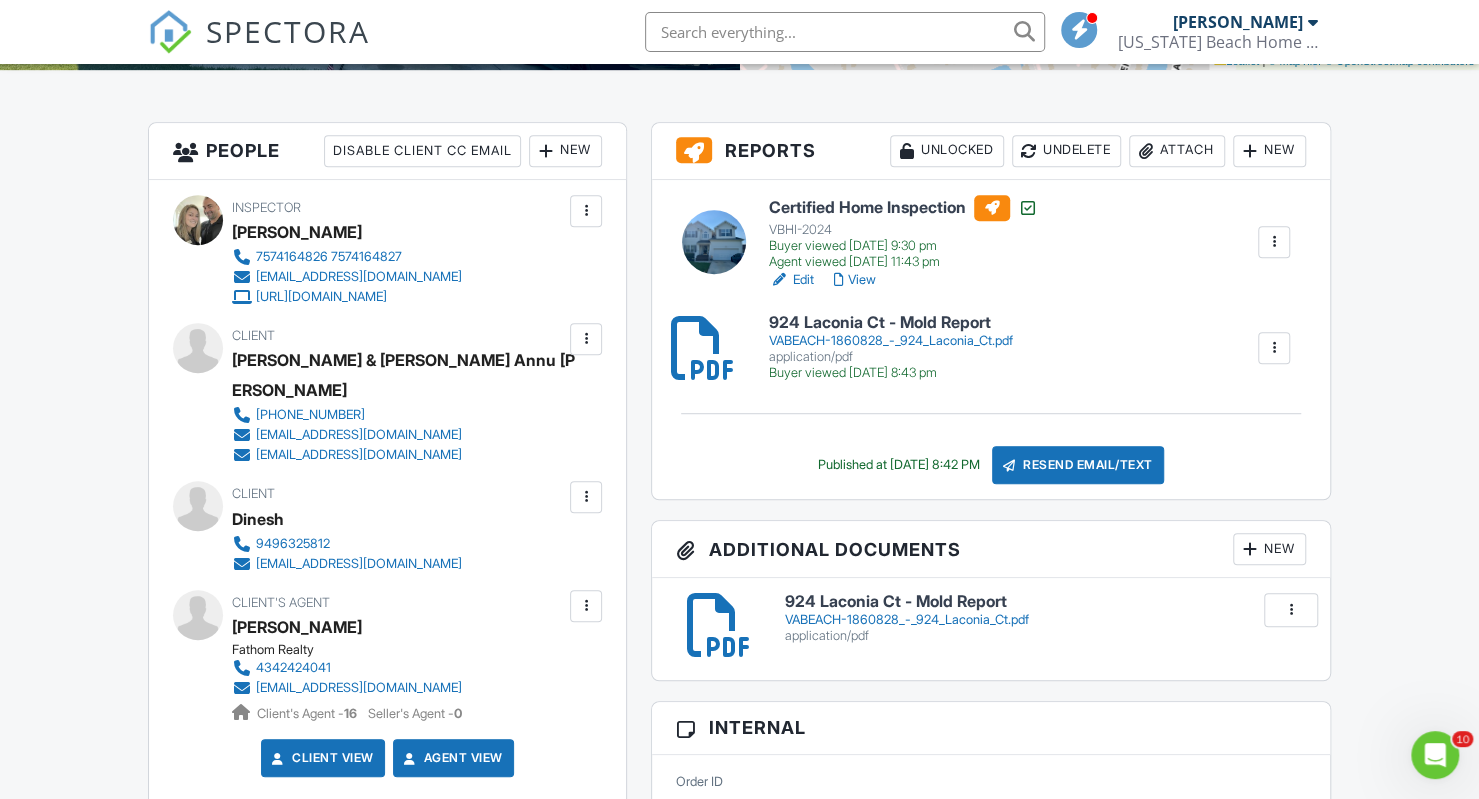 click on "[EMAIL_ADDRESS][DOMAIN_NAME]" at bounding box center (359, 688) 